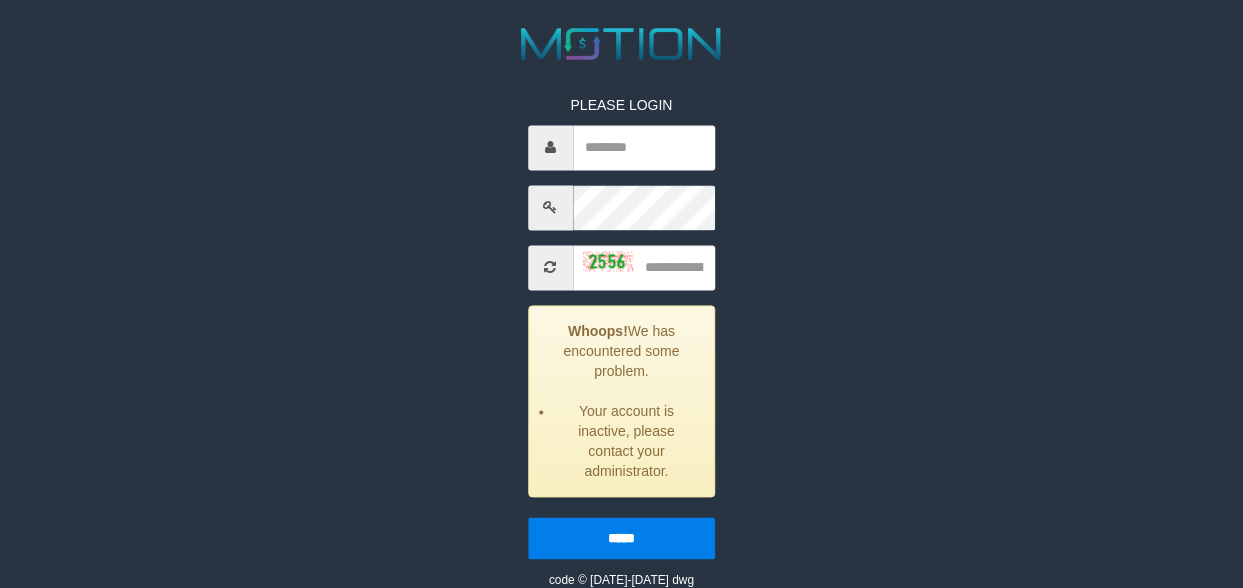 scroll, scrollTop: 262, scrollLeft: 0, axis: vertical 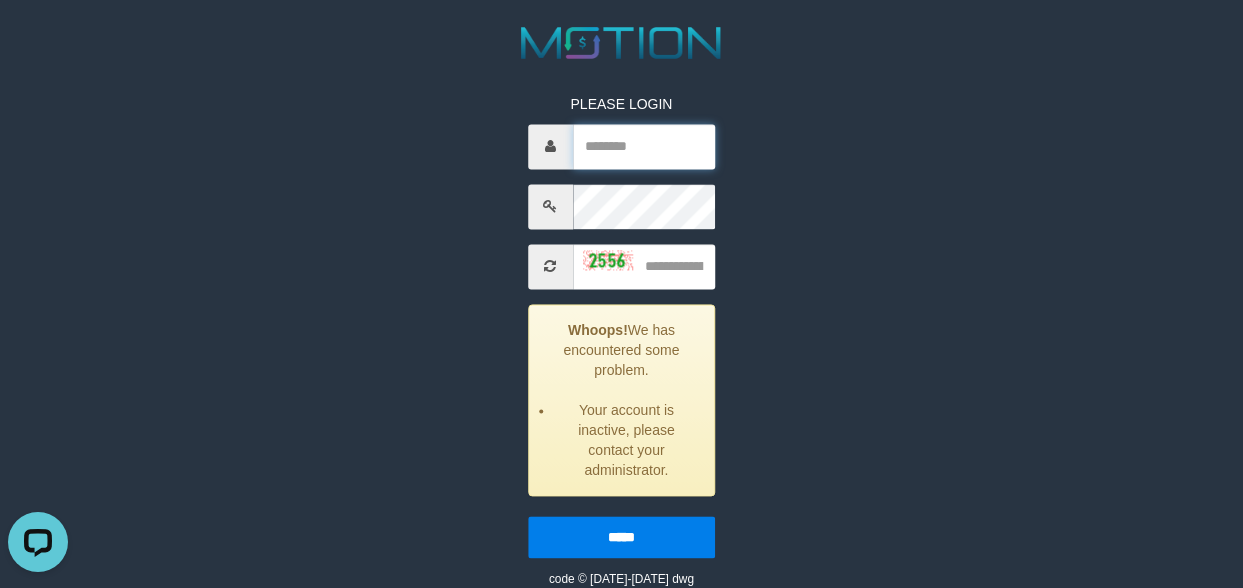click at bounding box center (644, 146) 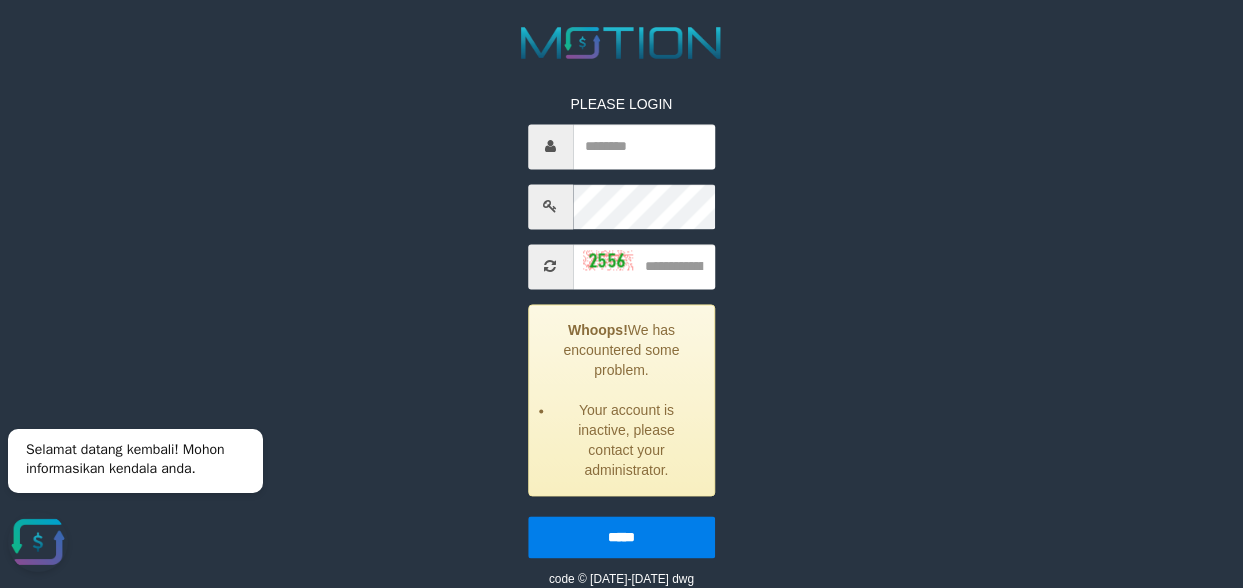 drag, startPoint x: 867, startPoint y: 150, endPoint x: 875, endPoint y: 123, distance: 28.160255 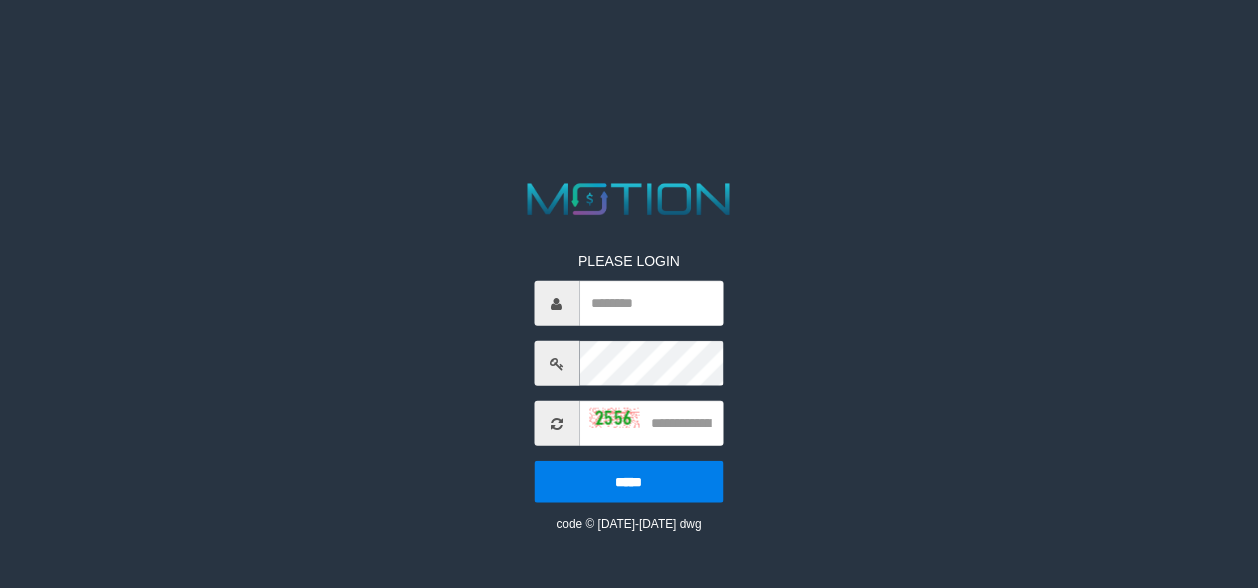 scroll, scrollTop: 0, scrollLeft: 0, axis: both 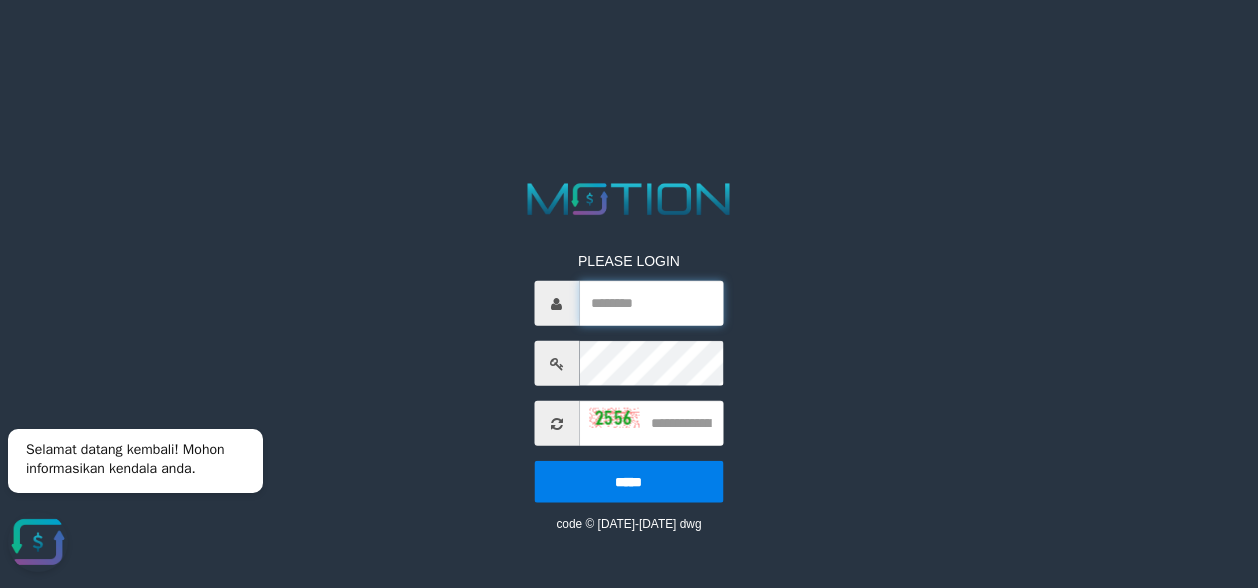 drag, startPoint x: 675, startPoint y: 305, endPoint x: 875, endPoint y: 311, distance: 200.08998 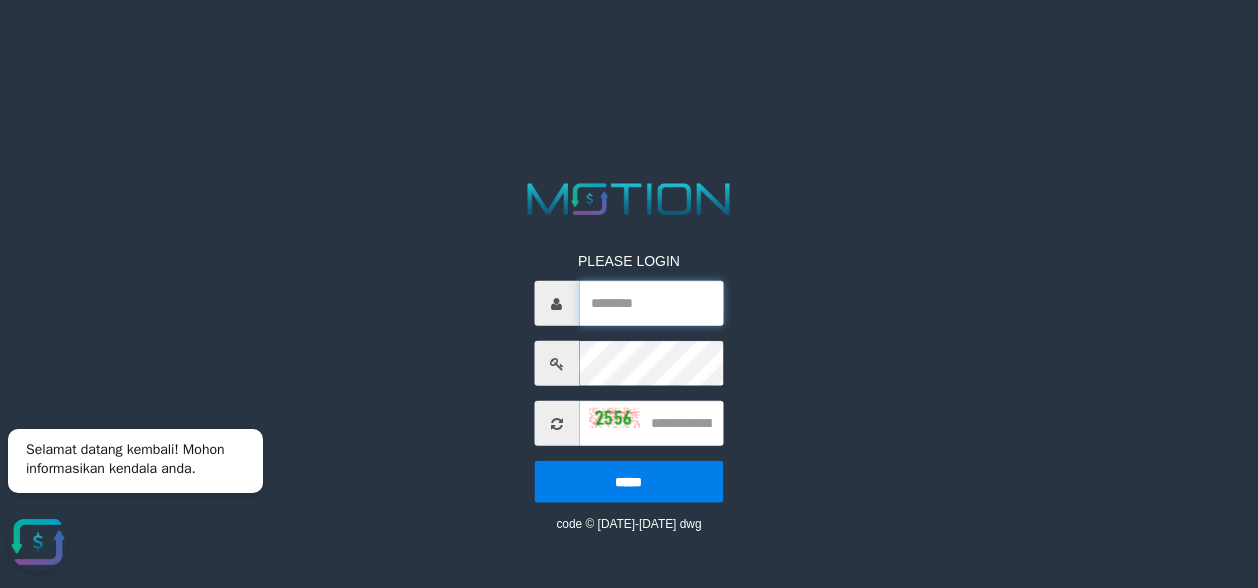 click at bounding box center [651, 303] 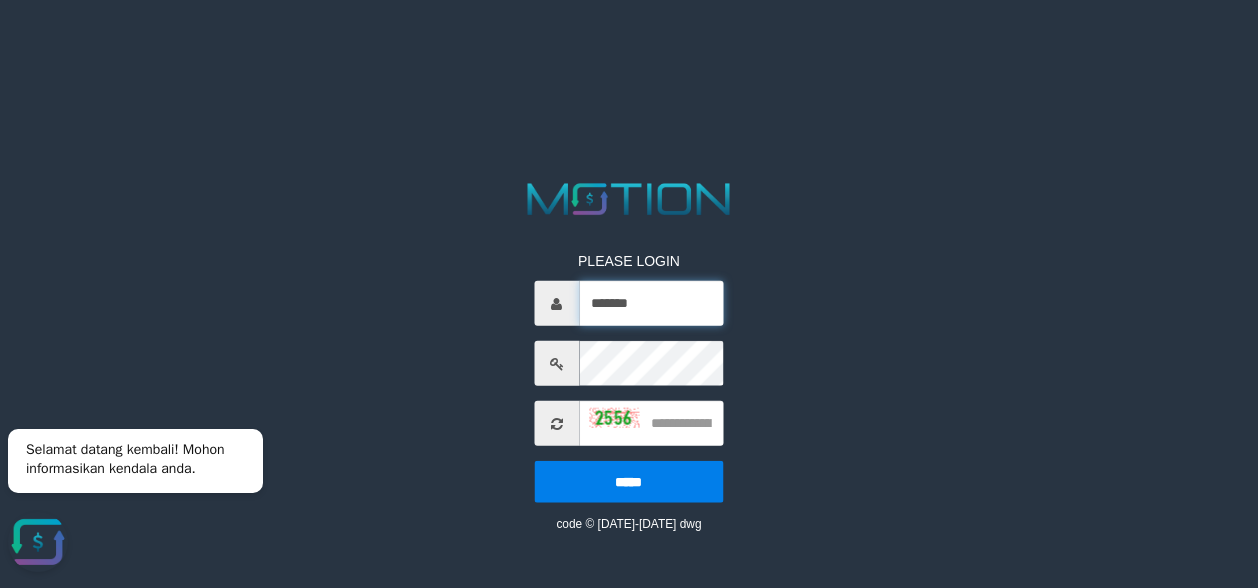 type on "*******" 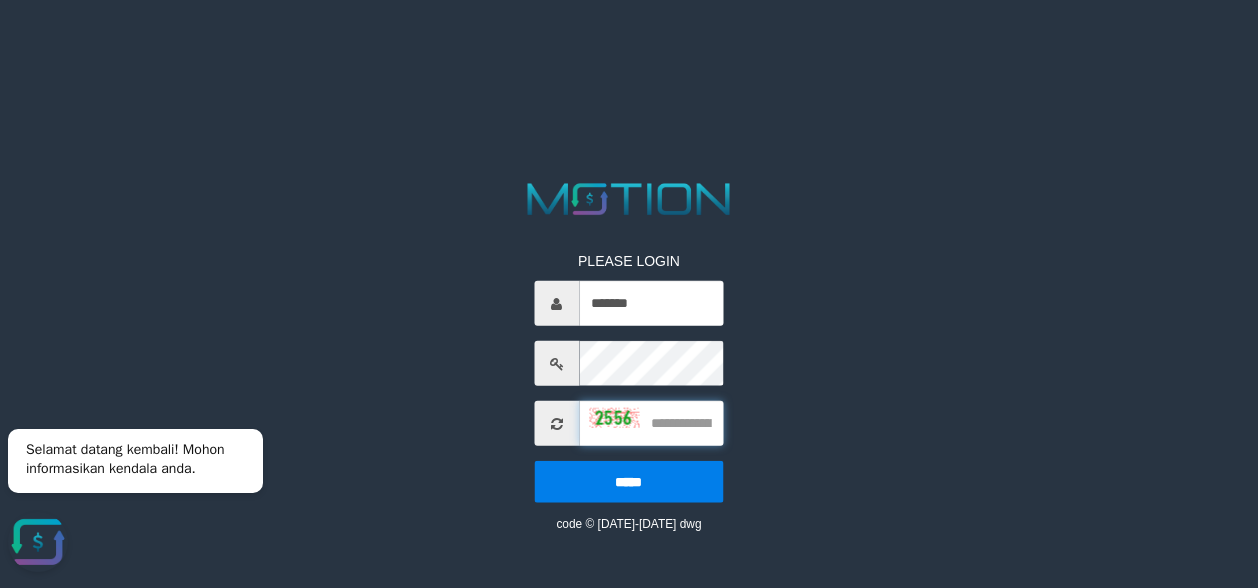 click at bounding box center [651, 423] 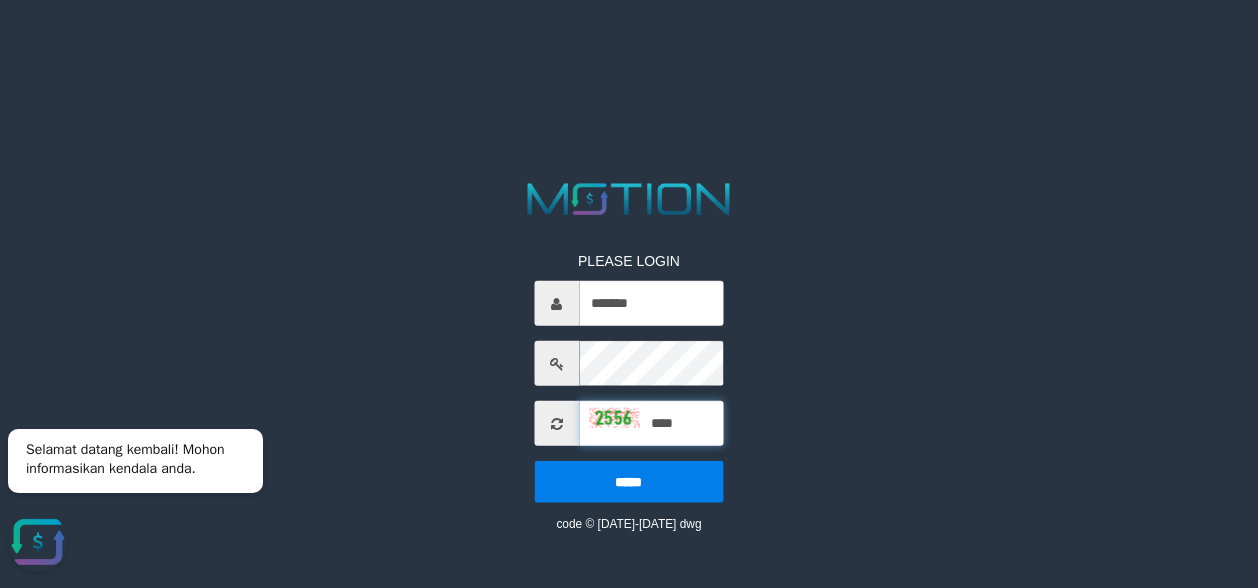 type on "****" 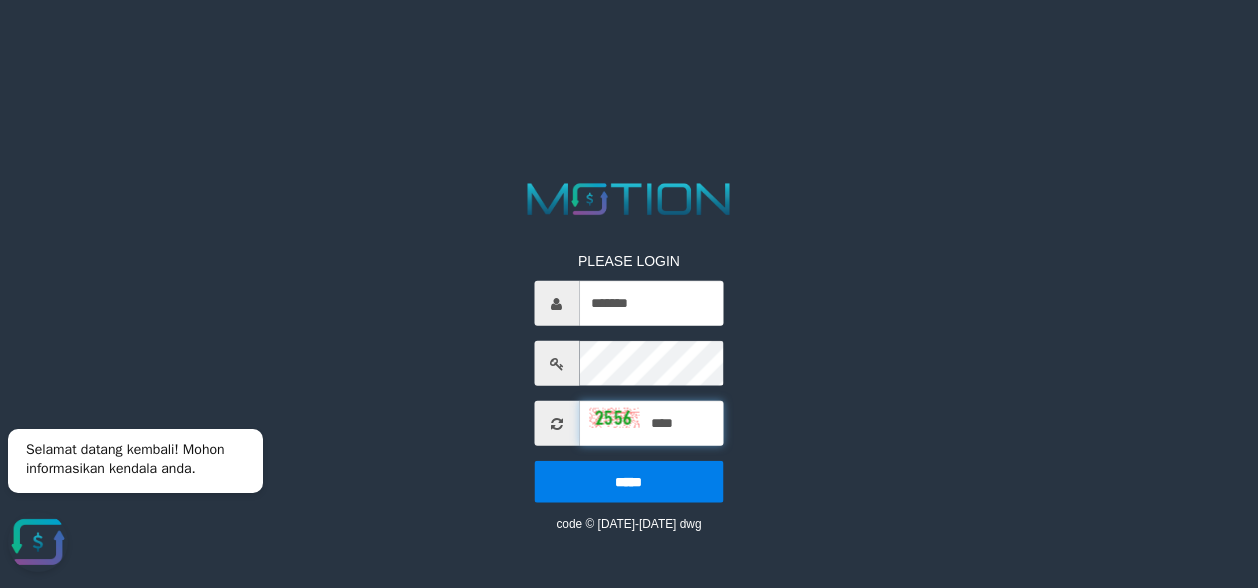 click on "*****" at bounding box center (629, 482) 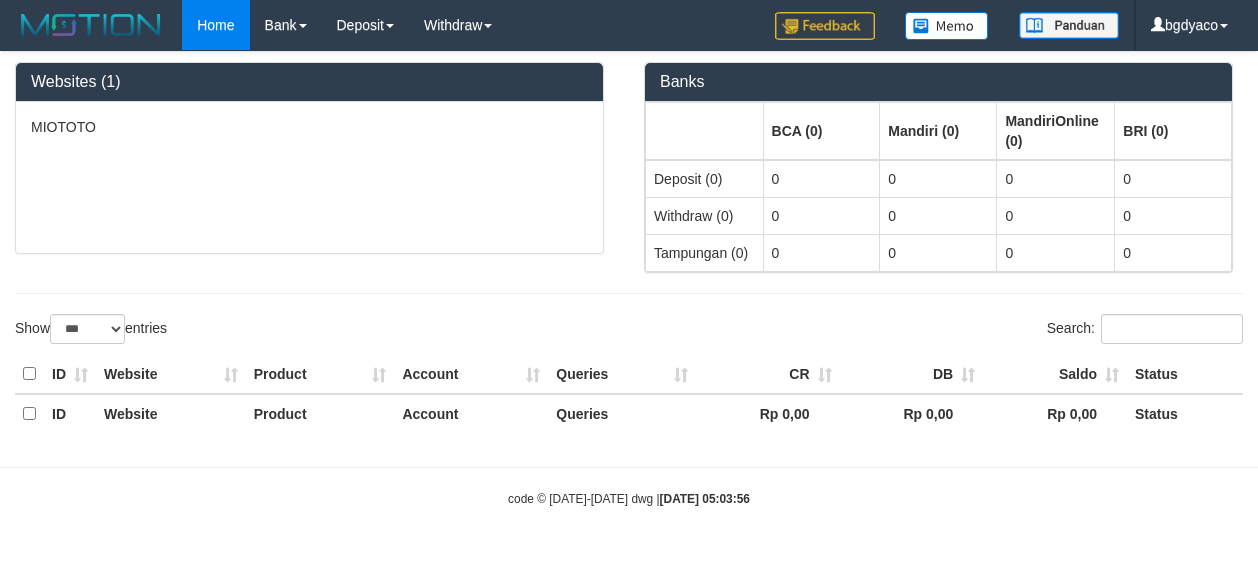 select on "***" 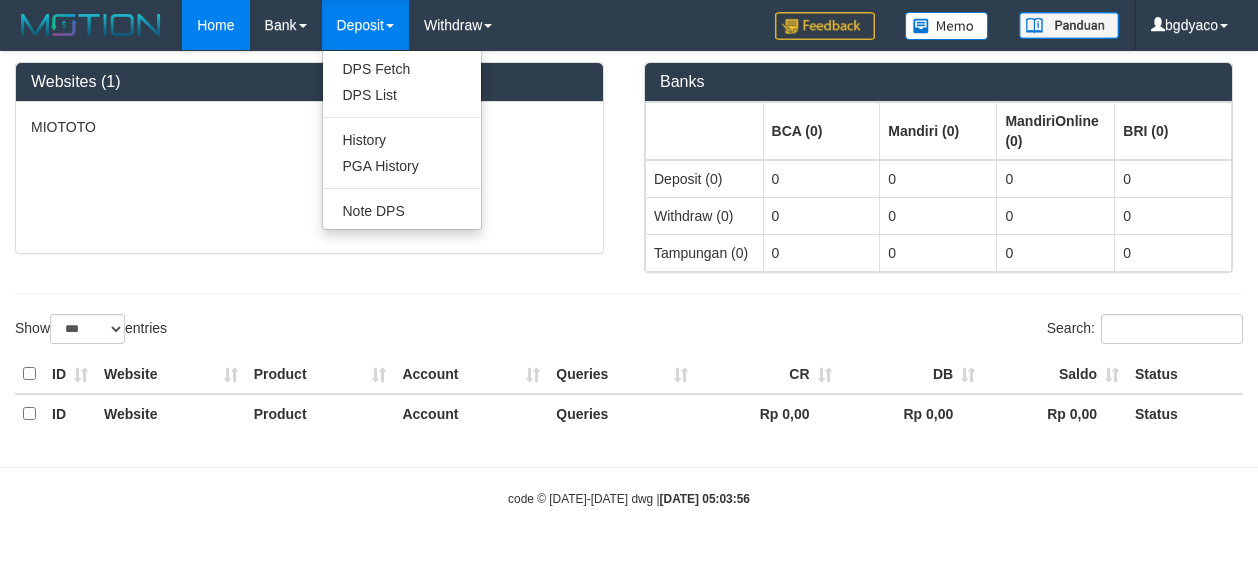 click on "Deposit" at bounding box center [365, 25] 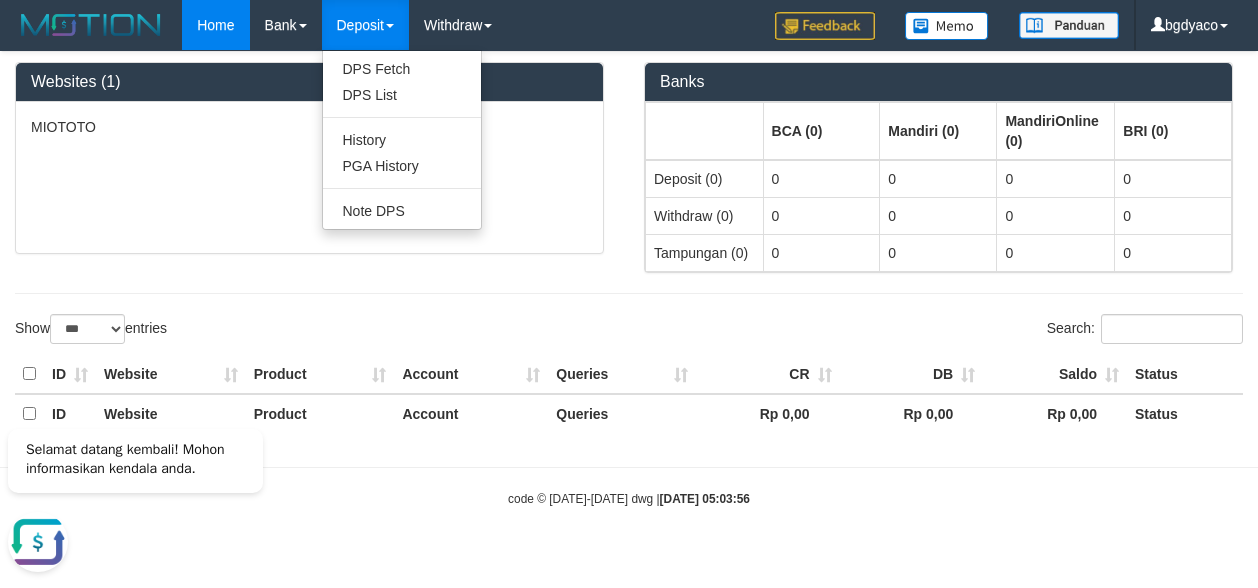 scroll, scrollTop: 0, scrollLeft: 0, axis: both 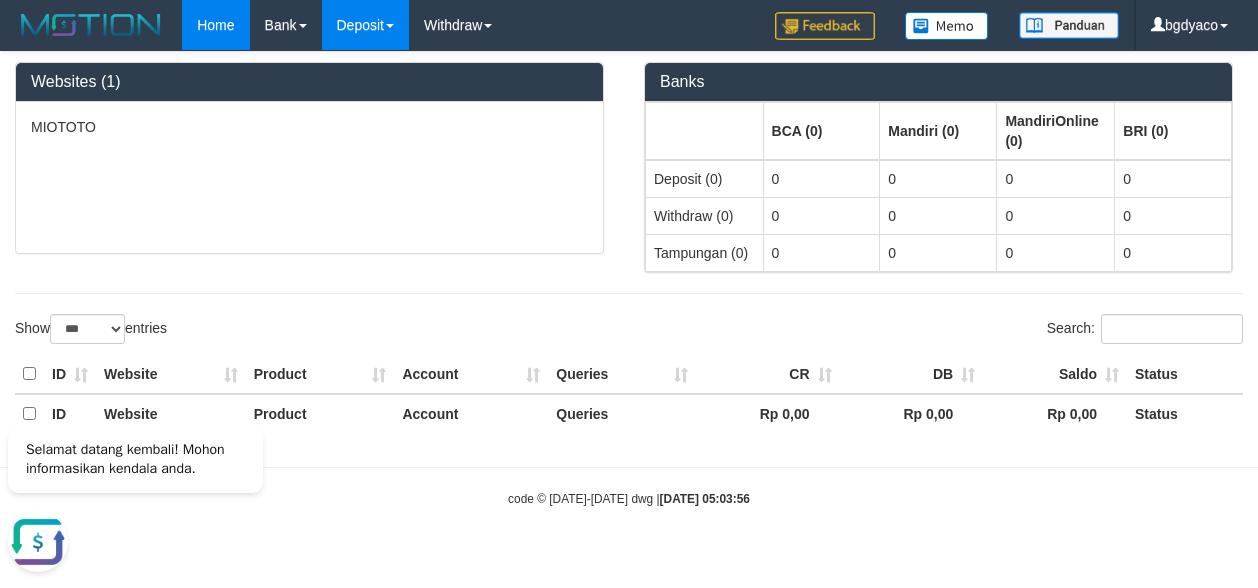click on "Deposit" at bounding box center [365, 25] 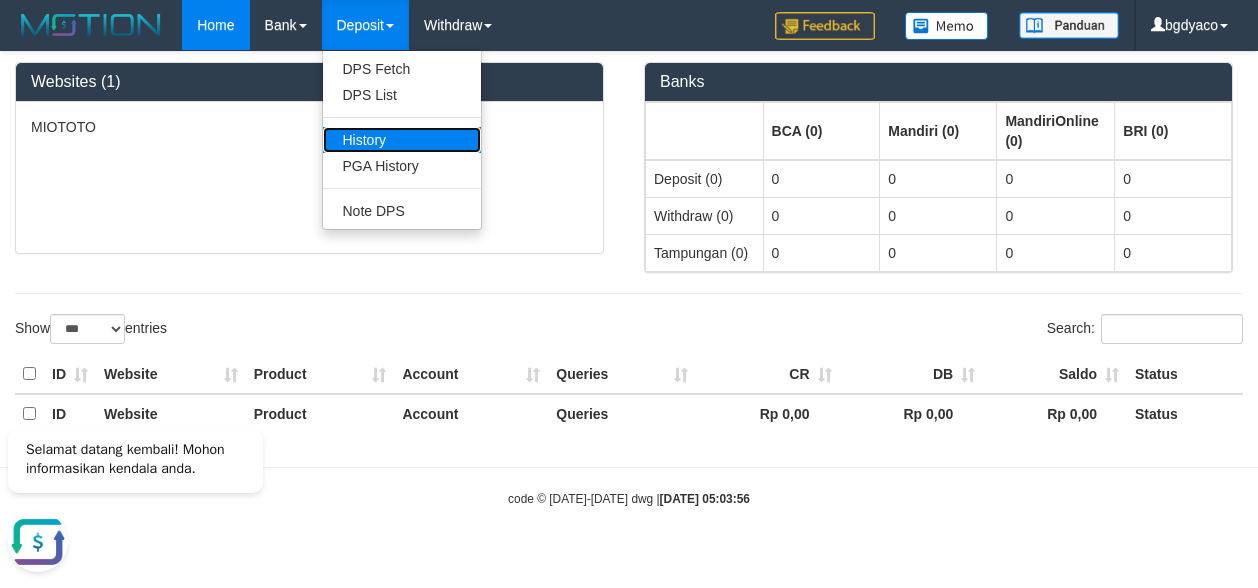 click on "History" at bounding box center [402, 140] 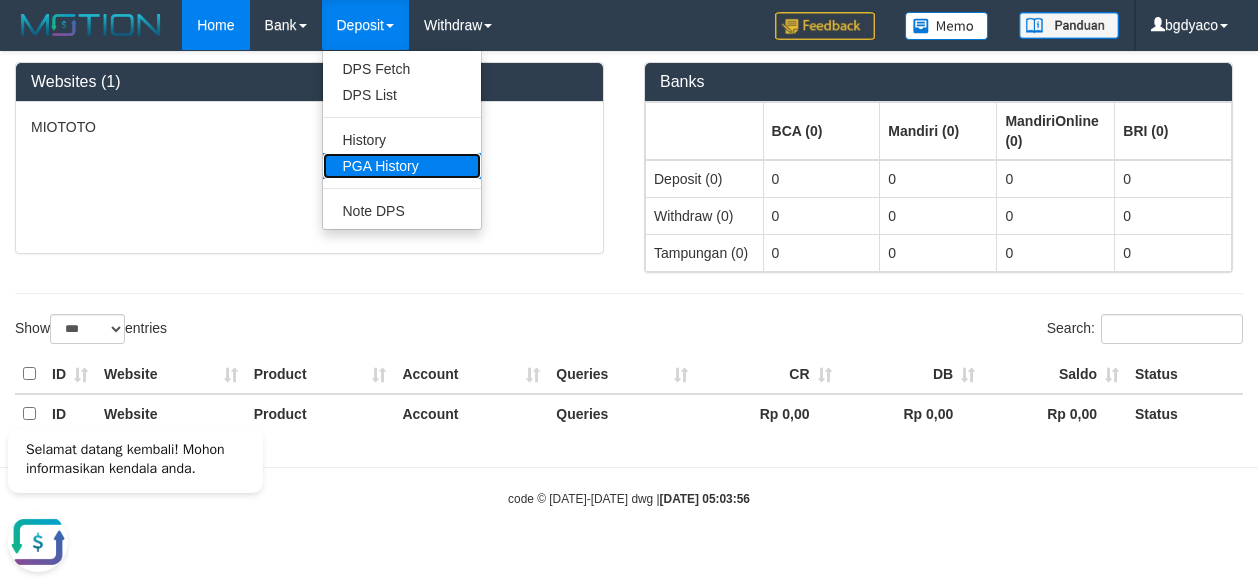 click on "PGA History" at bounding box center [402, 166] 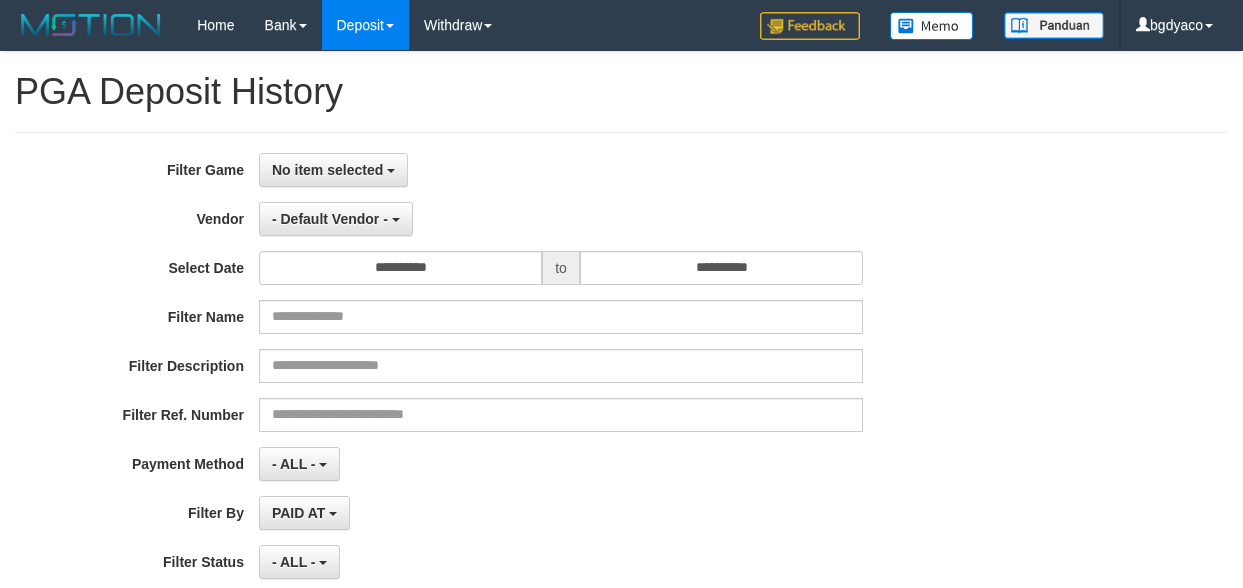 select 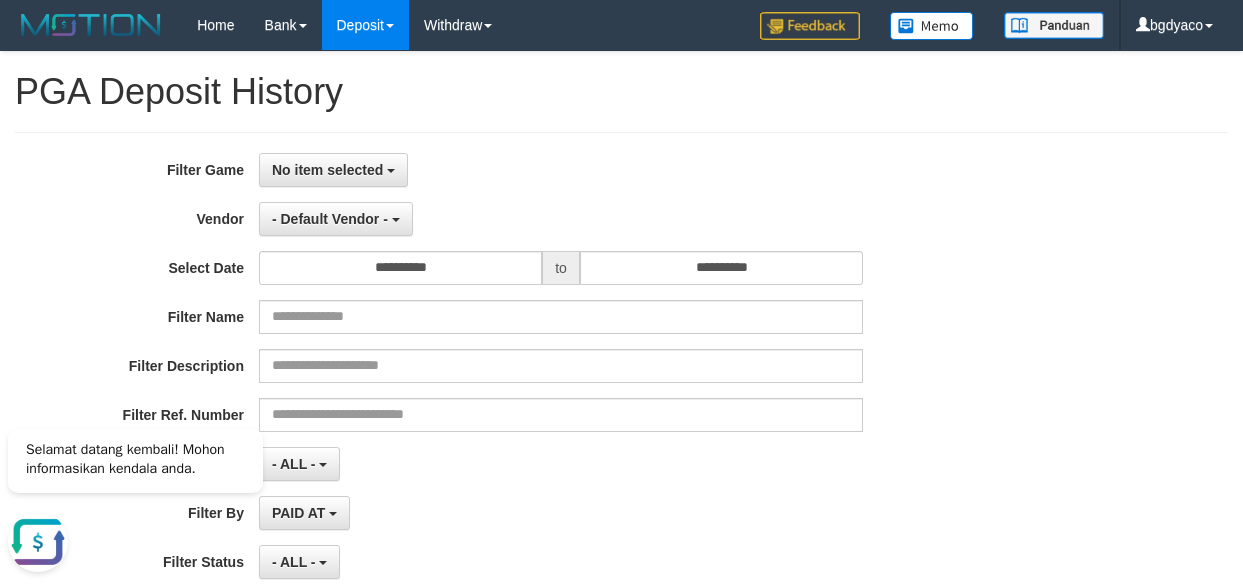 scroll, scrollTop: 0, scrollLeft: 0, axis: both 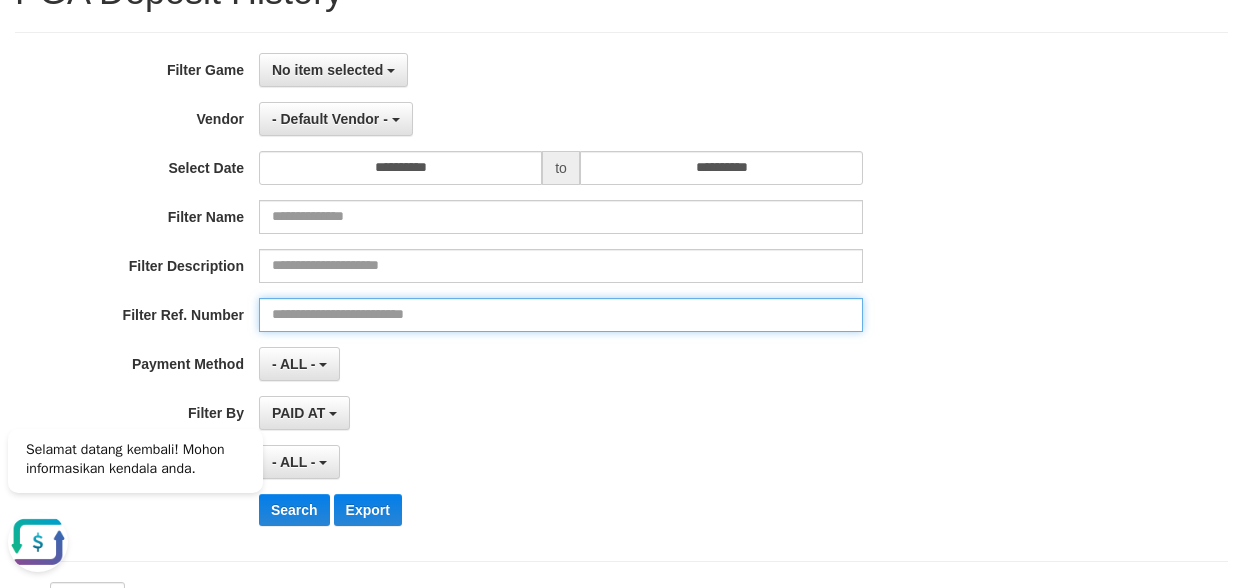 click at bounding box center [561, 315] 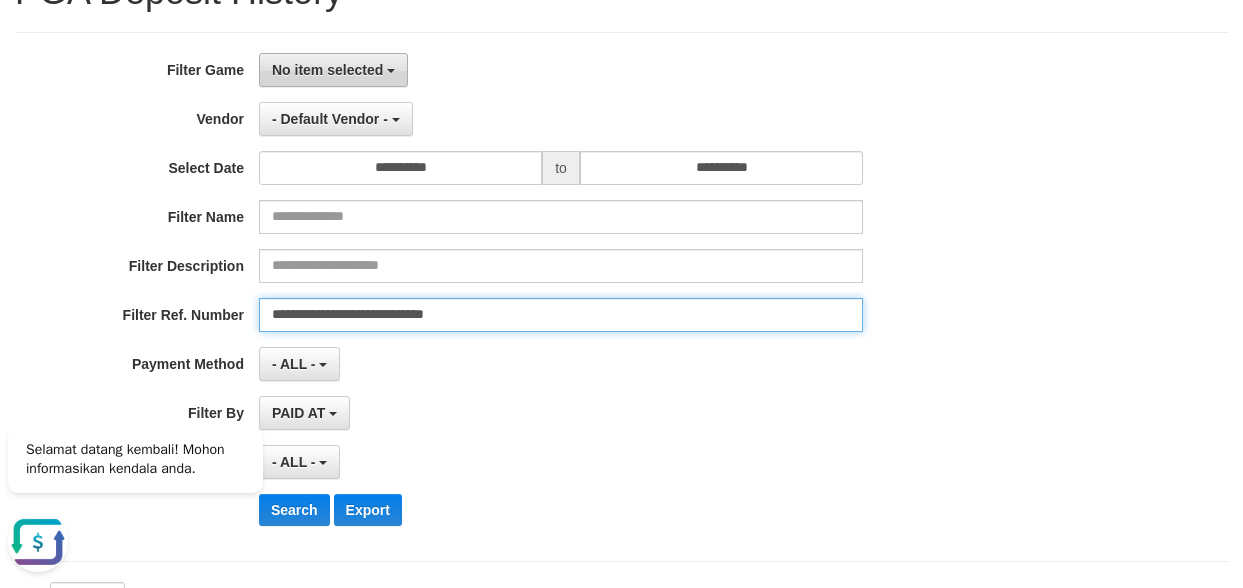 type on "**********" 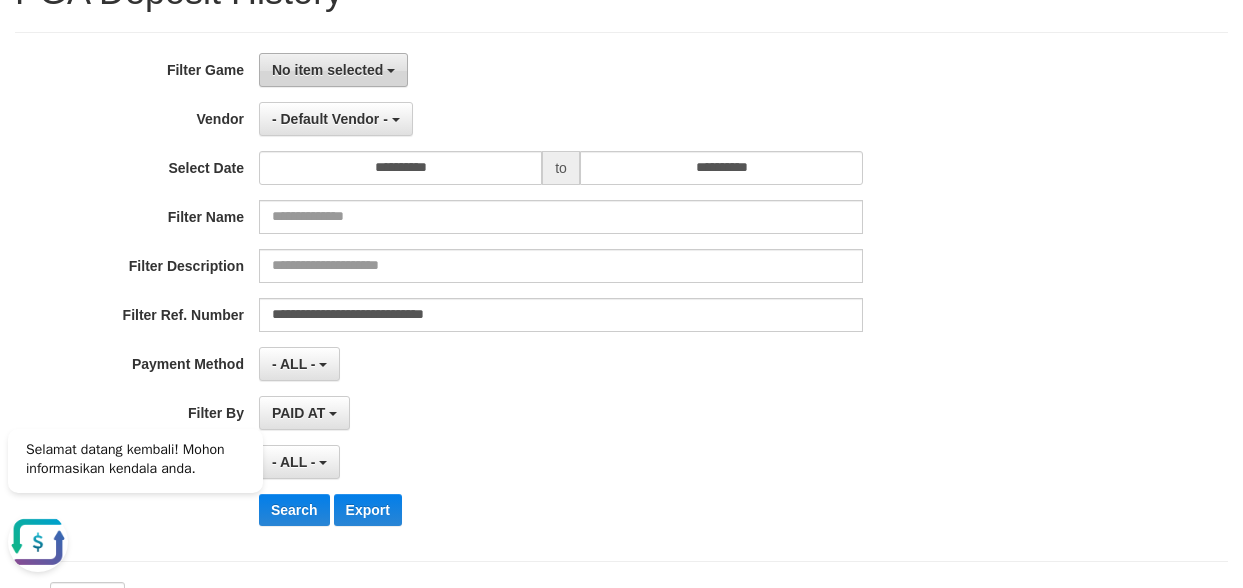 click on "No item selected" at bounding box center [327, 70] 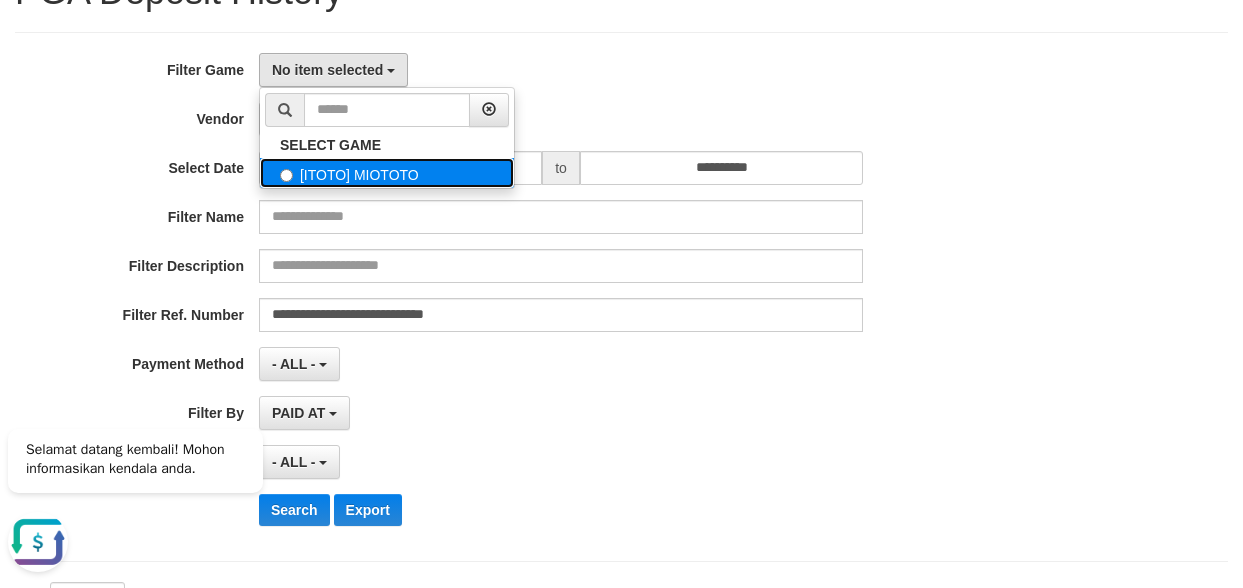 click on "[ITOTO] MIOTOTO" at bounding box center (387, 173) 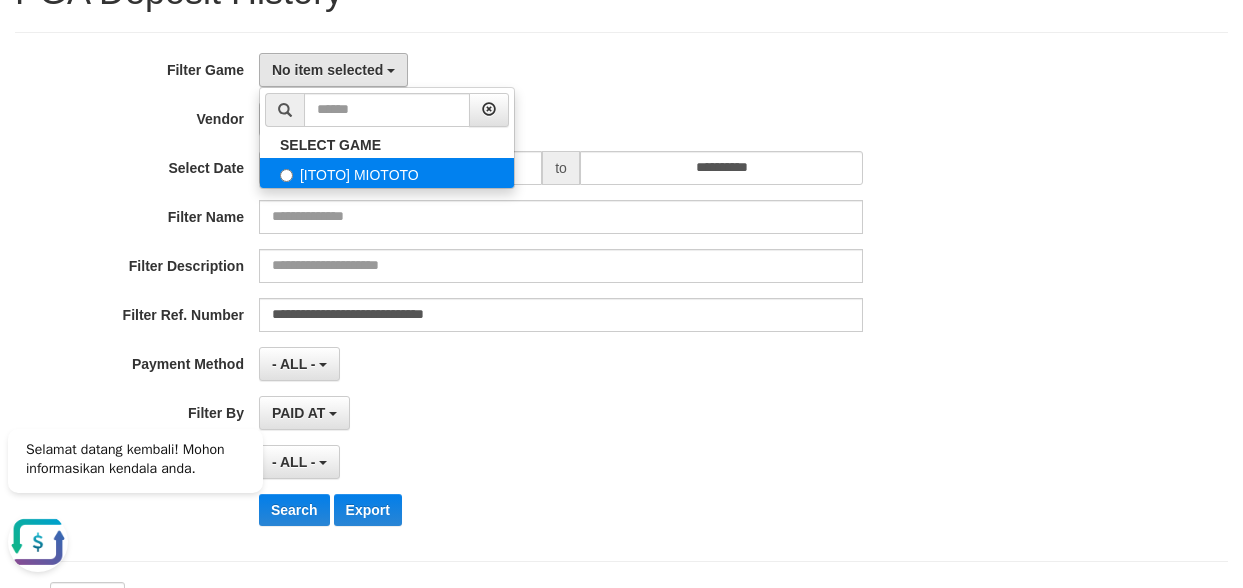 select on "****" 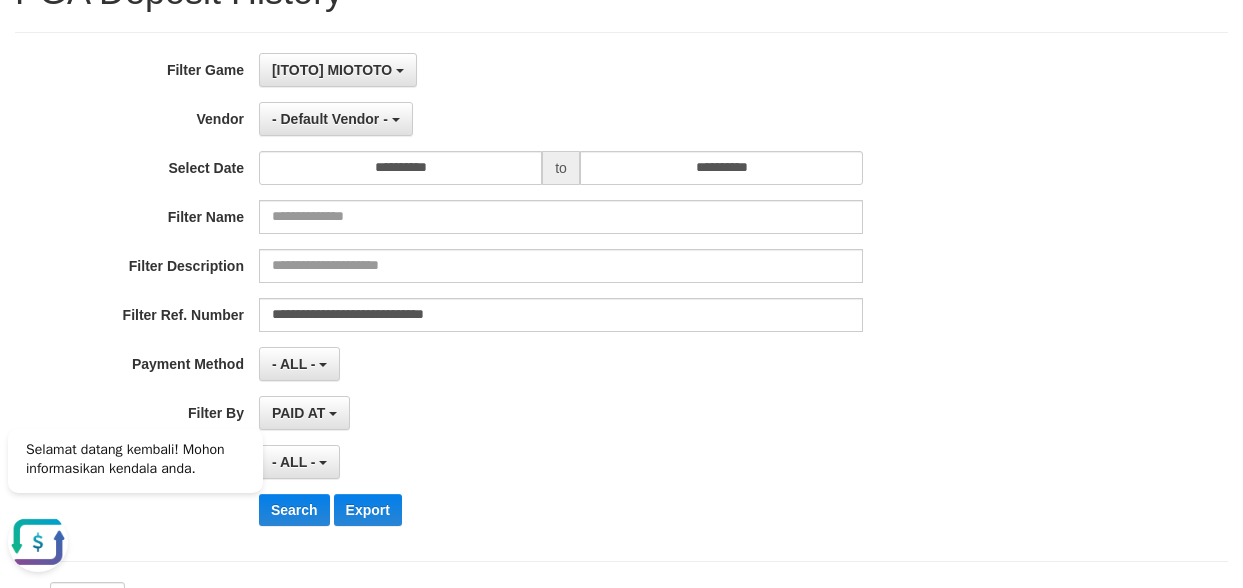 scroll, scrollTop: 18, scrollLeft: 0, axis: vertical 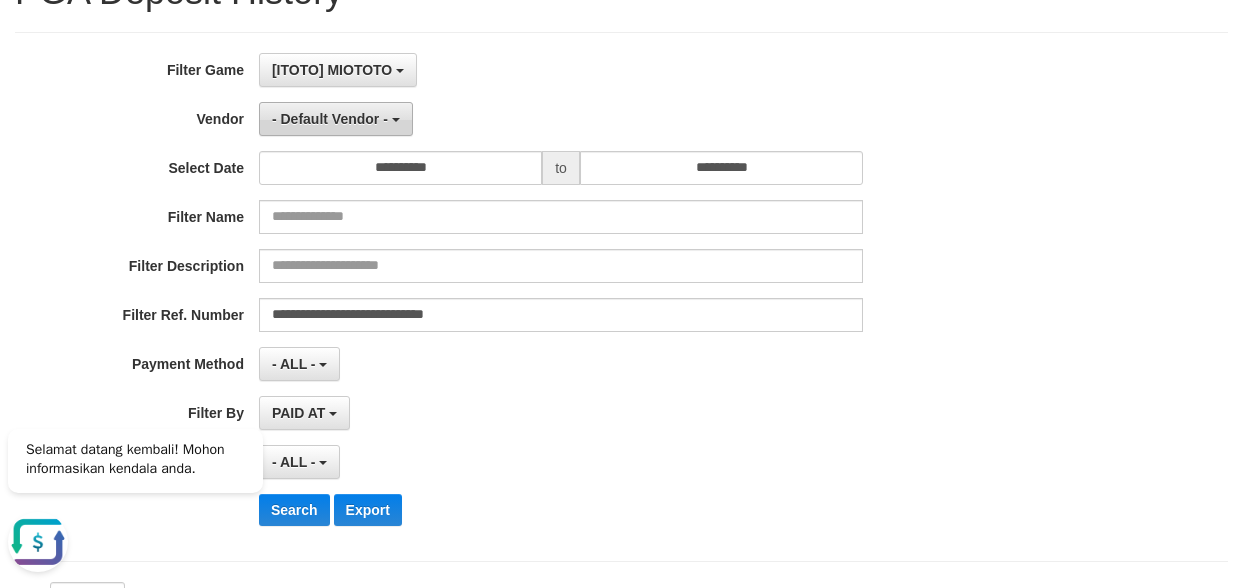click on "- Default Vendor -" at bounding box center [330, 119] 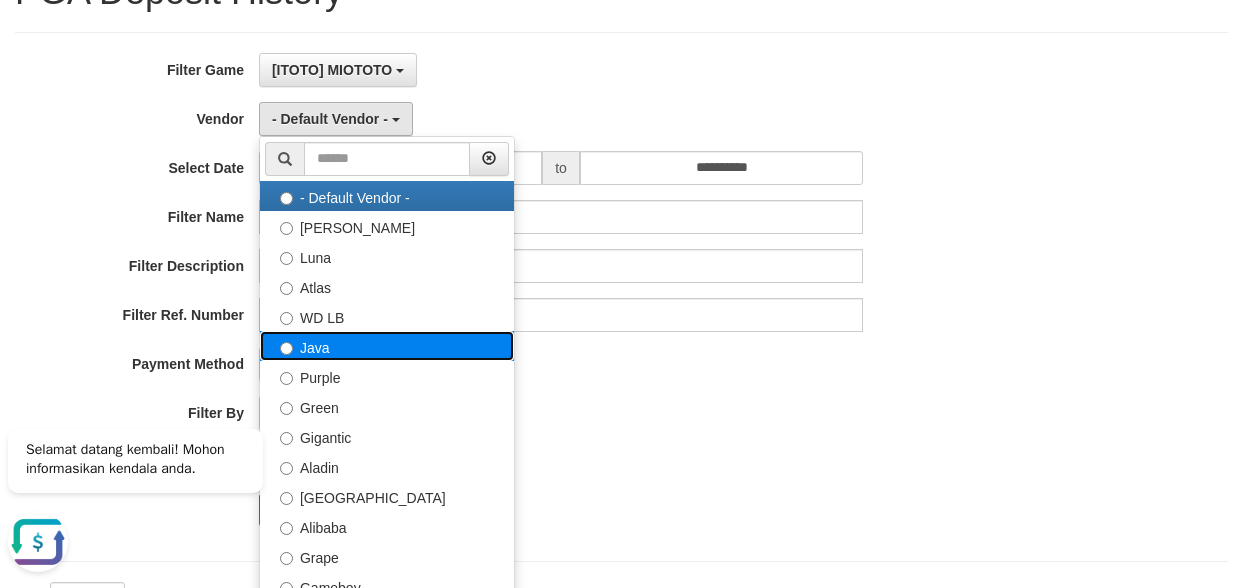 click on "Java" at bounding box center (387, 346) 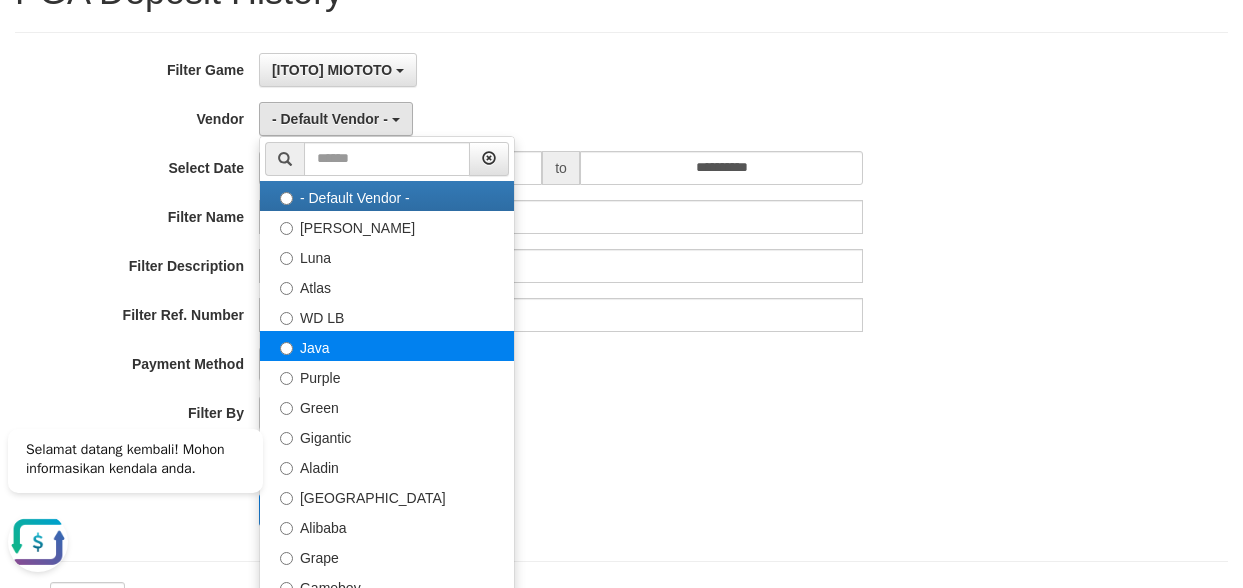 select on "**********" 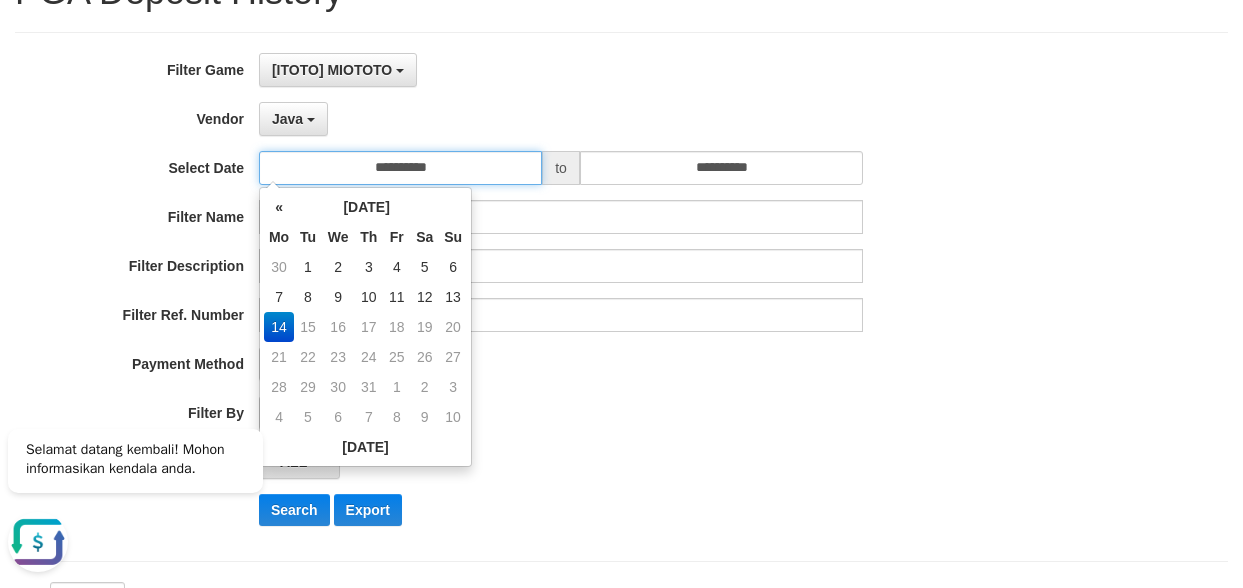 click on "**********" at bounding box center [400, 168] 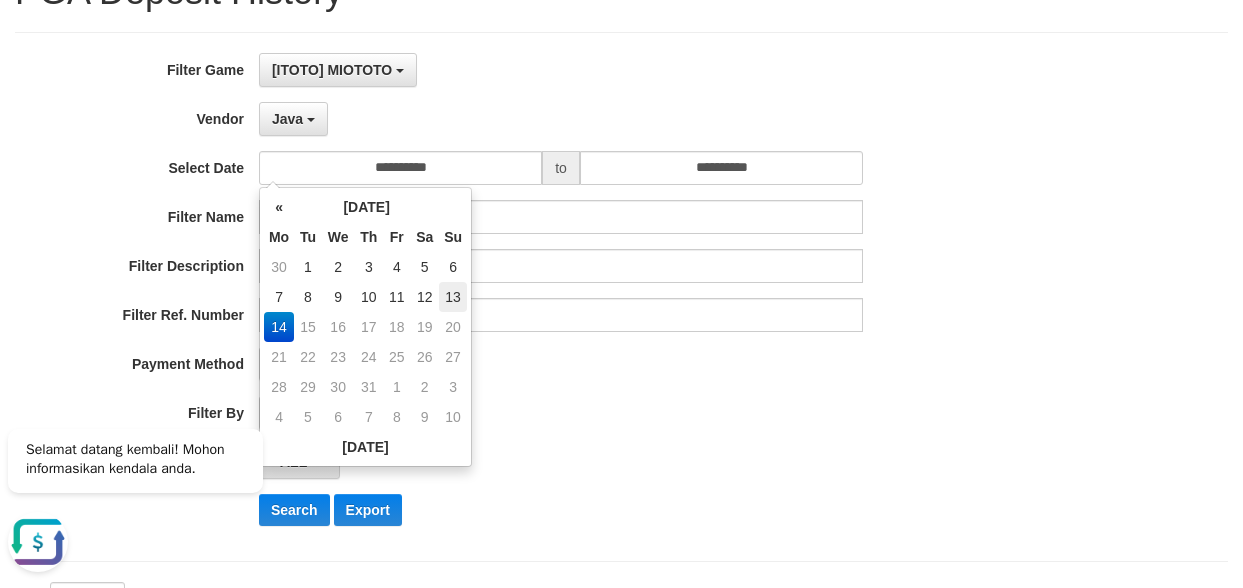 click on "13" at bounding box center (453, 297) 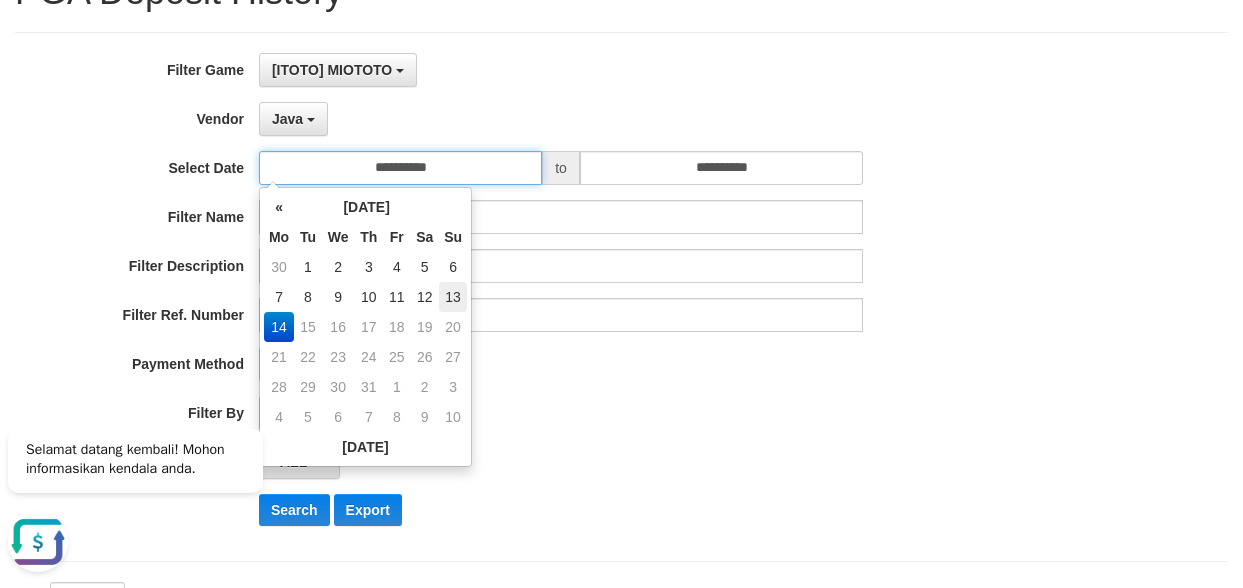 type on "**********" 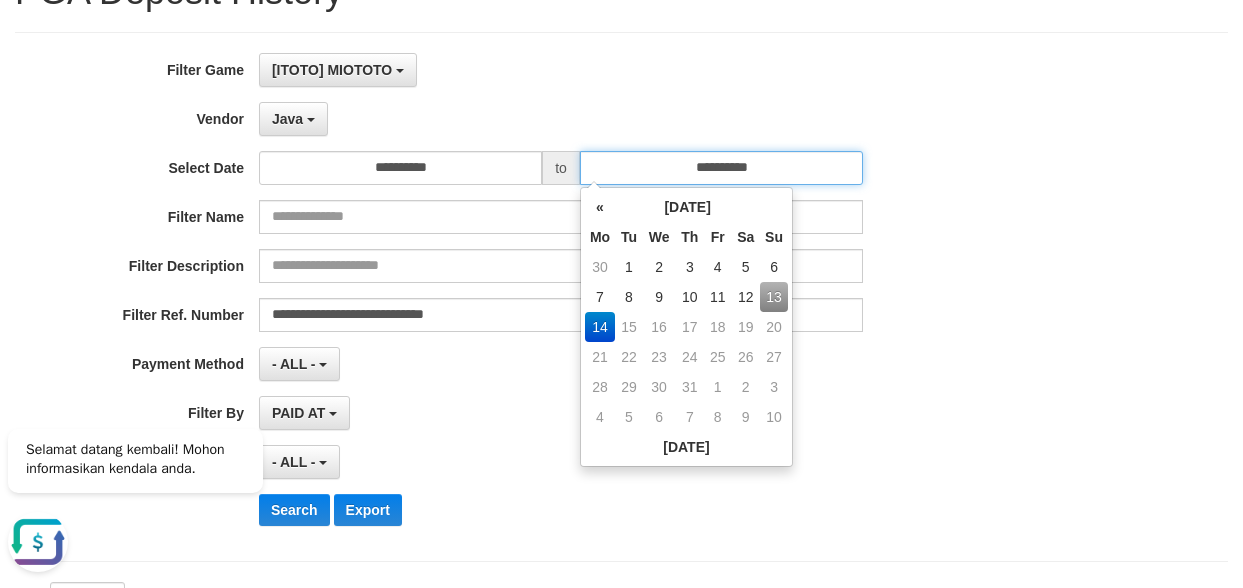 drag, startPoint x: 761, startPoint y: 170, endPoint x: 762, endPoint y: 304, distance: 134.00374 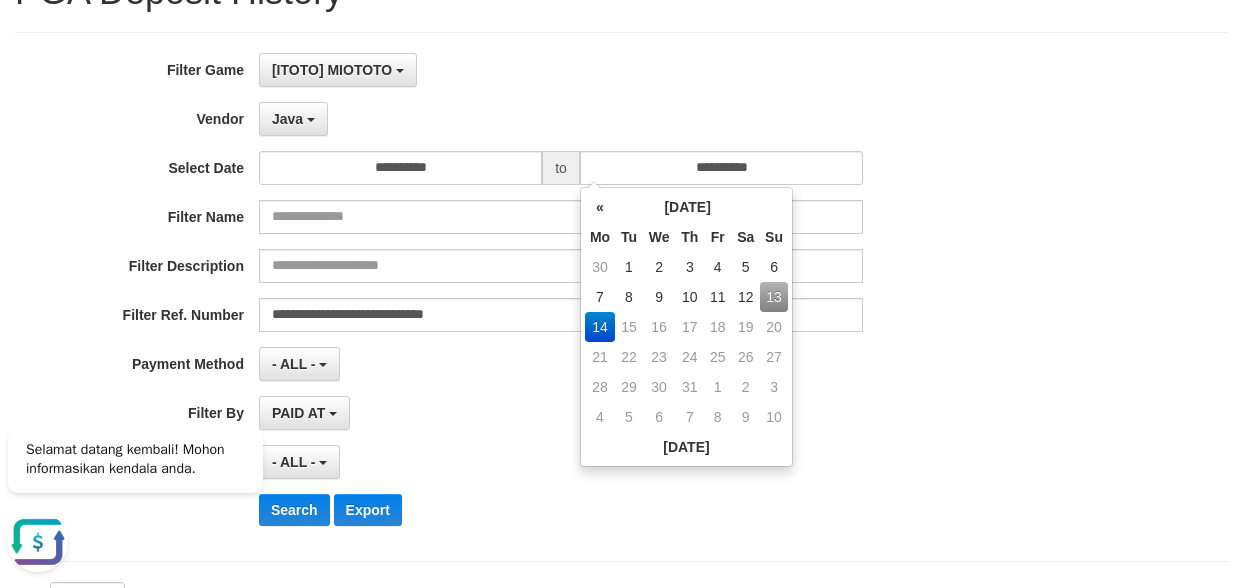 click on "13" at bounding box center [774, 297] 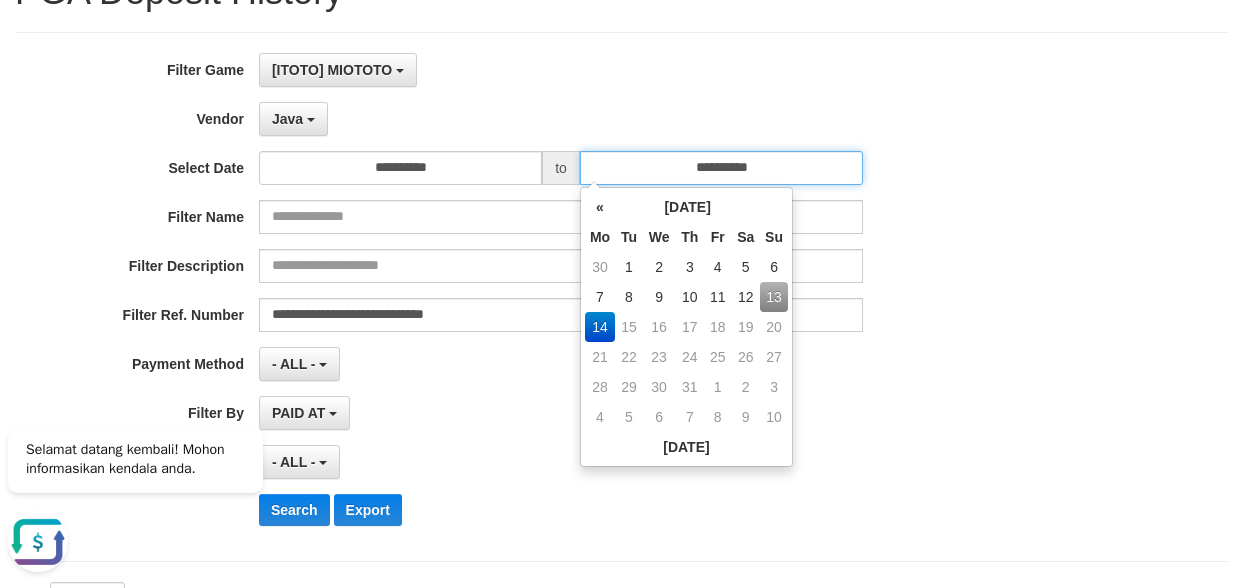 type on "**********" 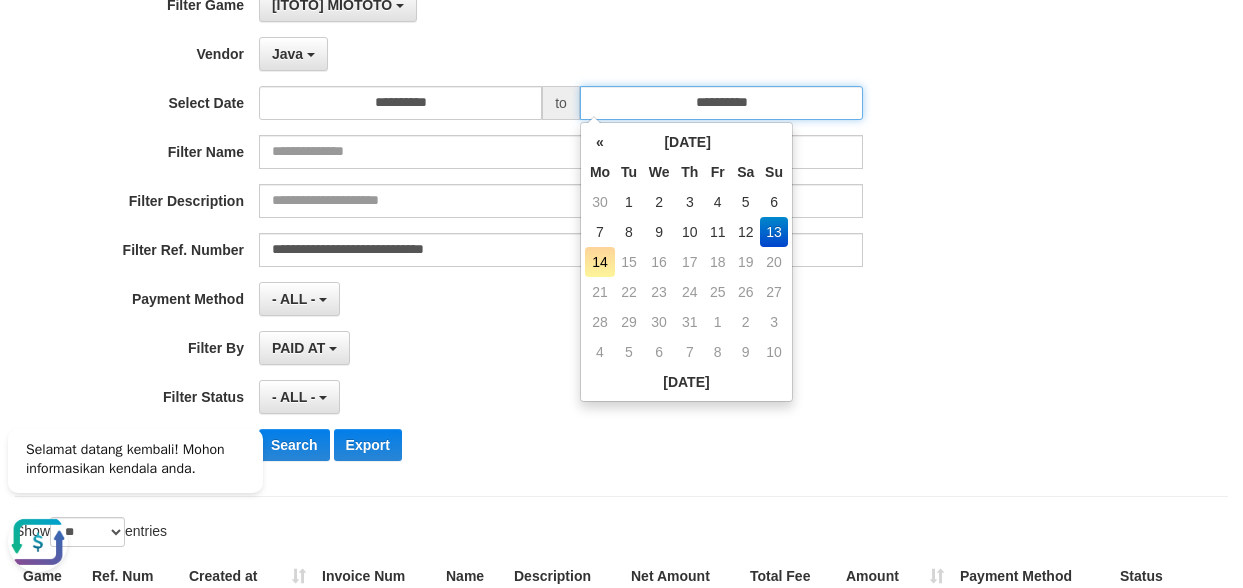 scroll, scrollTop: 200, scrollLeft: 0, axis: vertical 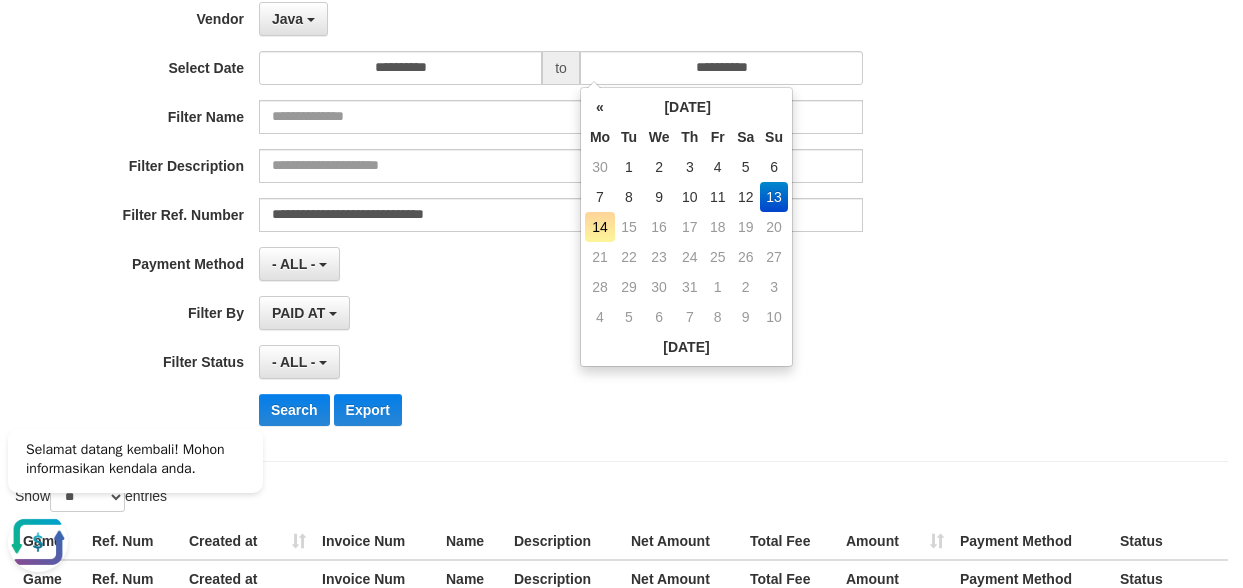 click on "**********" at bounding box center (518, 197) 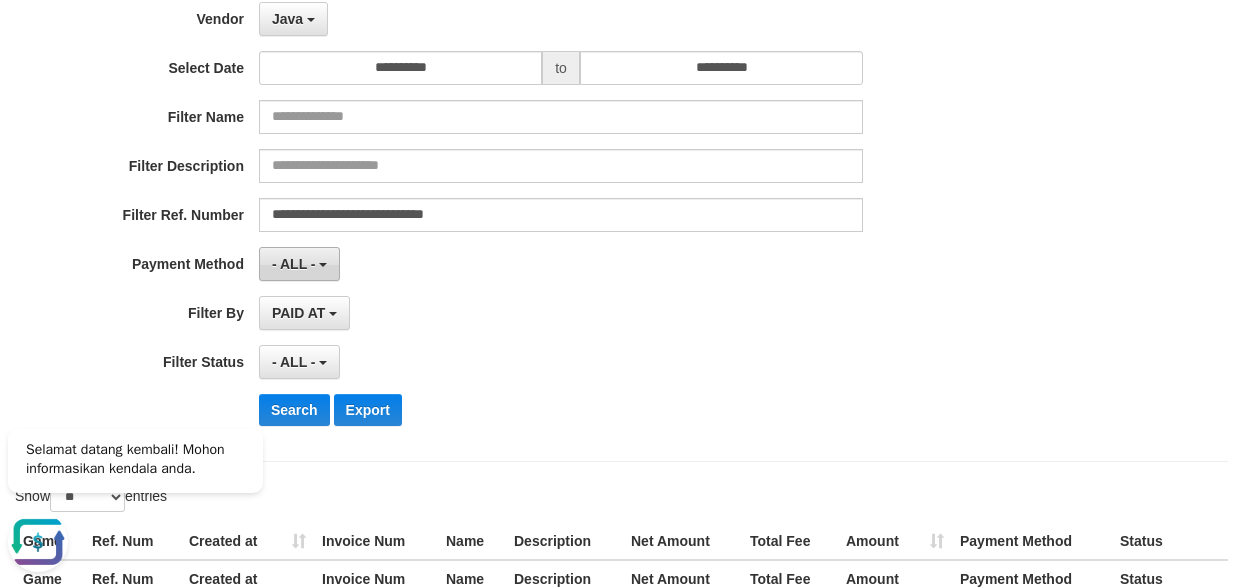 click on "- ALL -" at bounding box center (294, 264) 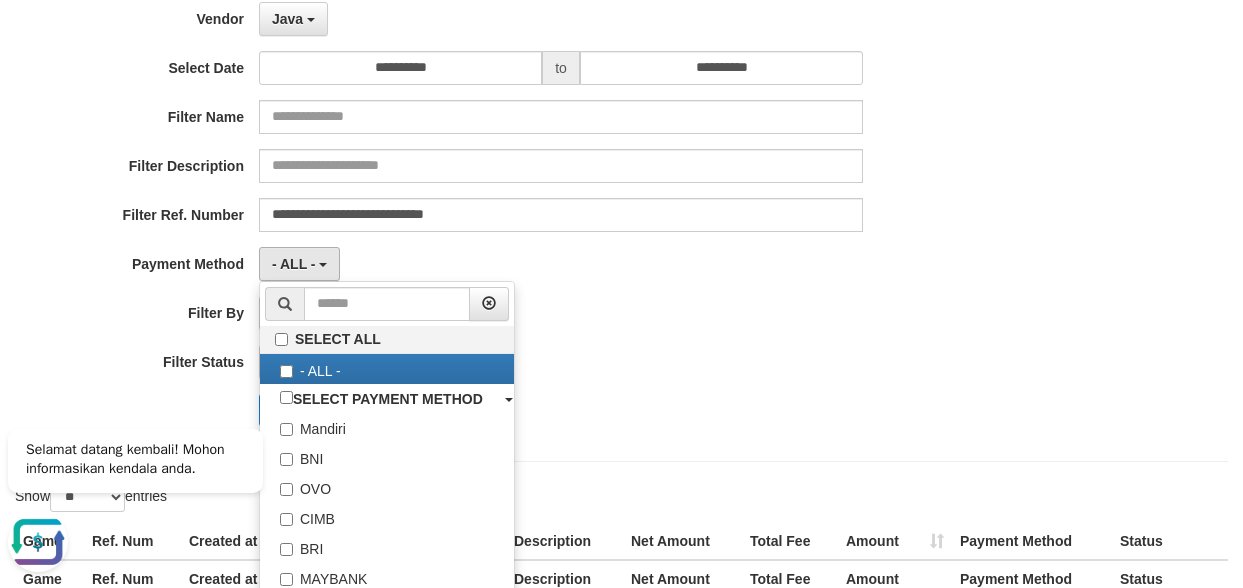 click on "**********" at bounding box center (518, 197) 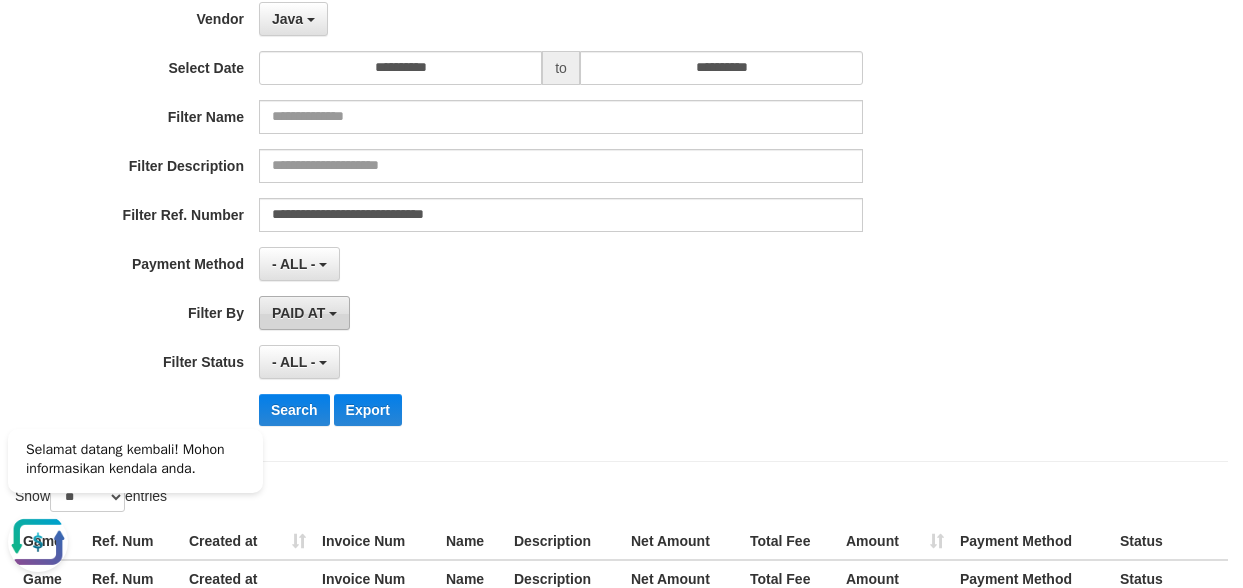 click on "PAID AT" at bounding box center [304, 313] 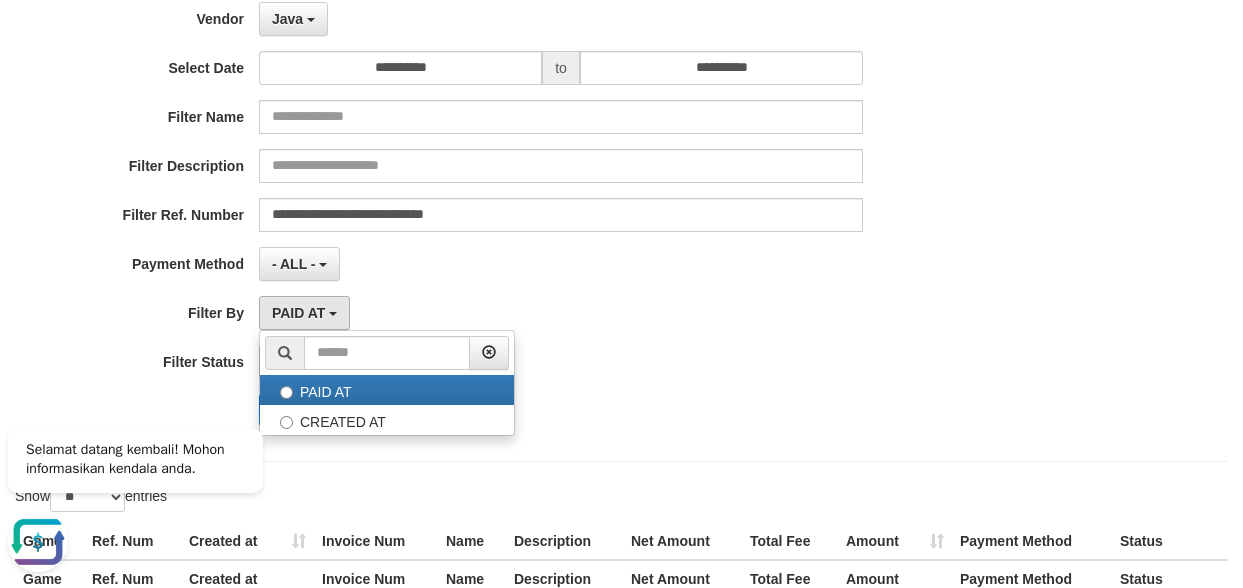 click on "PAID AT
CREATED AT" at bounding box center (387, 383) 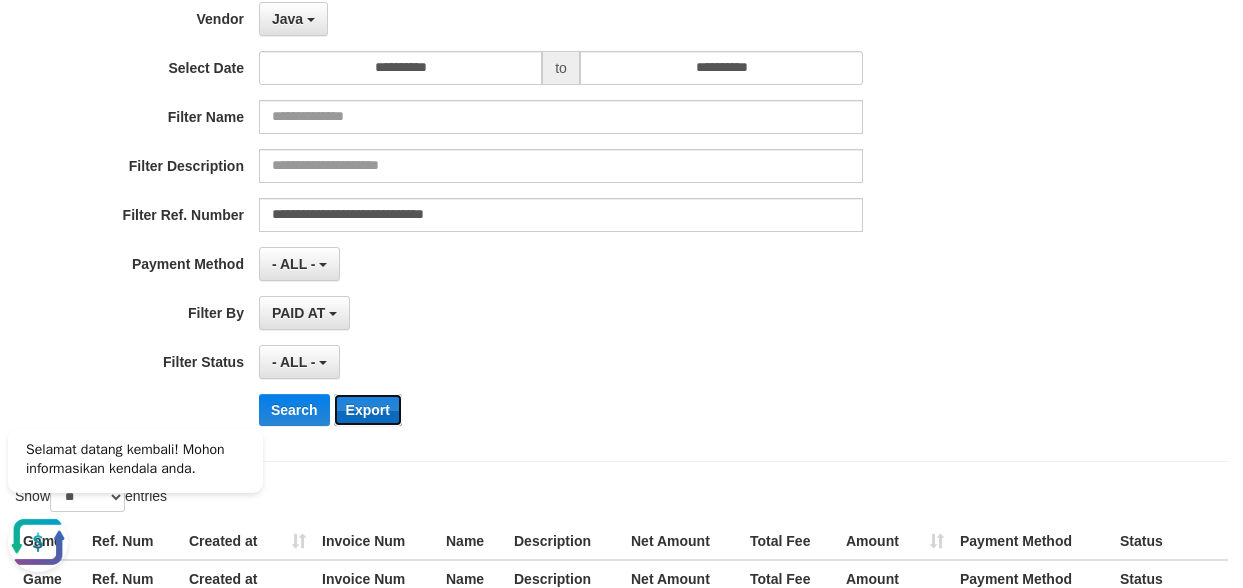 click on "Export" at bounding box center (368, 410) 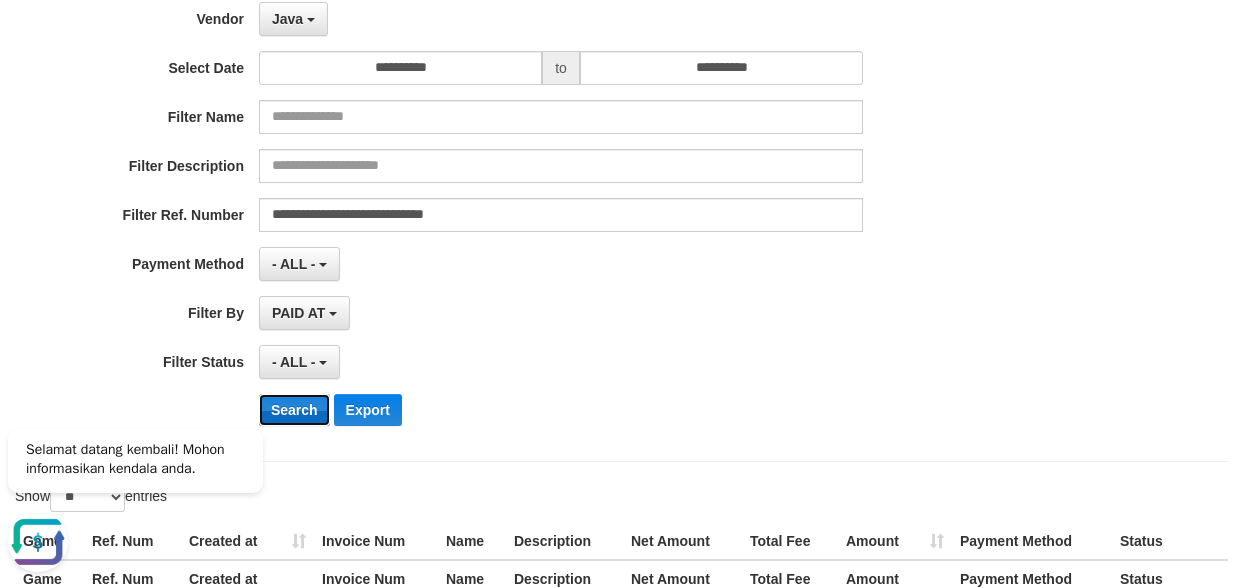 click on "Search" at bounding box center (294, 410) 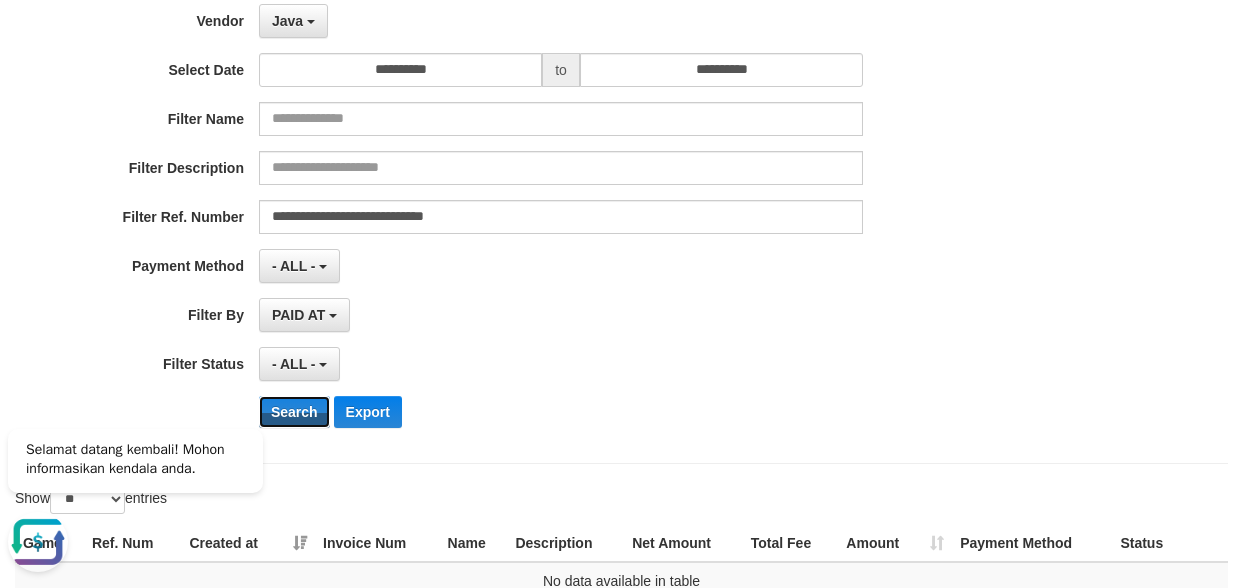 scroll, scrollTop: 306, scrollLeft: 0, axis: vertical 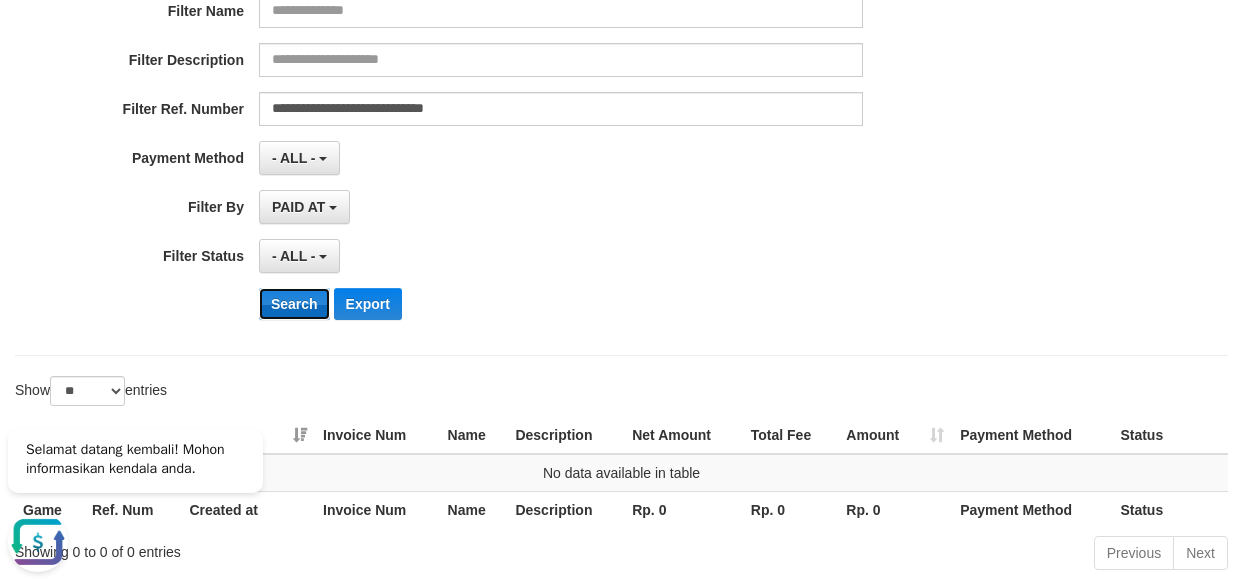 click on "Search" at bounding box center [294, 304] 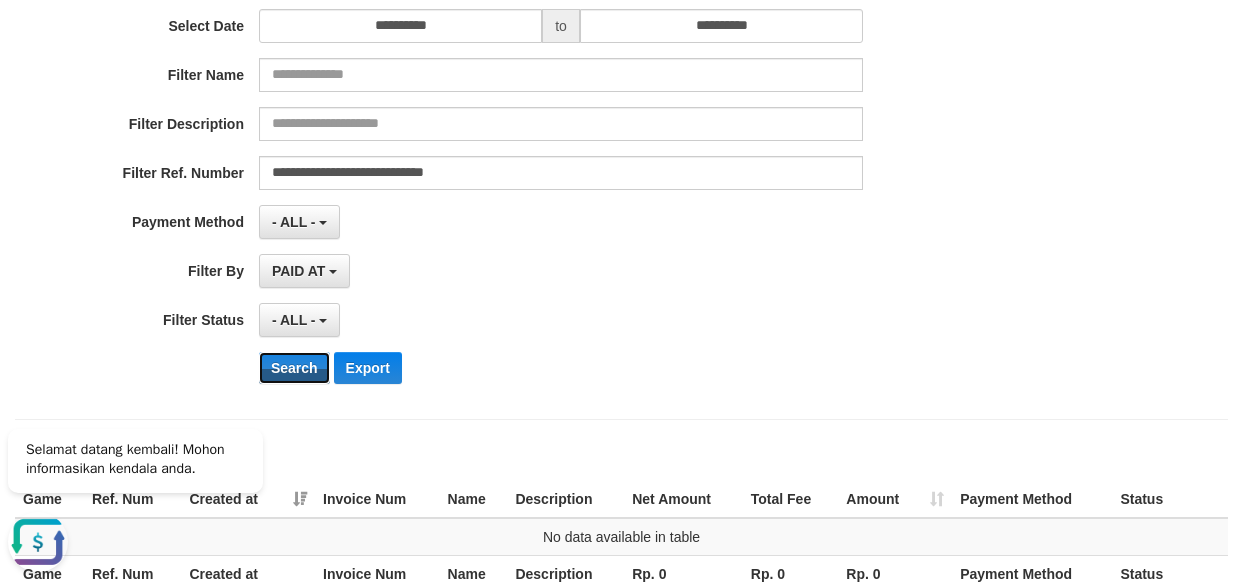 scroll, scrollTop: 206, scrollLeft: 0, axis: vertical 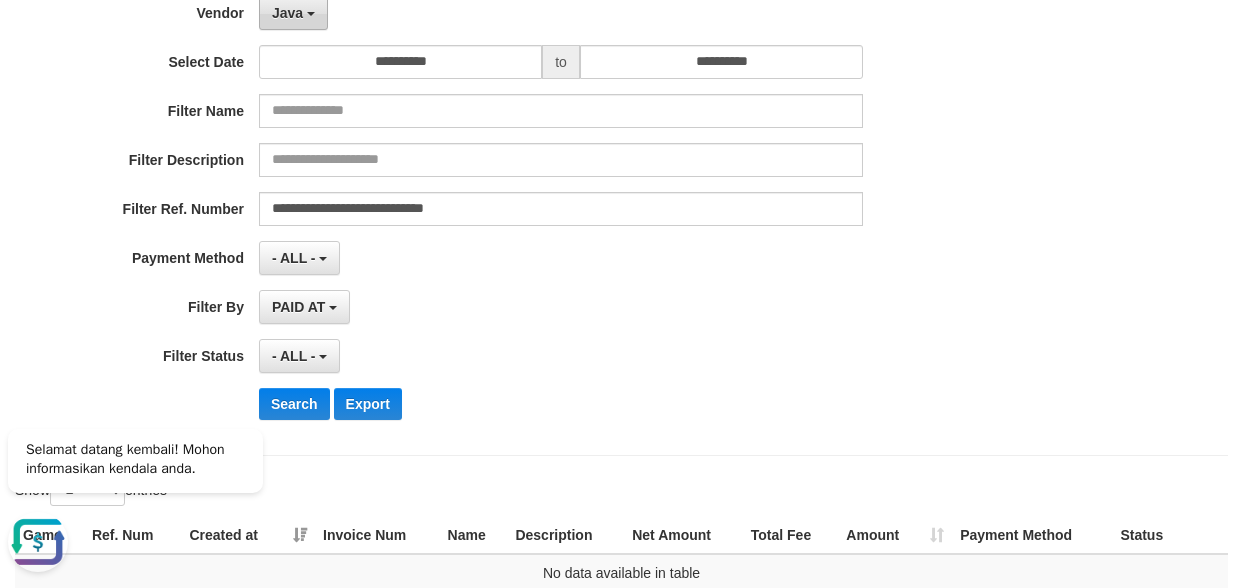 click on "Java" at bounding box center [293, 13] 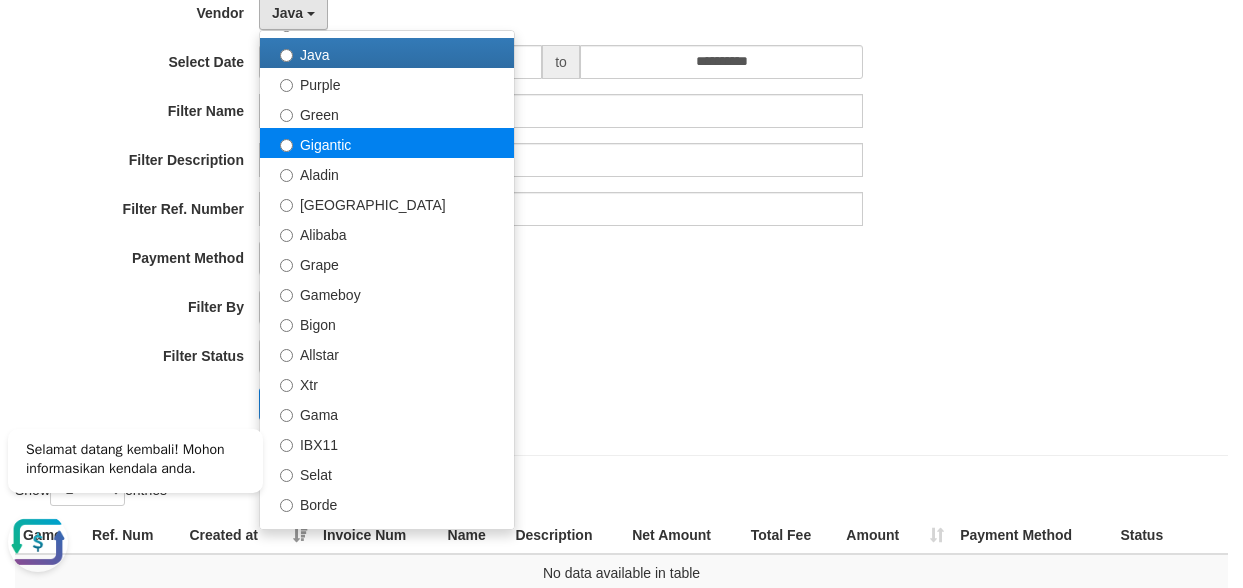 scroll, scrollTop: 200, scrollLeft: 0, axis: vertical 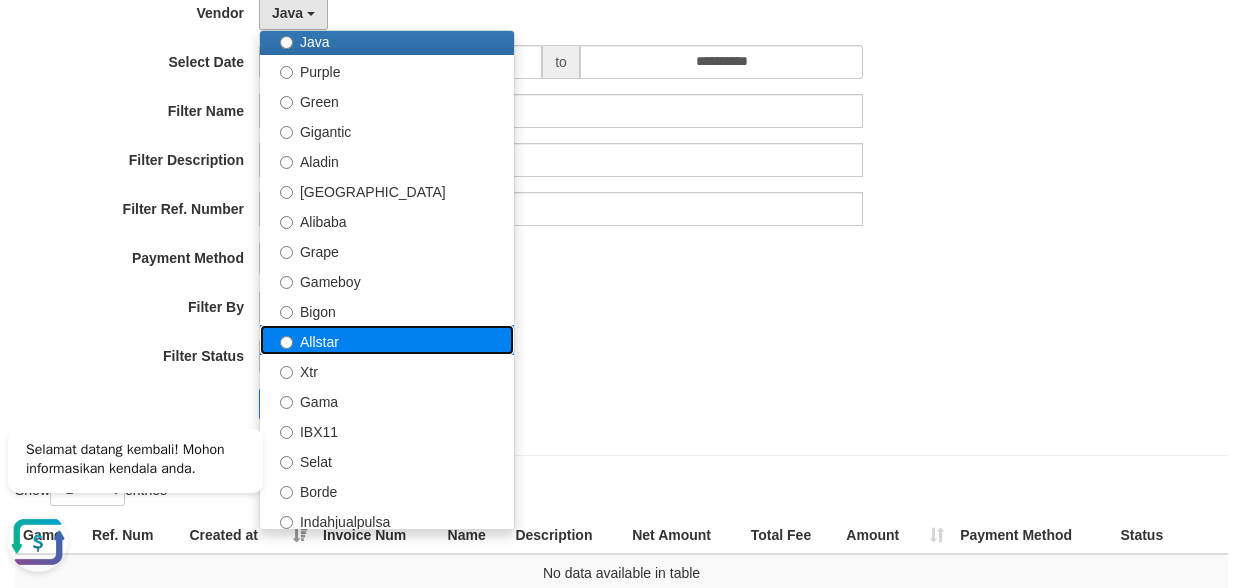 click on "Allstar" at bounding box center [387, 340] 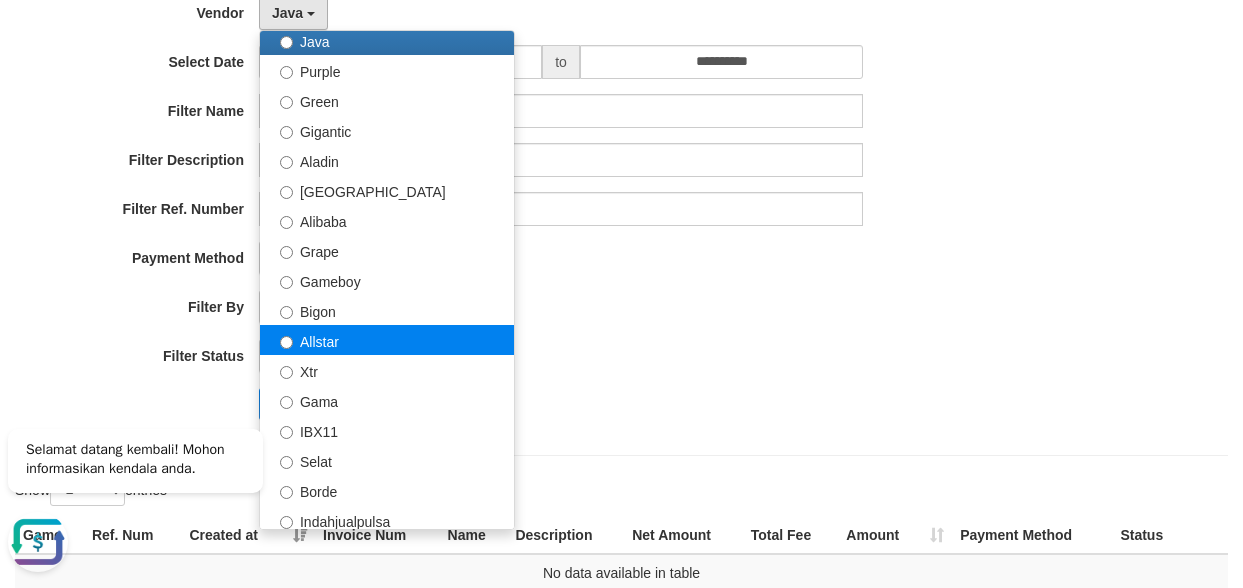 select on "**********" 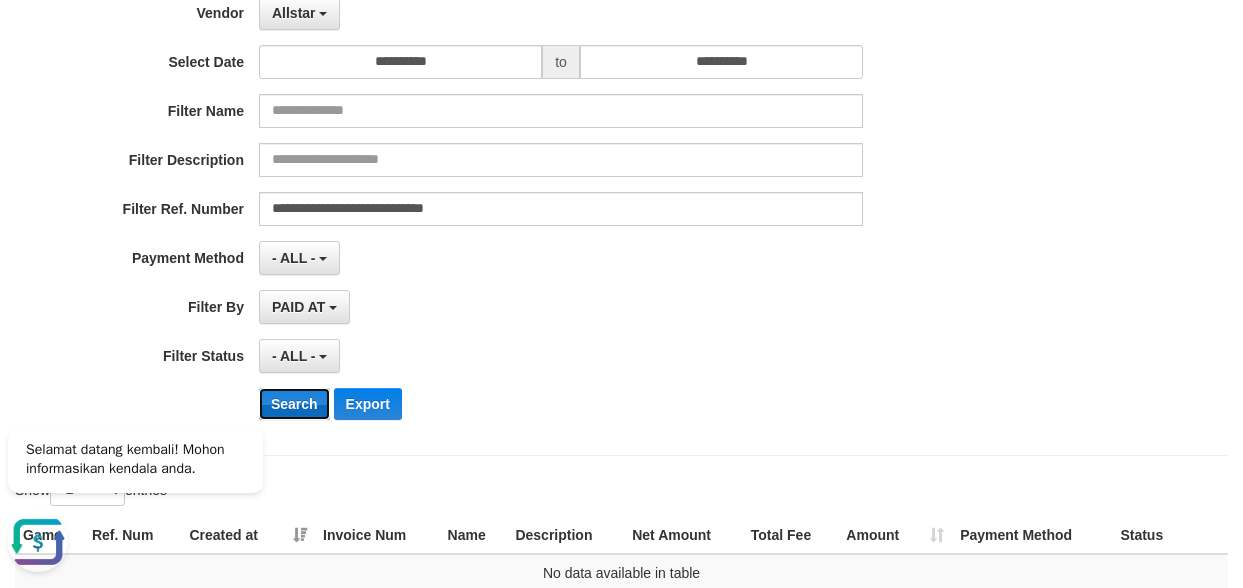 click on "Search" at bounding box center (294, 404) 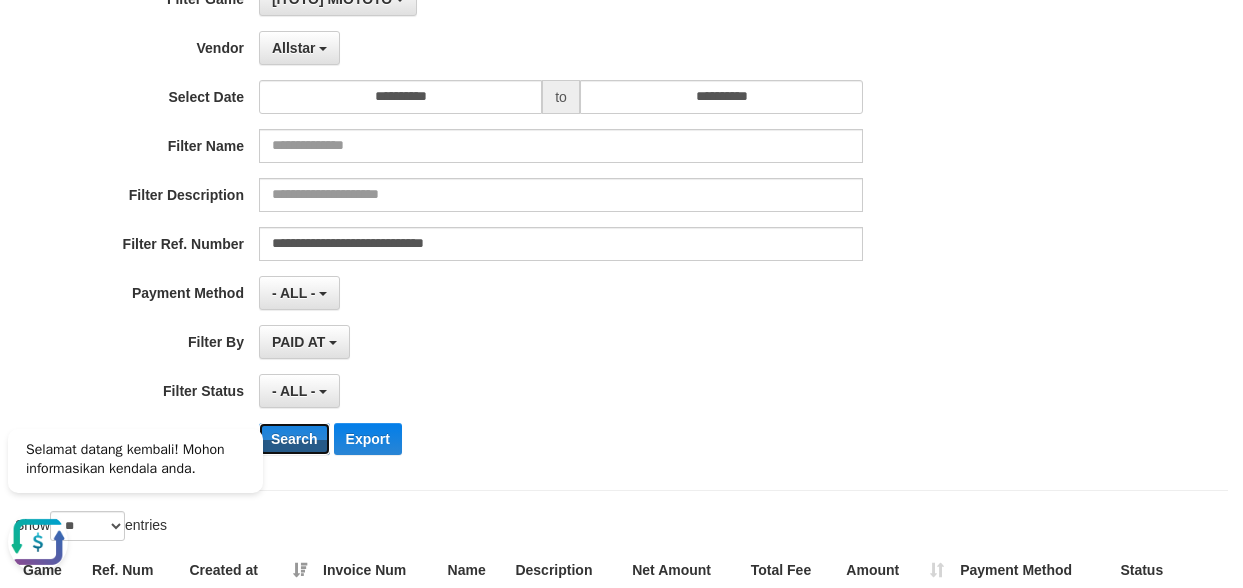scroll, scrollTop: 206, scrollLeft: 0, axis: vertical 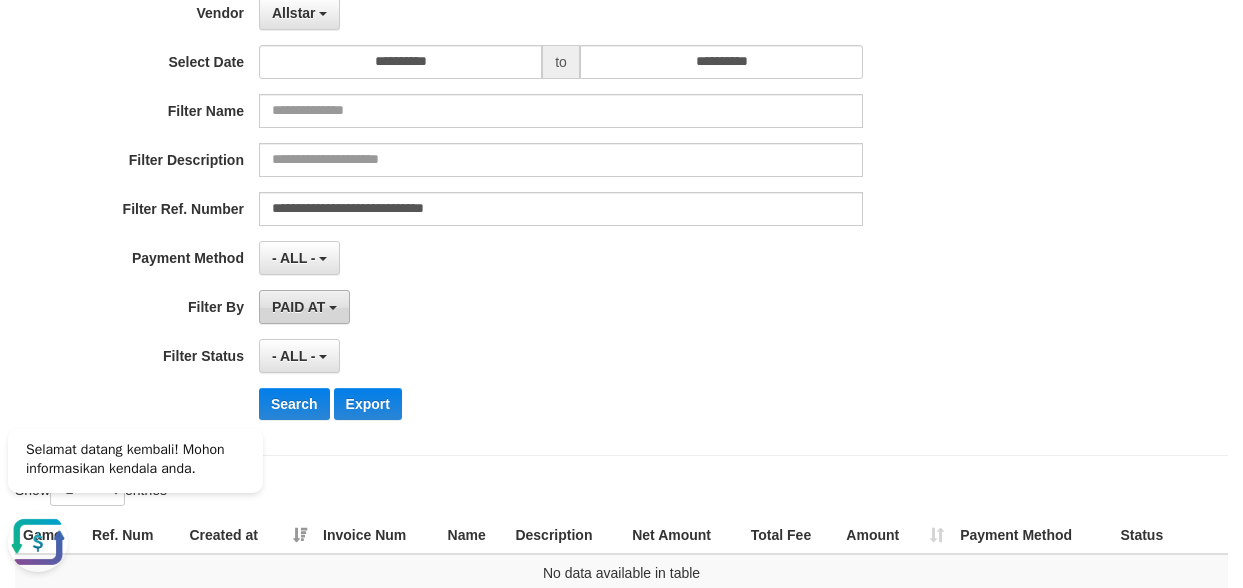 click on "PAID AT" at bounding box center (298, 307) 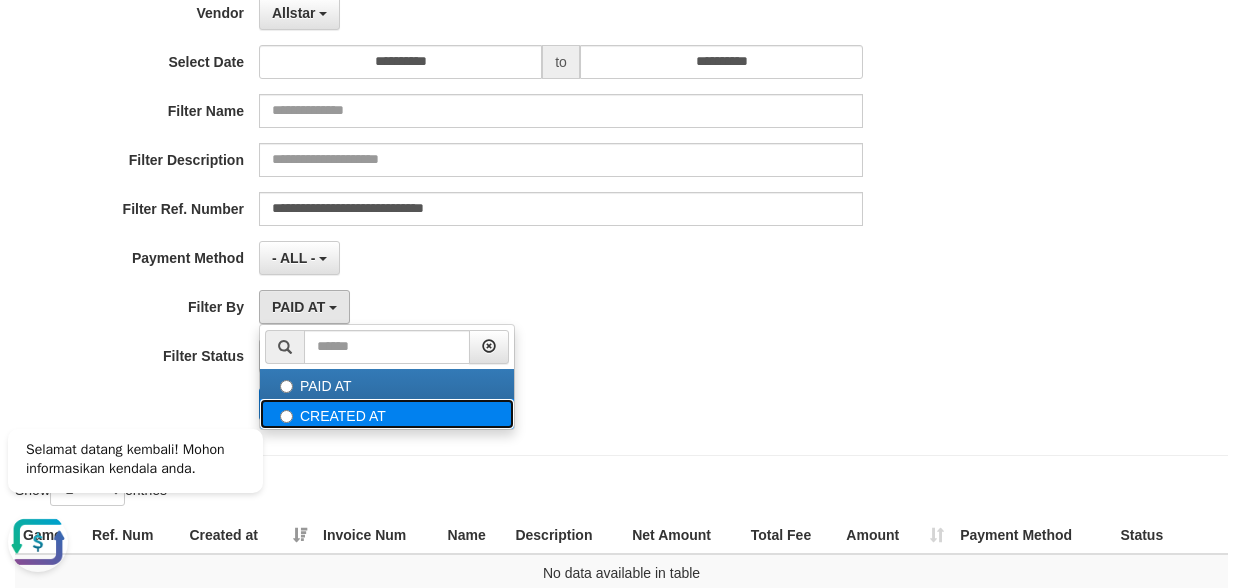 click on "CREATED AT" at bounding box center (387, 414) 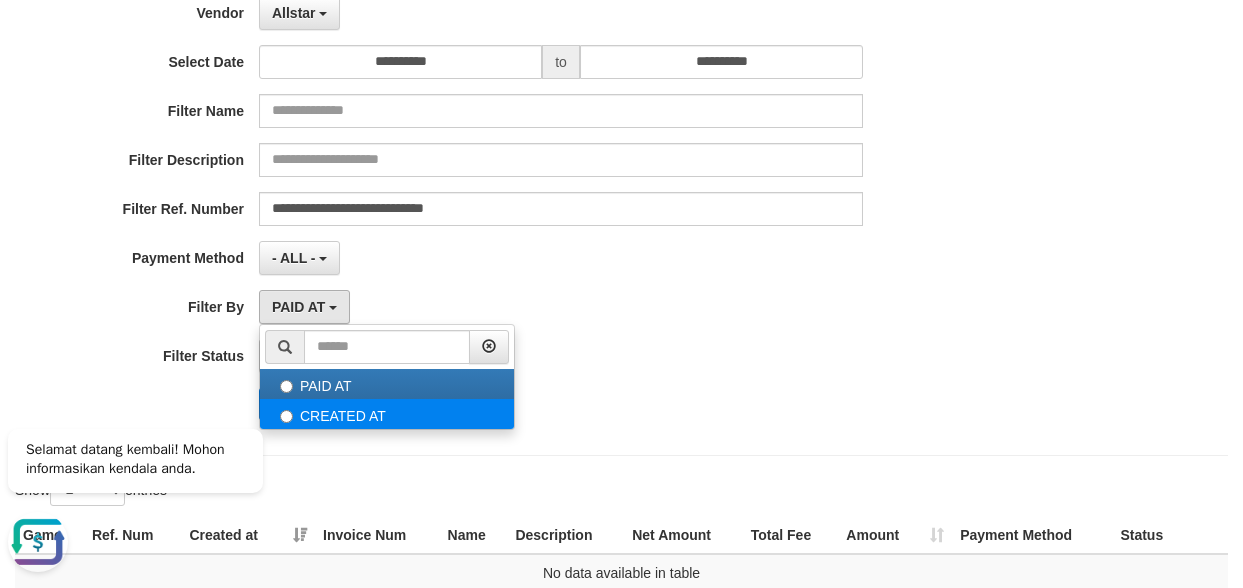 select on "*" 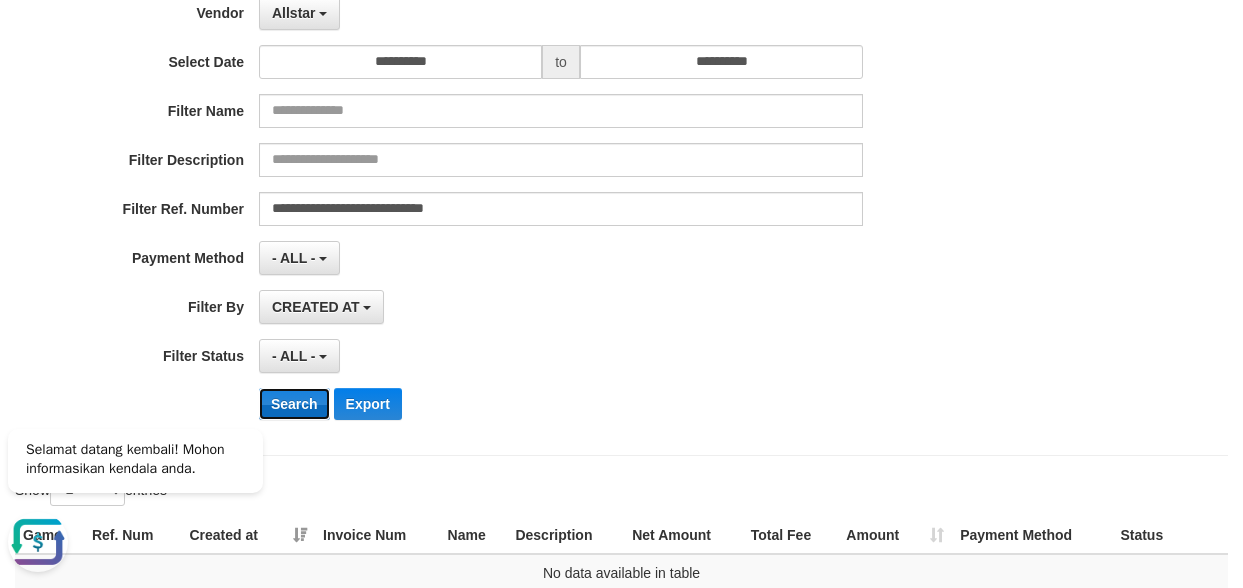 click on "Search" at bounding box center (294, 404) 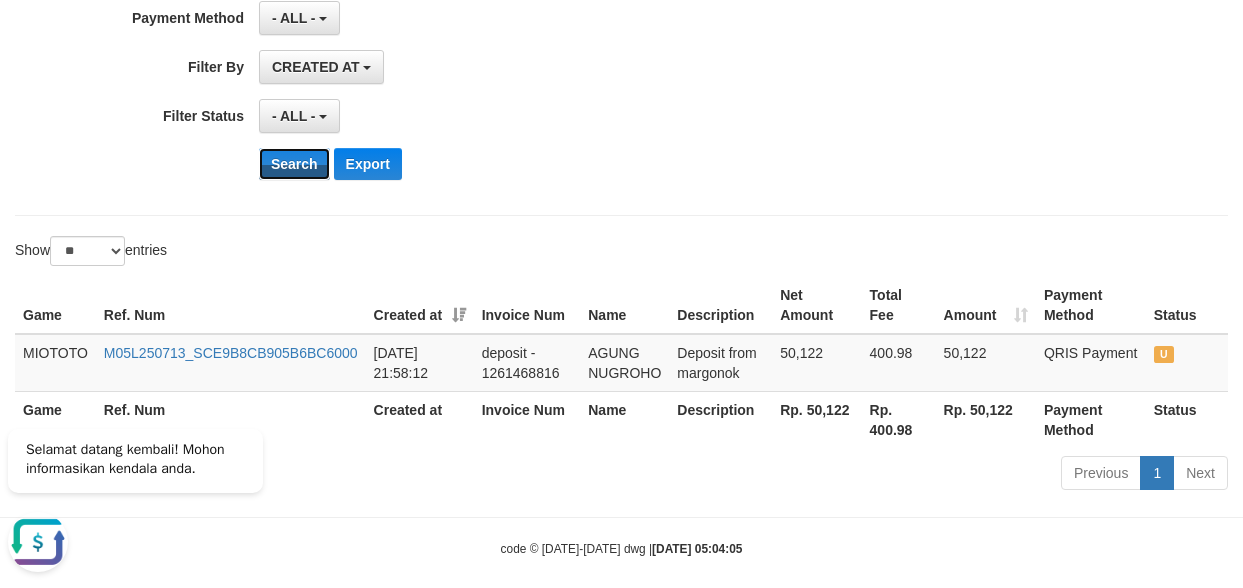 scroll, scrollTop: 466, scrollLeft: 0, axis: vertical 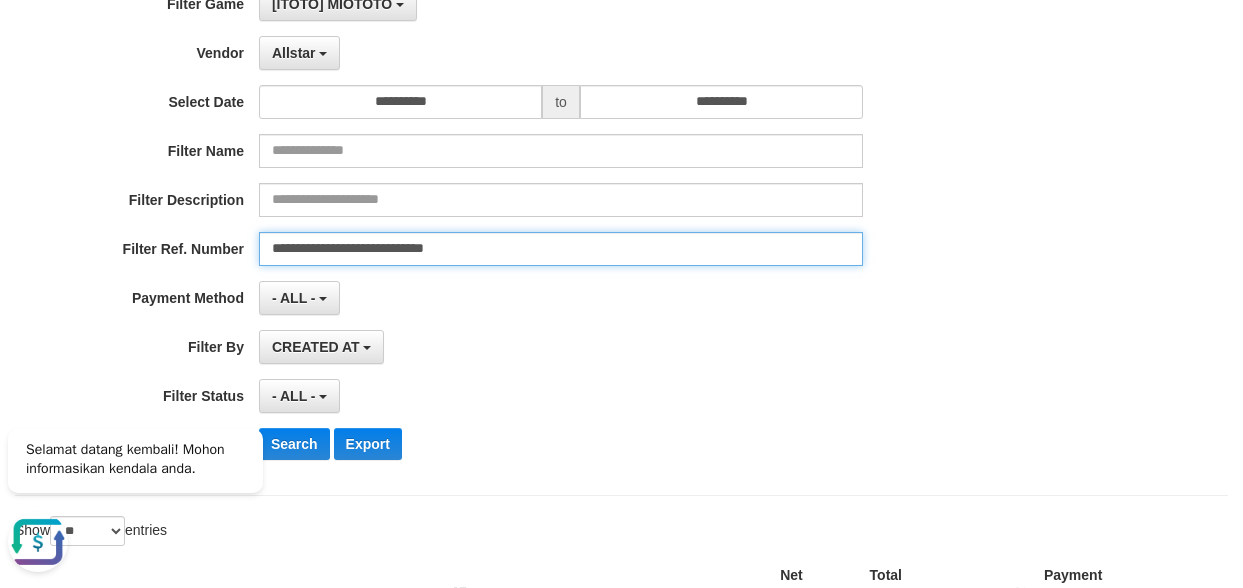 click on "**********" at bounding box center (561, 249) 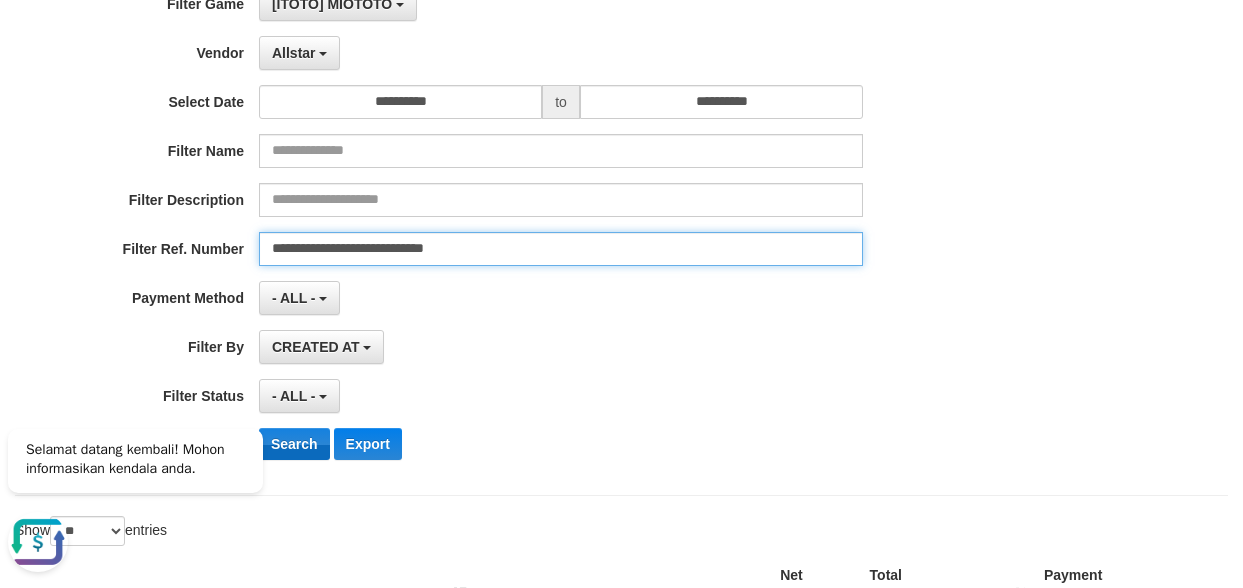 type on "**********" 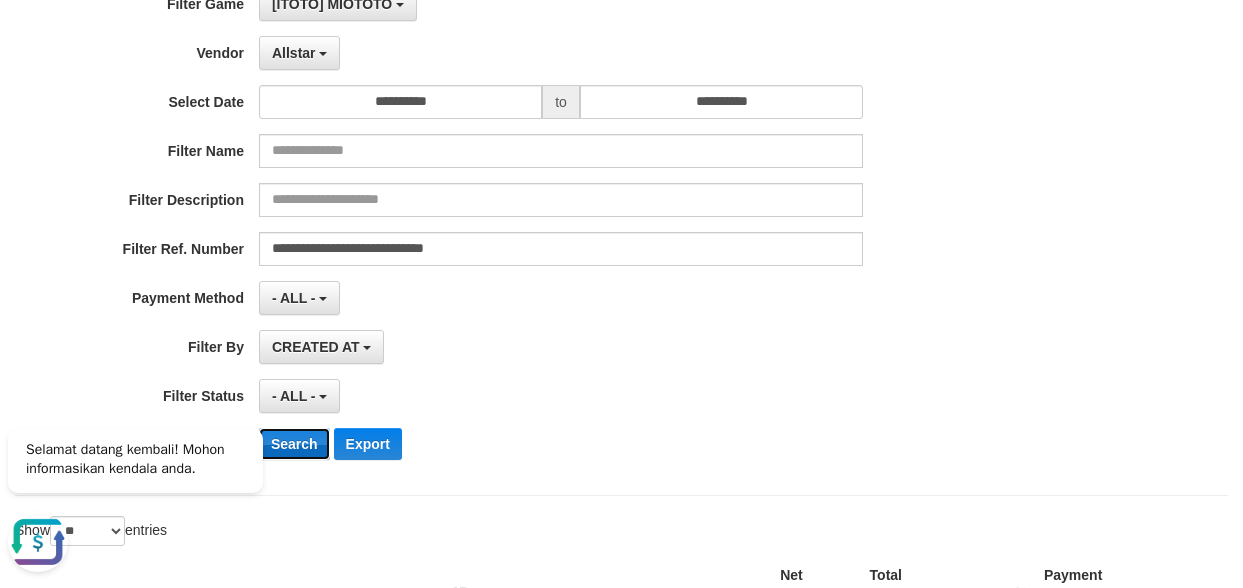 click on "Search" at bounding box center [294, 444] 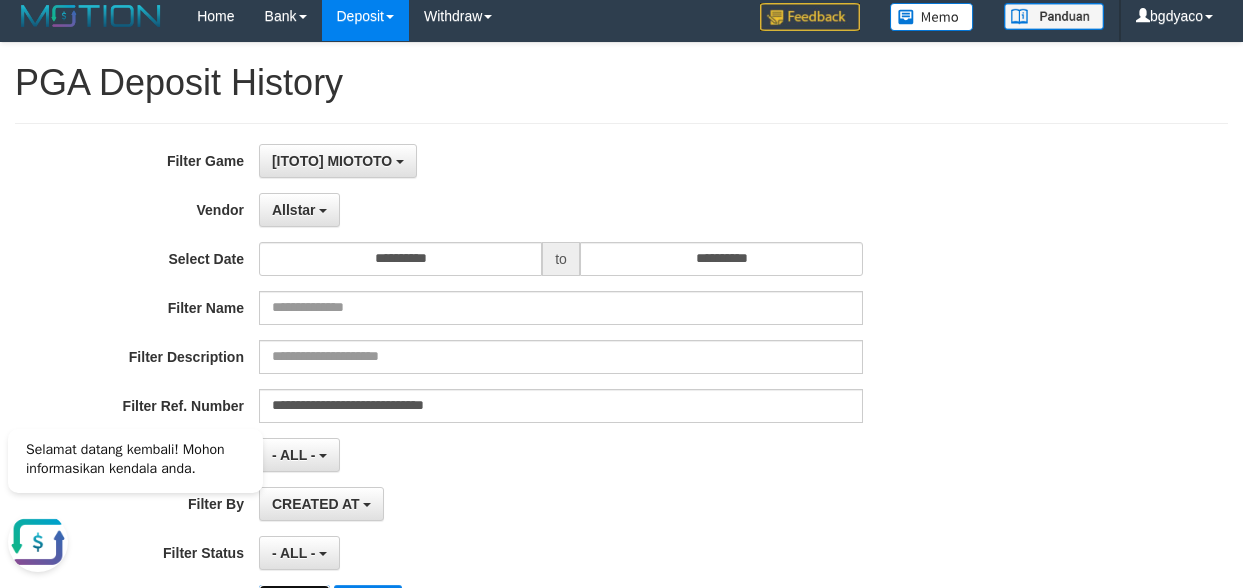 scroll, scrollTop: 6, scrollLeft: 0, axis: vertical 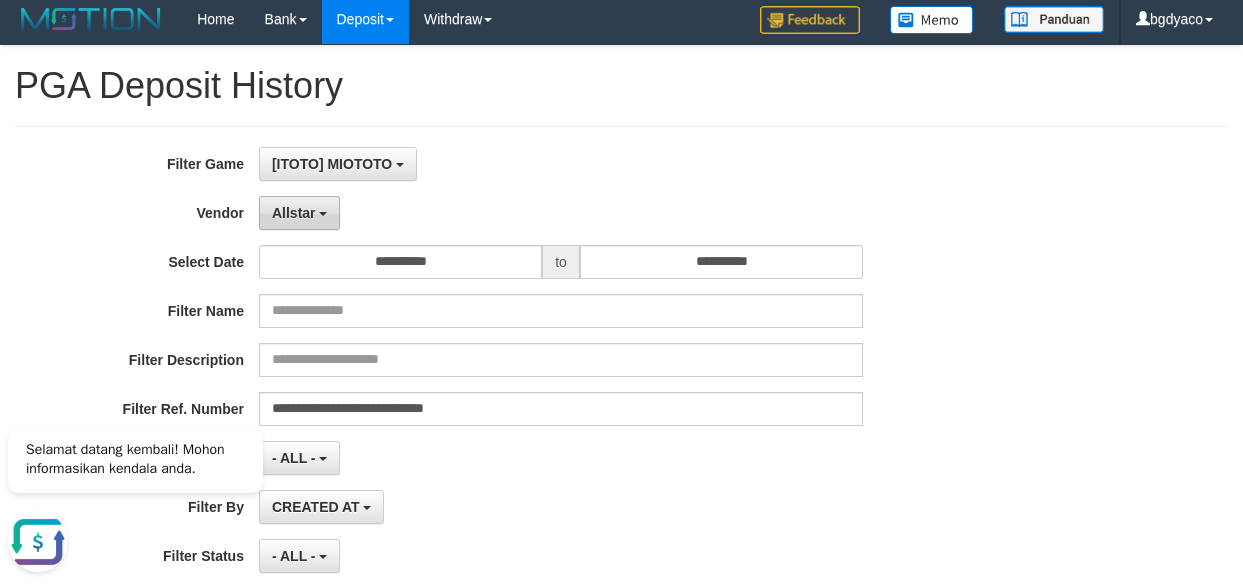 click on "Allstar" at bounding box center (299, 213) 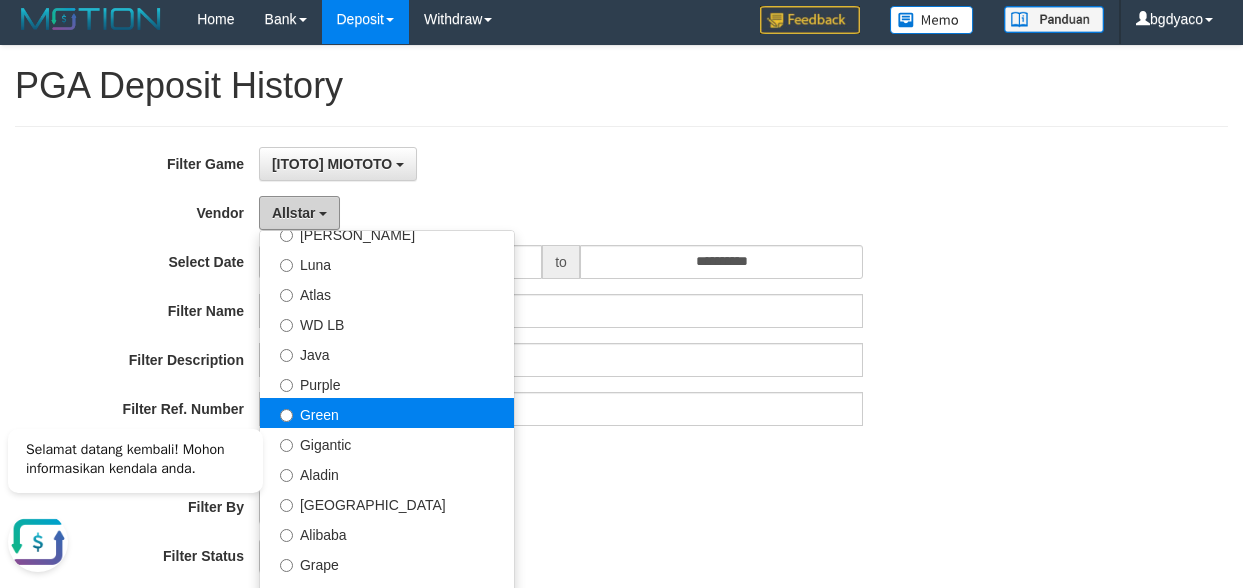 scroll, scrollTop: 0, scrollLeft: 0, axis: both 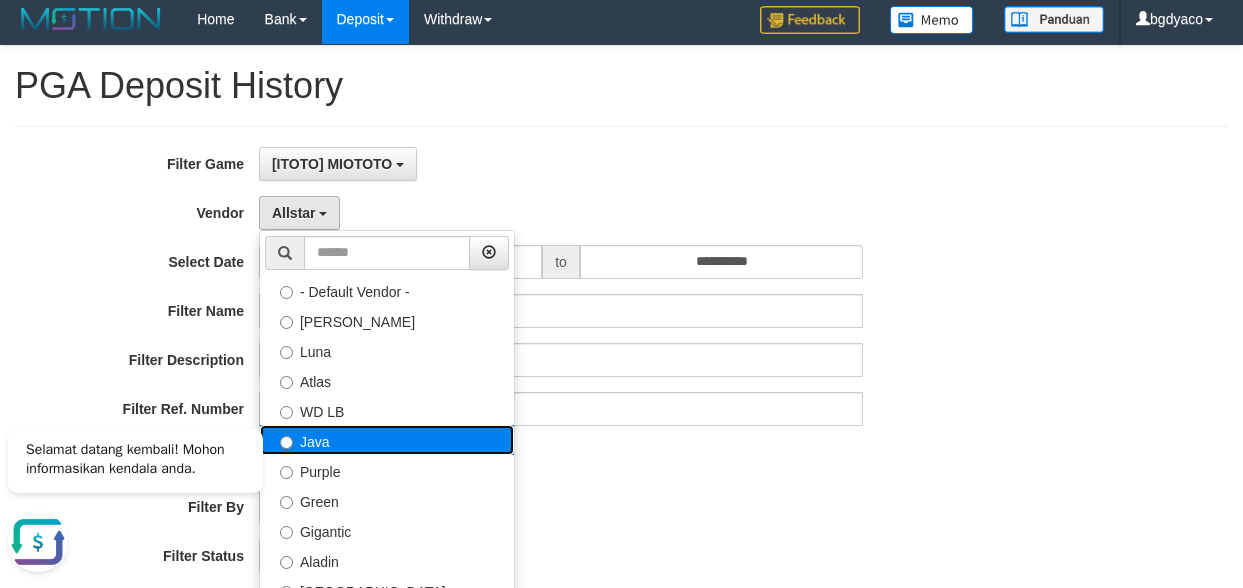 click on "Java" at bounding box center [387, 440] 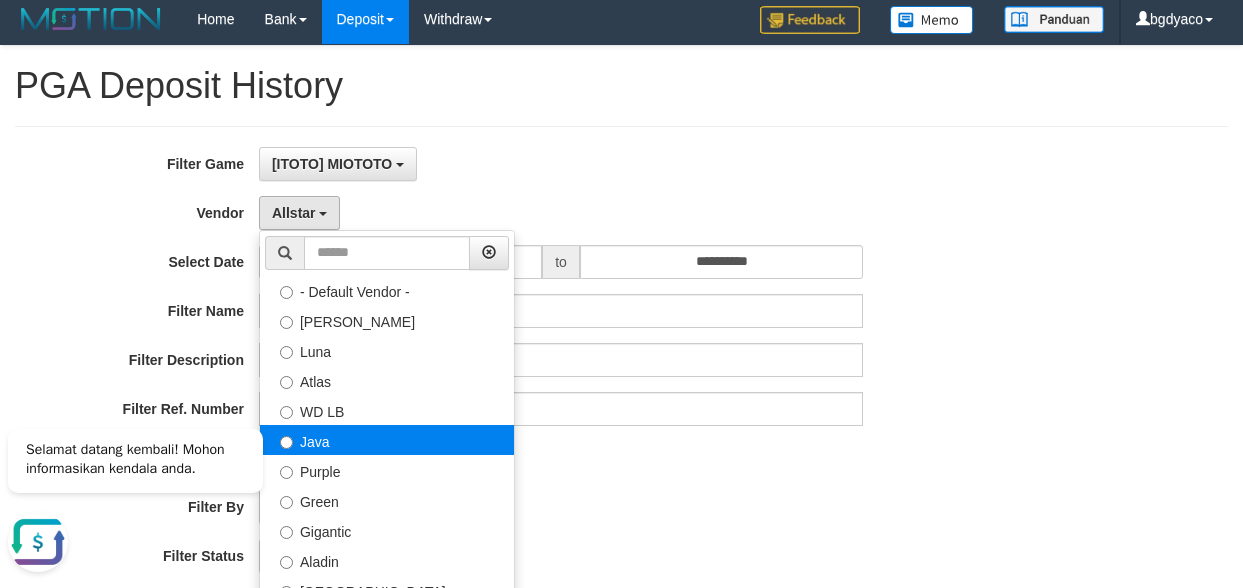 select on "**********" 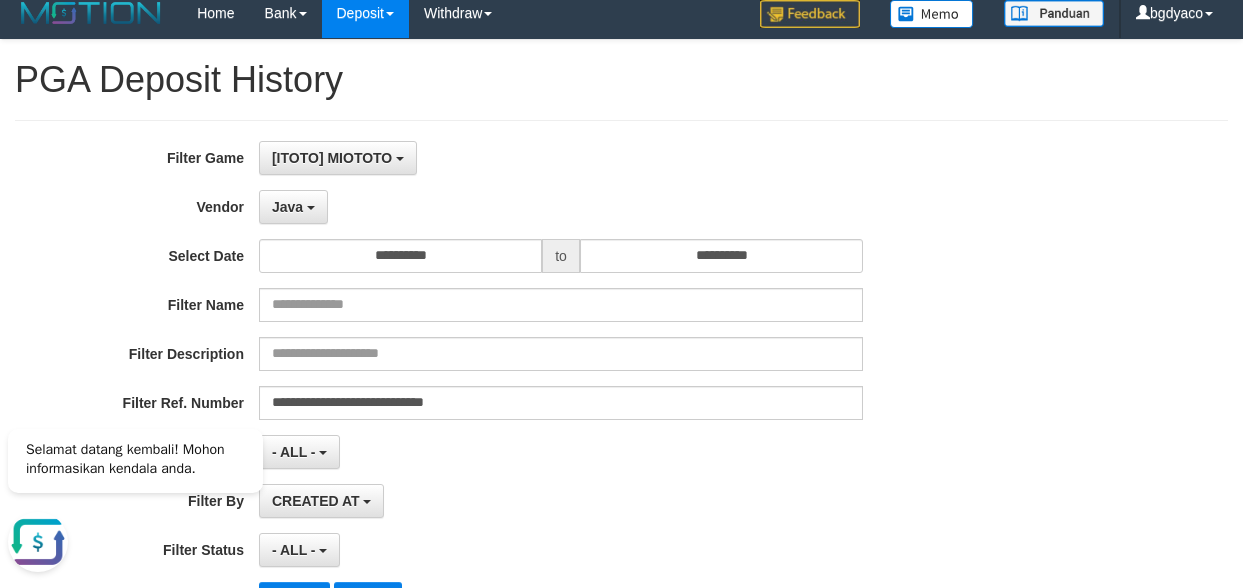 scroll, scrollTop: 406, scrollLeft: 0, axis: vertical 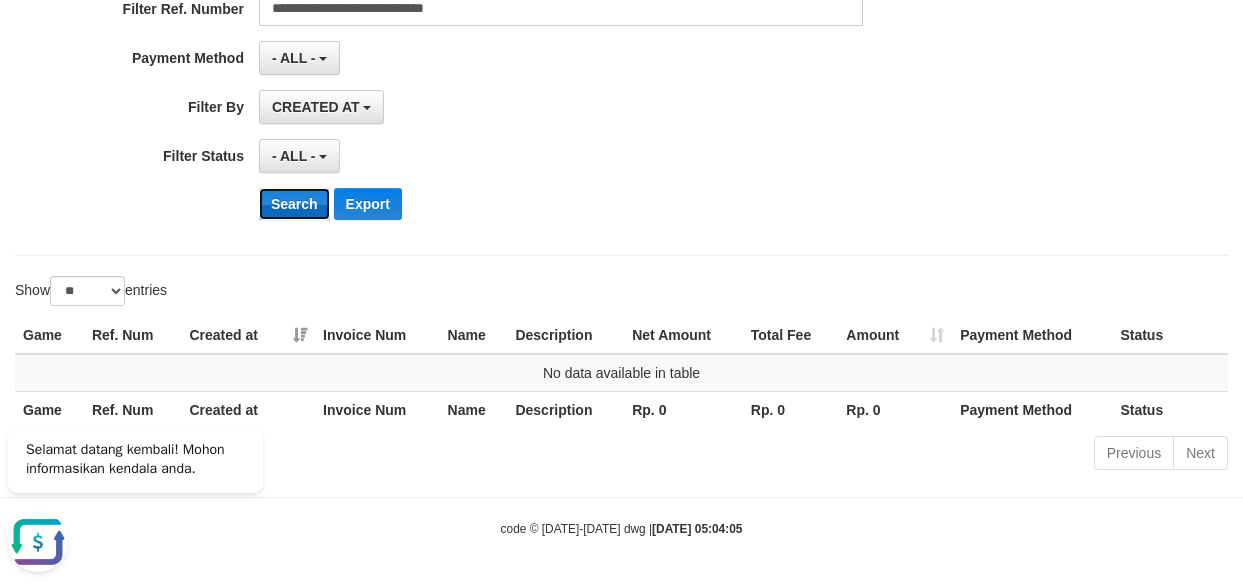 click on "Search" at bounding box center (294, 204) 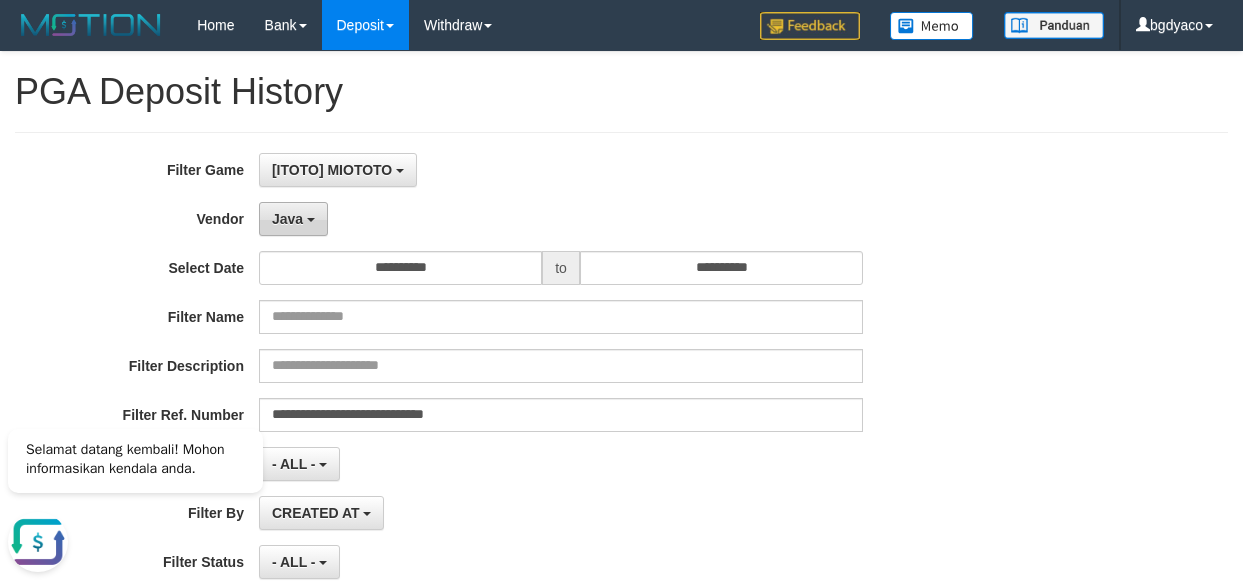 click on "Java" at bounding box center (293, 219) 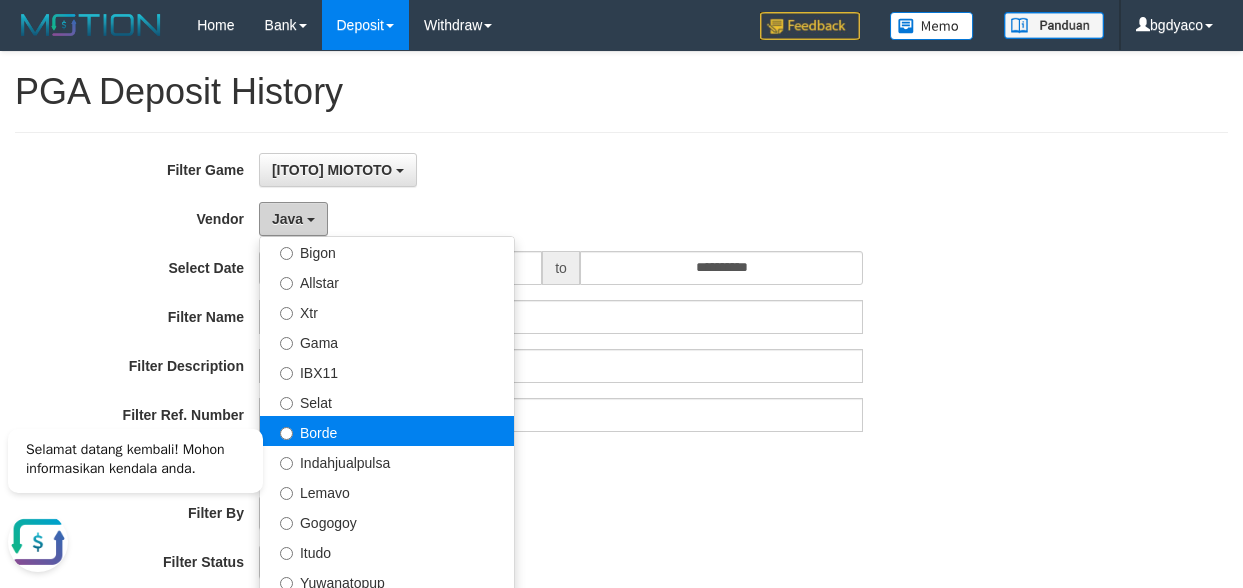 scroll, scrollTop: 500, scrollLeft: 0, axis: vertical 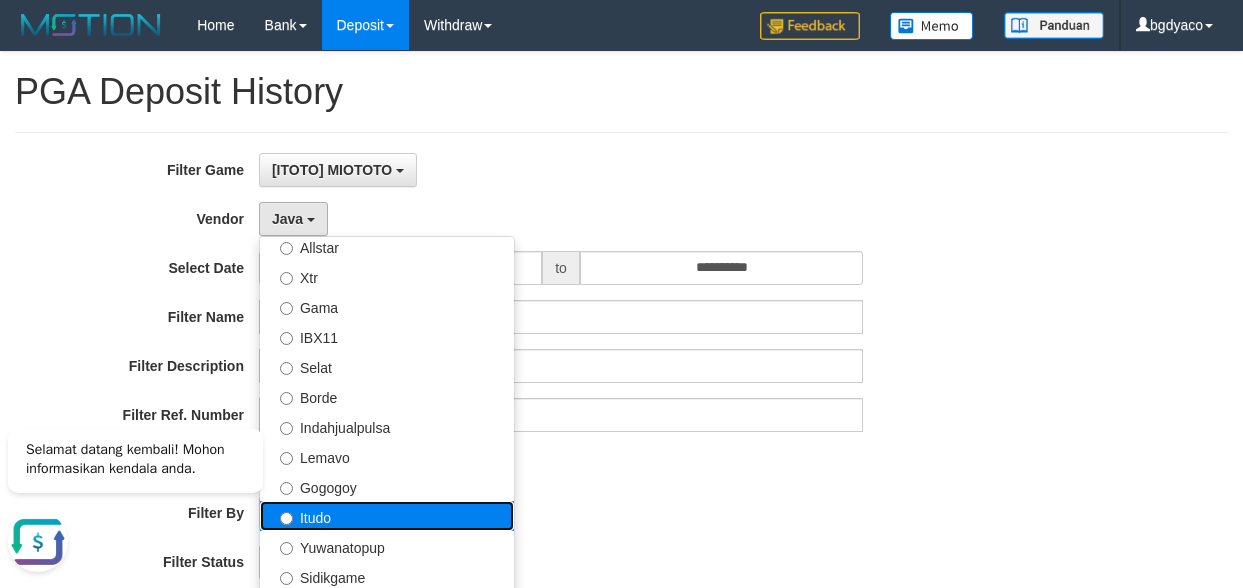 click on "Itudo" at bounding box center [387, 516] 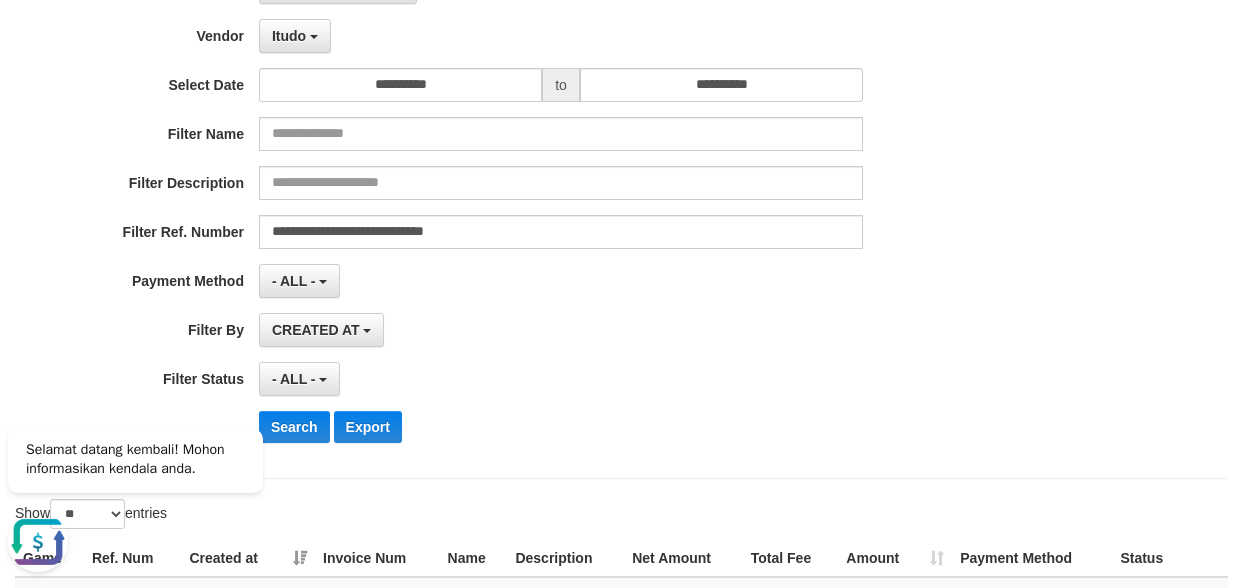 scroll, scrollTop: 200, scrollLeft: 0, axis: vertical 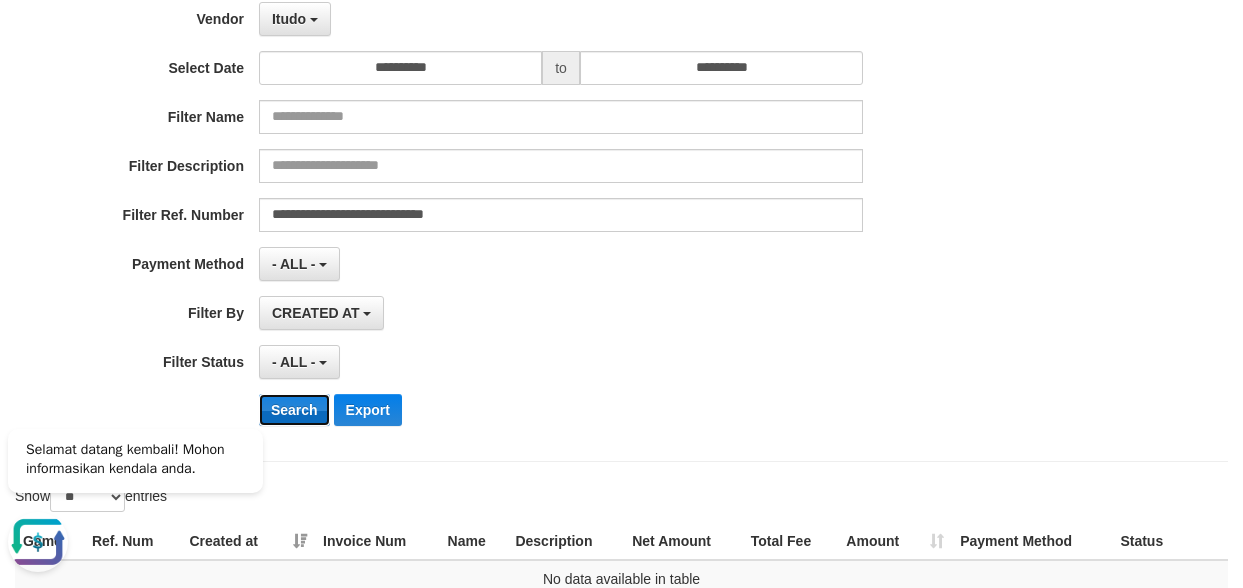 click on "Search" at bounding box center (294, 410) 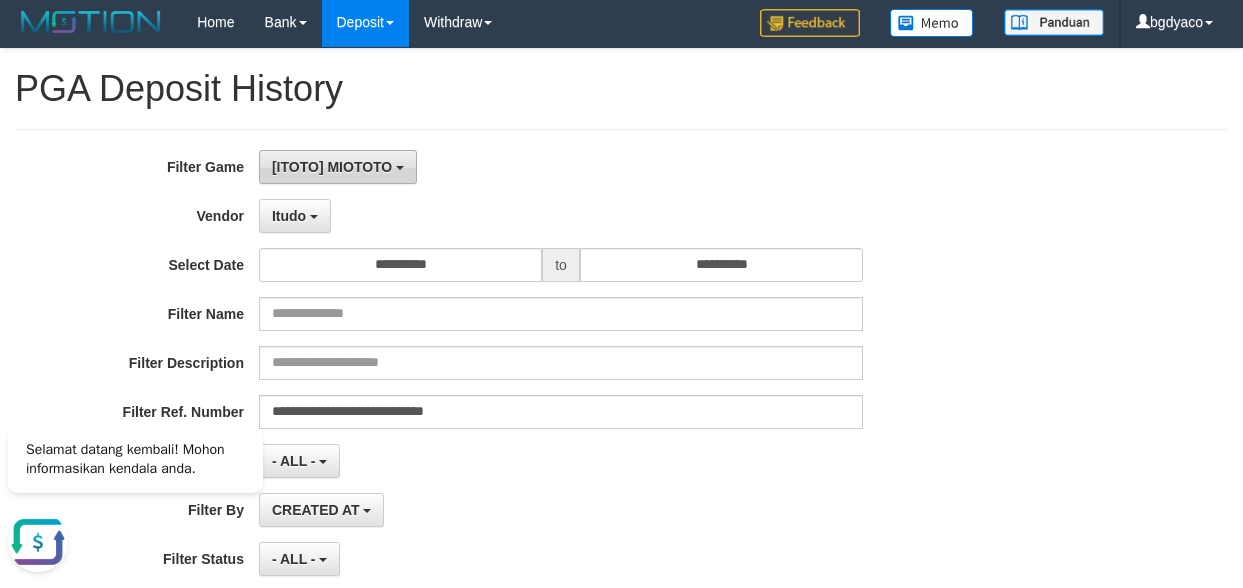 scroll, scrollTop: 0, scrollLeft: 0, axis: both 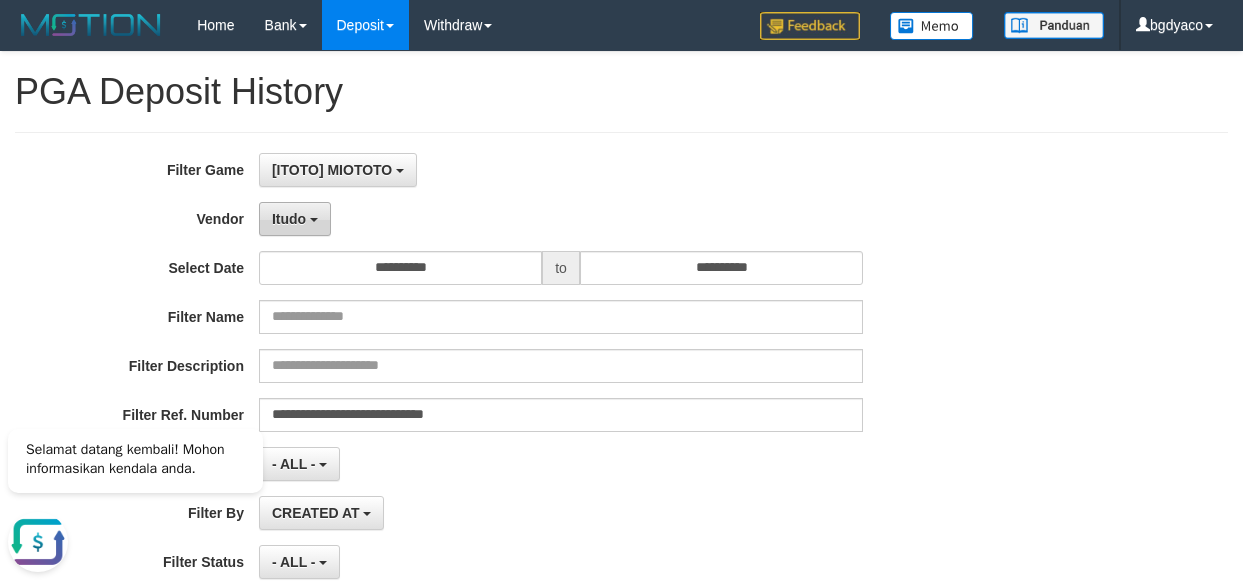 click on "Itudo" at bounding box center [289, 219] 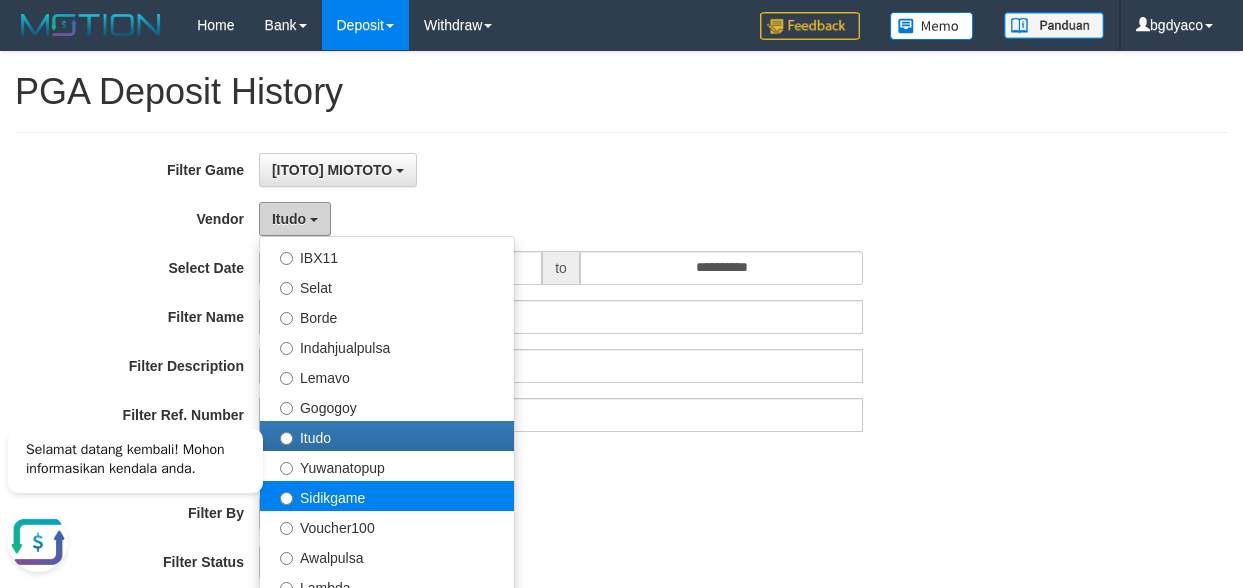 scroll, scrollTop: 686, scrollLeft: 0, axis: vertical 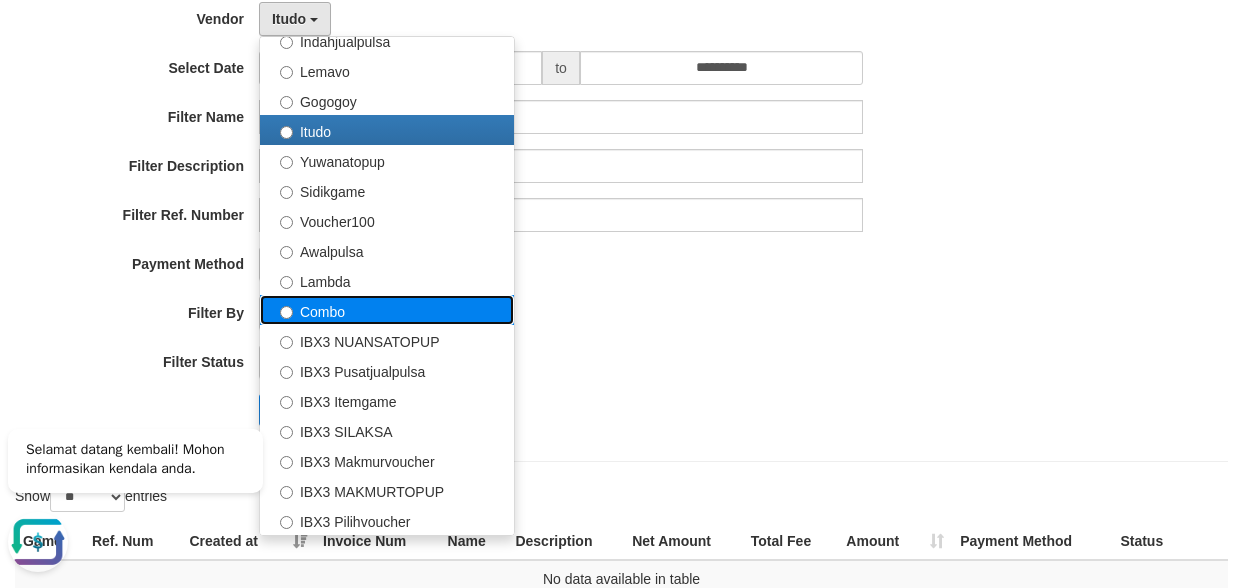 click on "Combo" at bounding box center [387, 310] 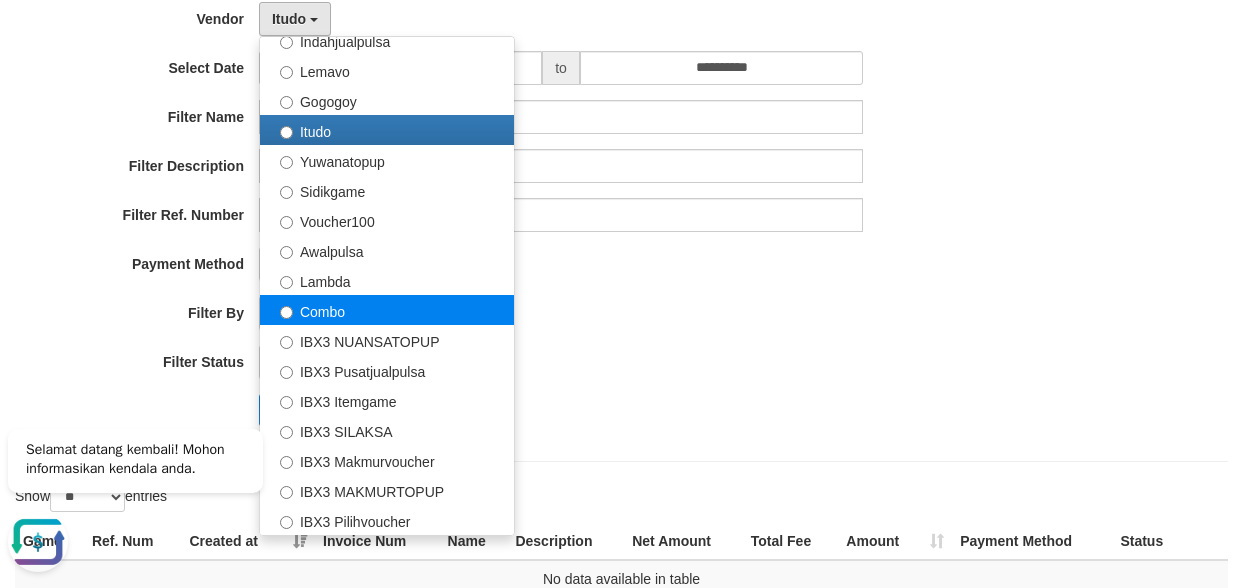 select on "**********" 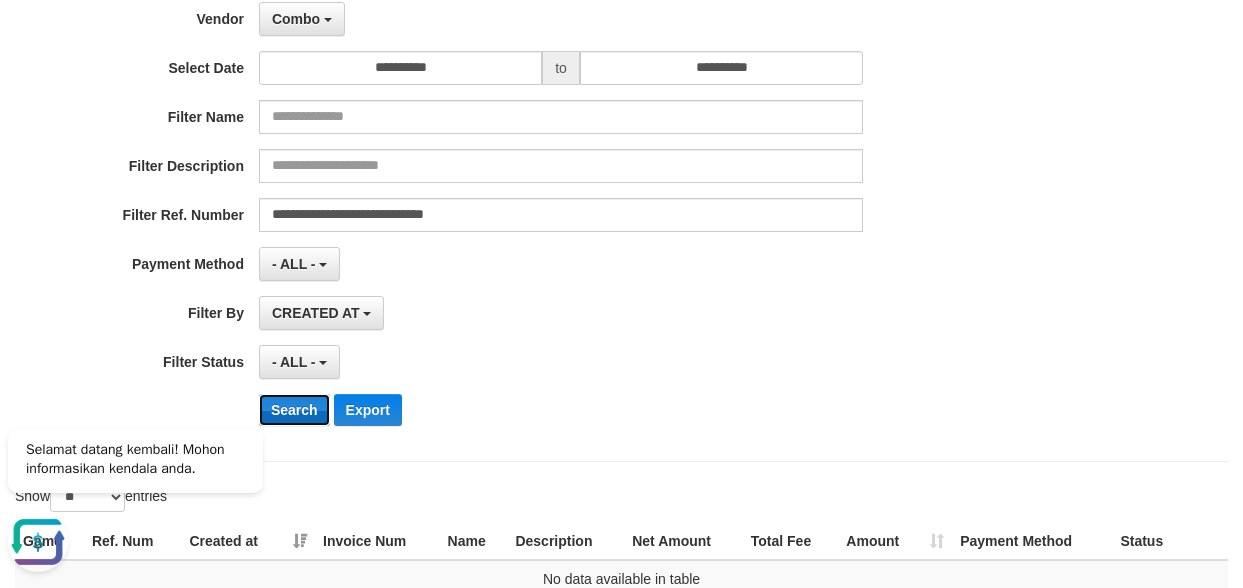 click on "Search" at bounding box center (294, 410) 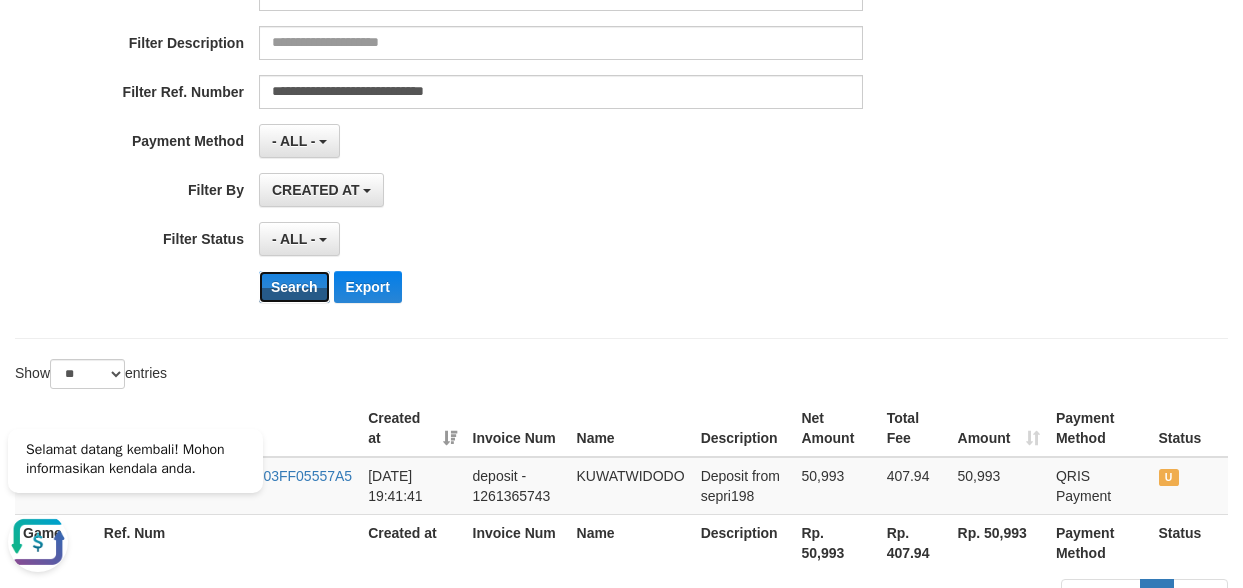scroll, scrollTop: 466, scrollLeft: 0, axis: vertical 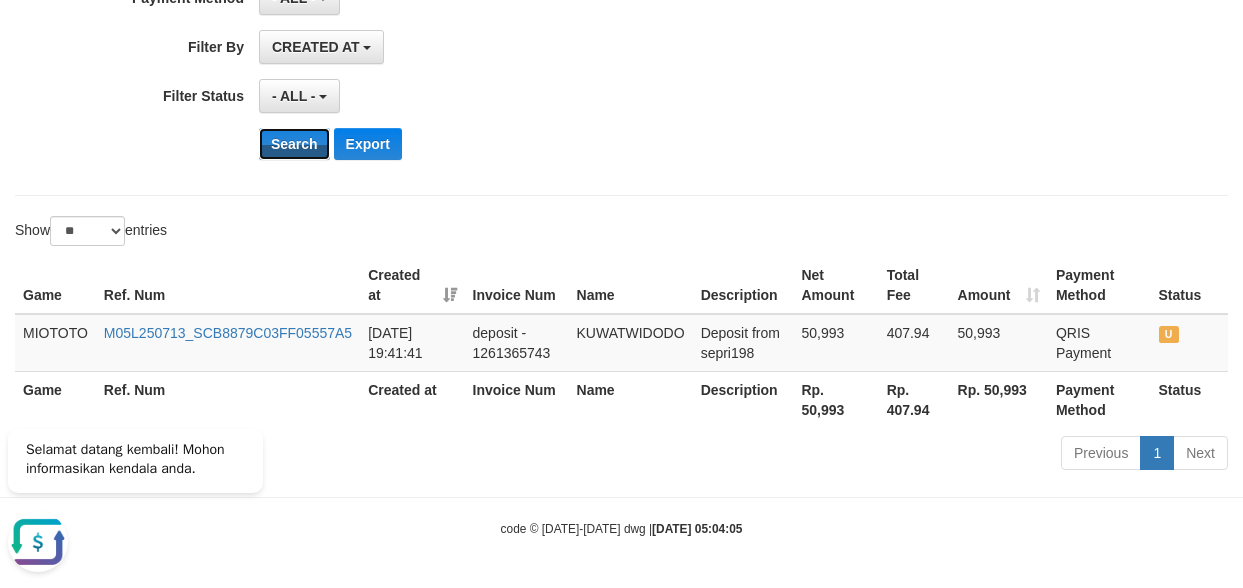type 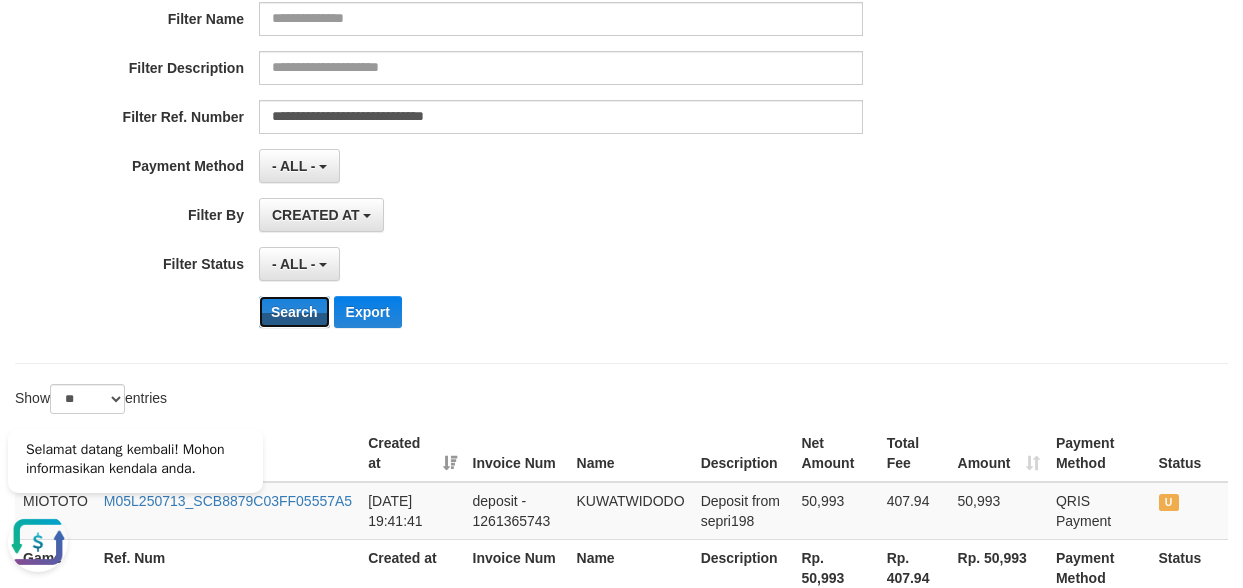 scroll, scrollTop: 0, scrollLeft: 0, axis: both 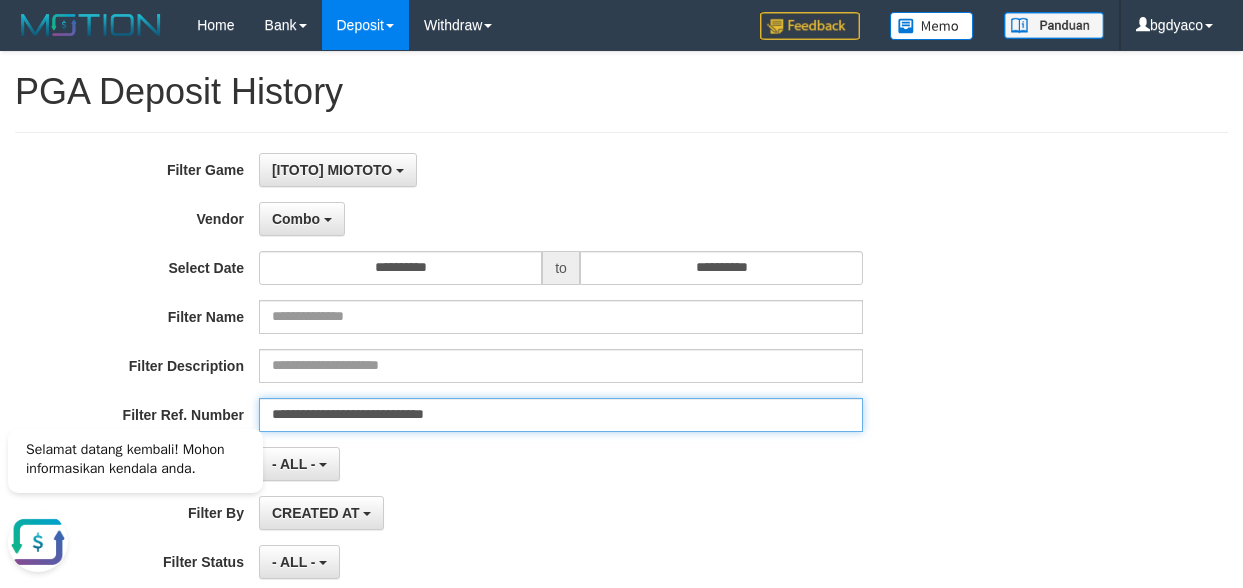 click on "**********" at bounding box center (561, 415) 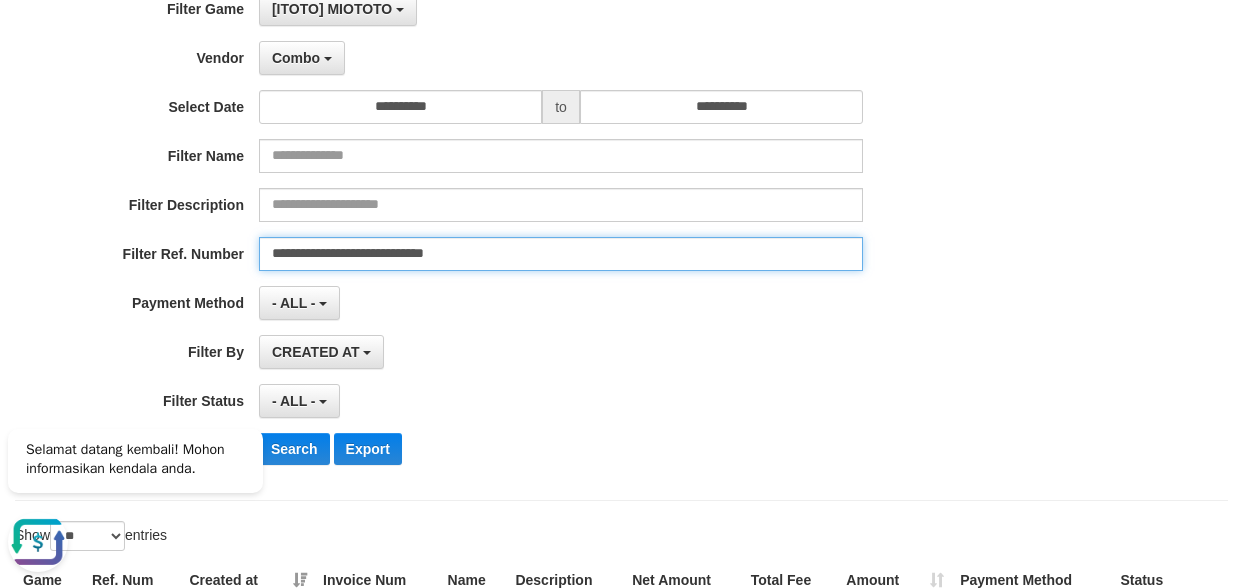 scroll, scrollTop: 200, scrollLeft: 0, axis: vertical 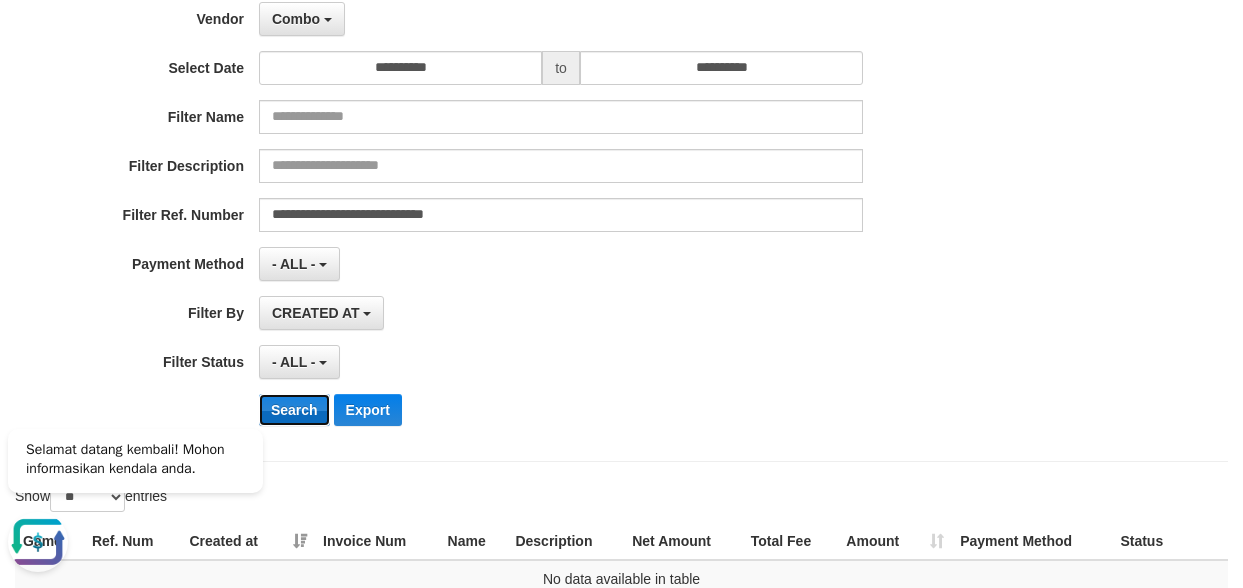click on "Search" at bounding box center [294, 410] 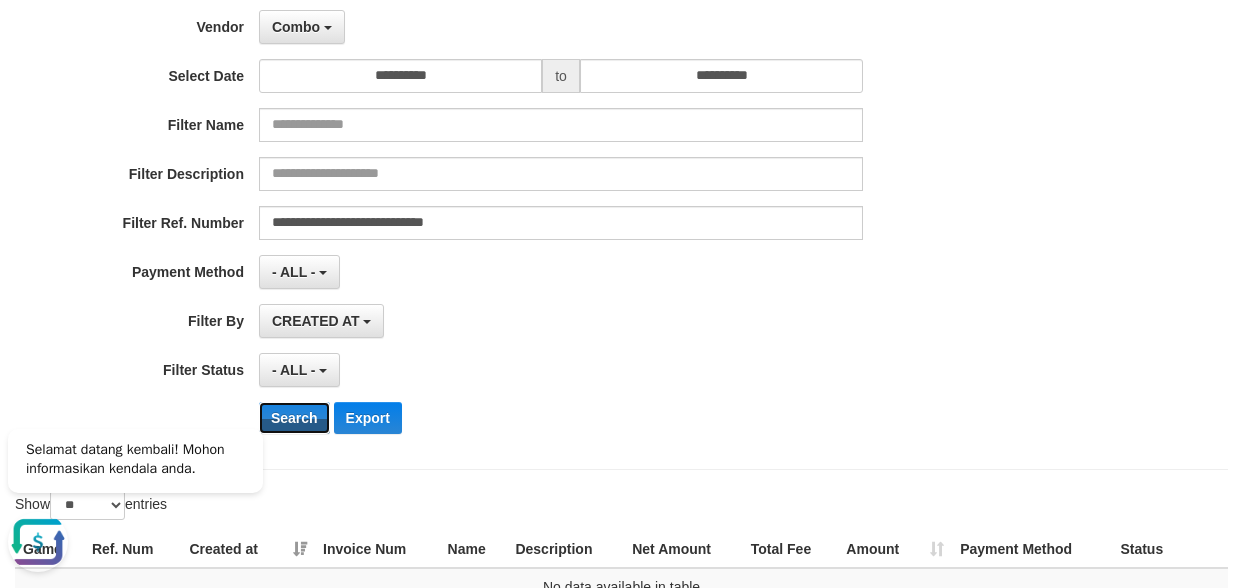scroll, scrollTop: 0, scrollLeft: 0, axis: both 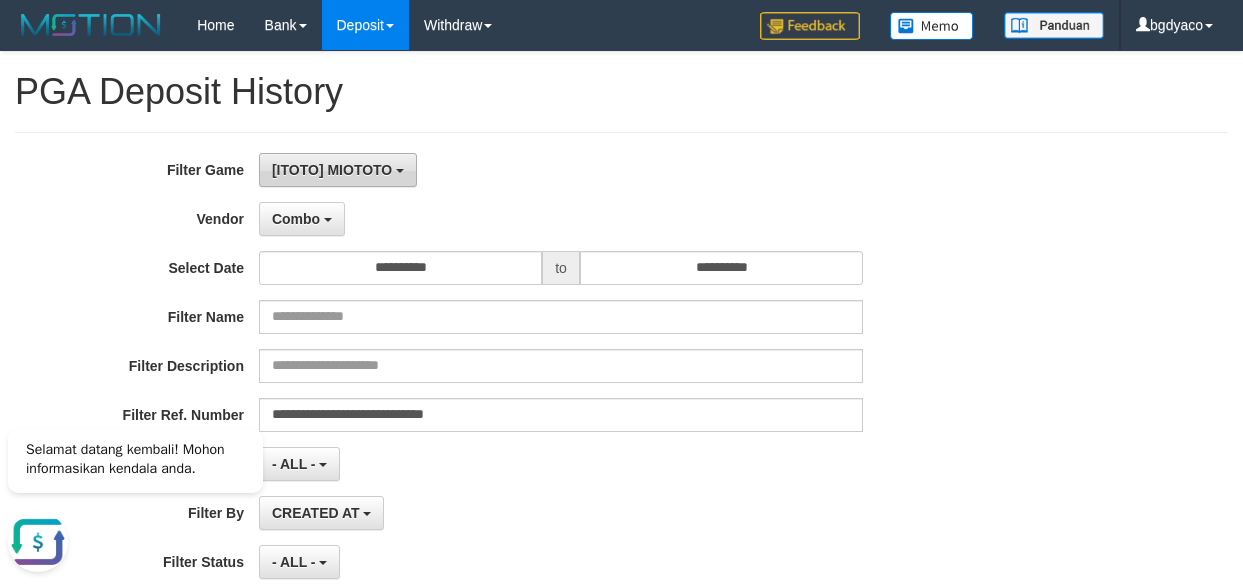 click on "[ITOTO] MIOTOTO" at bounding box center (338, 170) 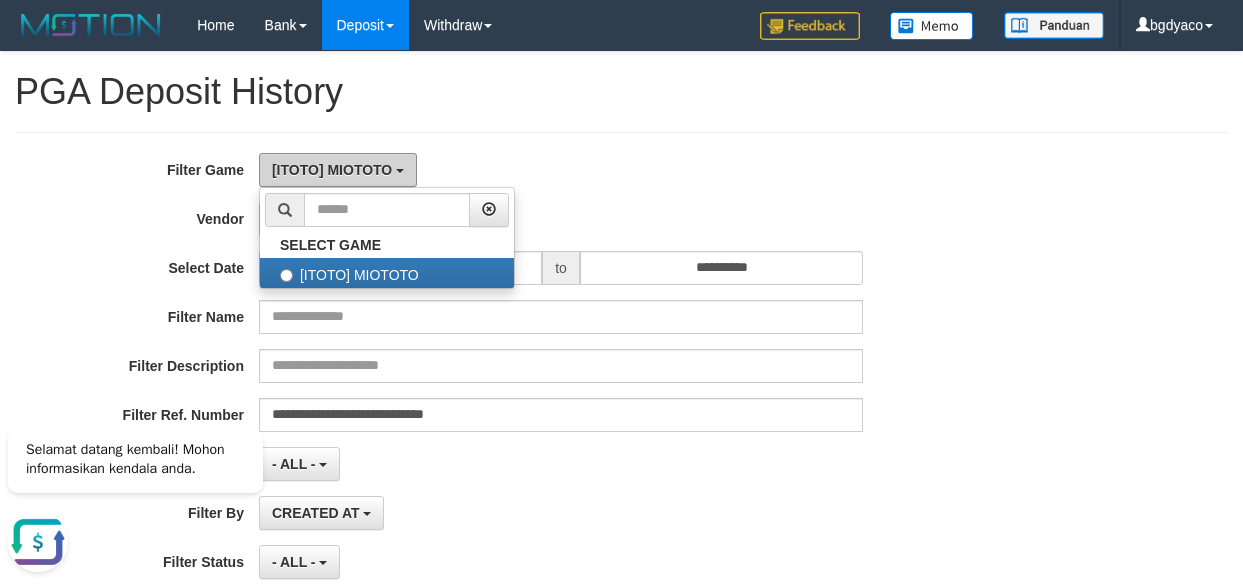 click on "[ITOTO] MIOTOTO" at bounding box center [338, 170] 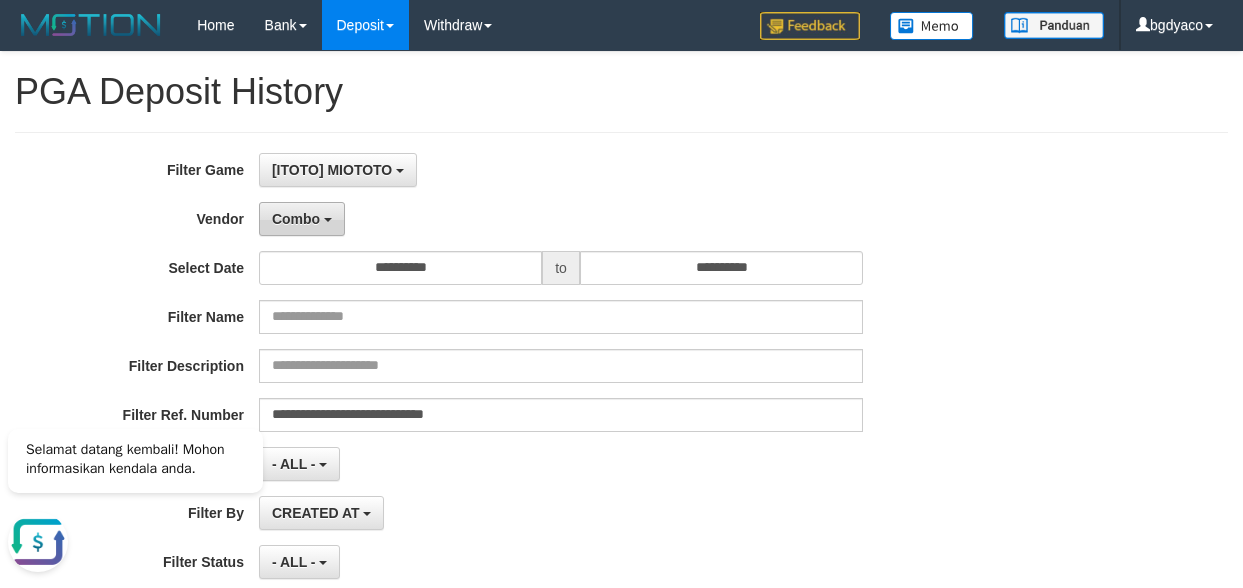 click on "Combo" at bounding box center [302, 219] 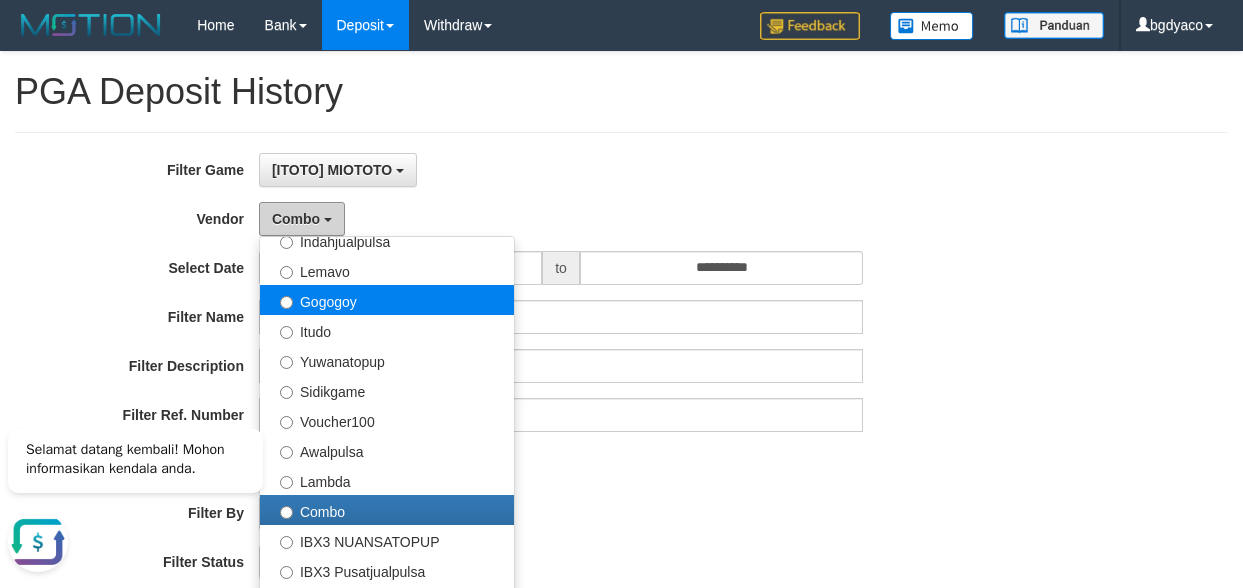 scroll, scrollTop: 0, scrollLeft: 0, axis: both 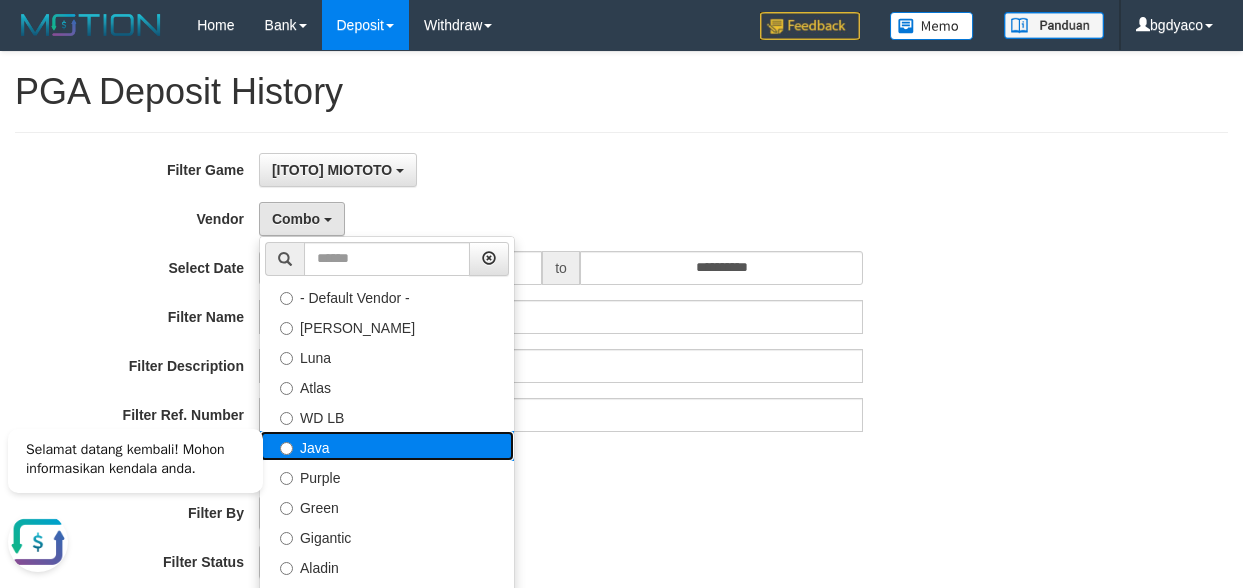 click on "Java" at bounding box center (387, 446) 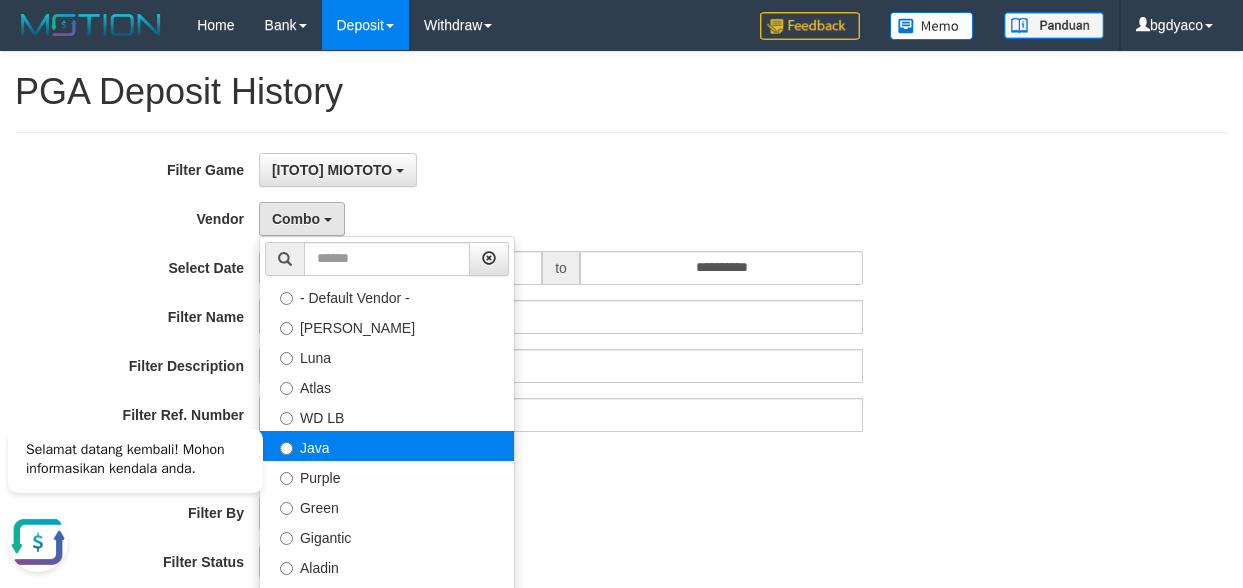 select on "**********" 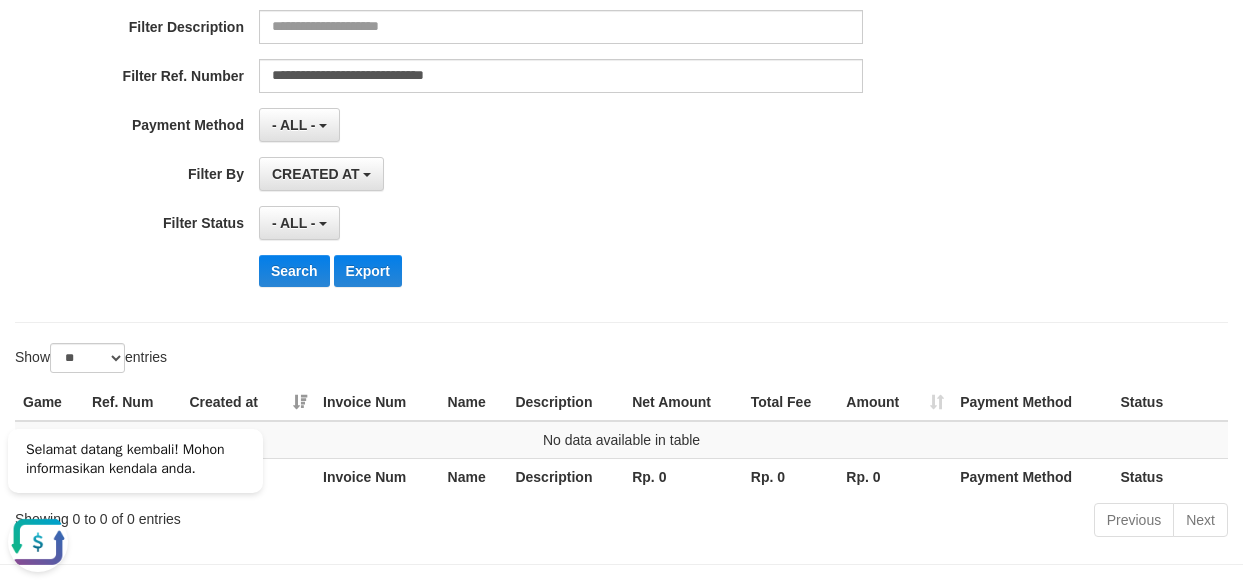 scroll, scrollTop: 406, scrollLeft: 0, axis: vertical 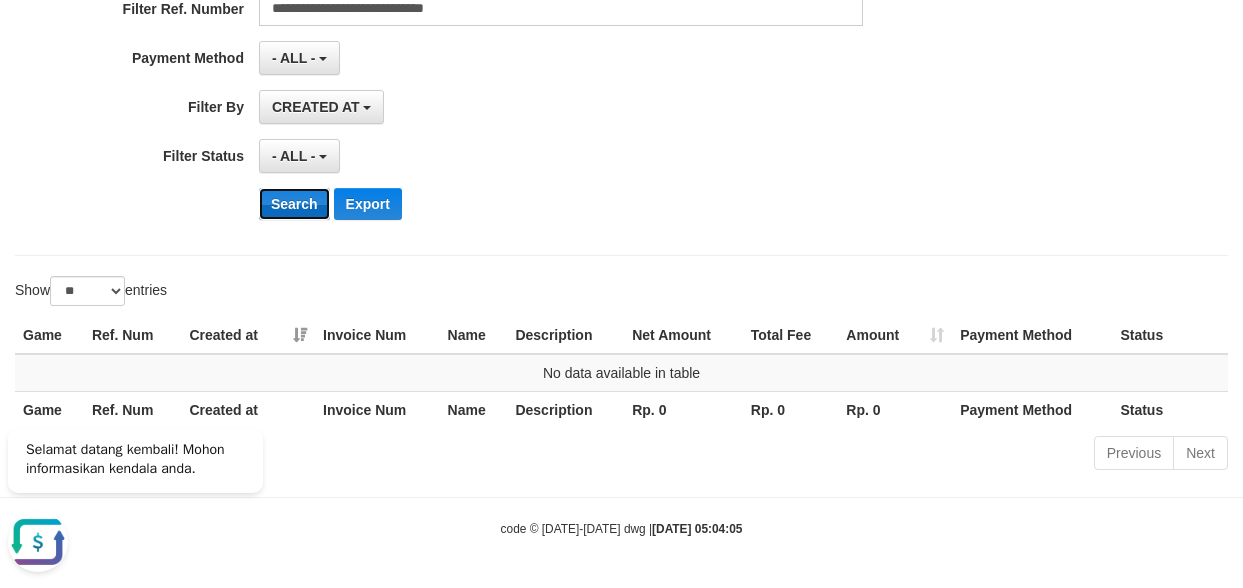 click on "Search" at bounding box center [294, 204] 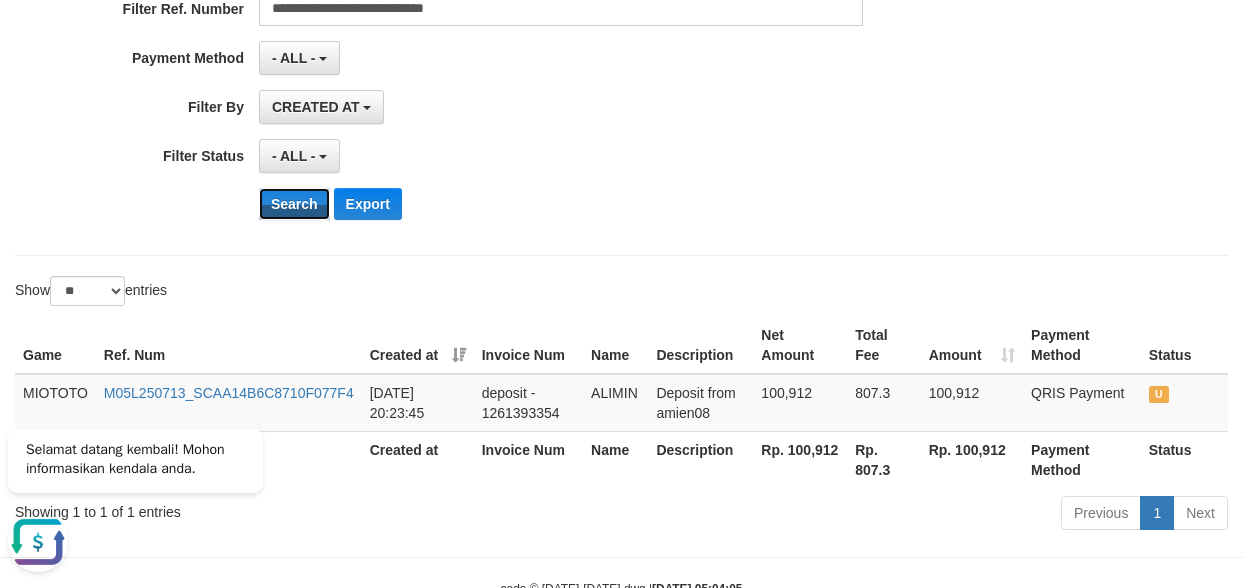 scroll, scrollTop: 106, scrollLeft: 0, axis: vertical 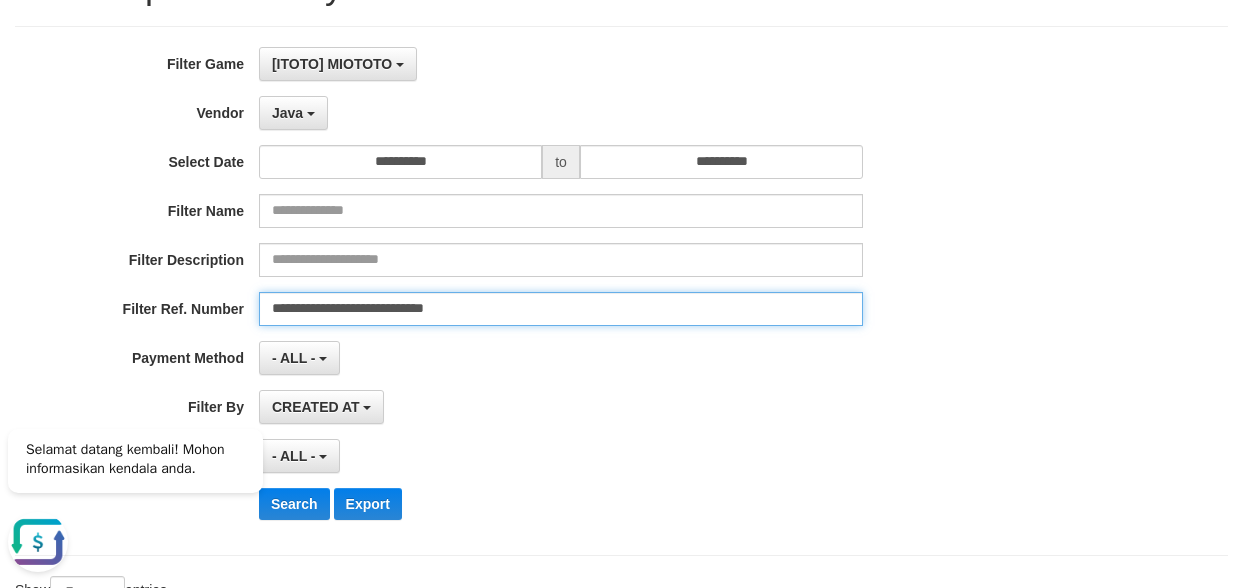 click on "**********" at bounding box center [561, 309] 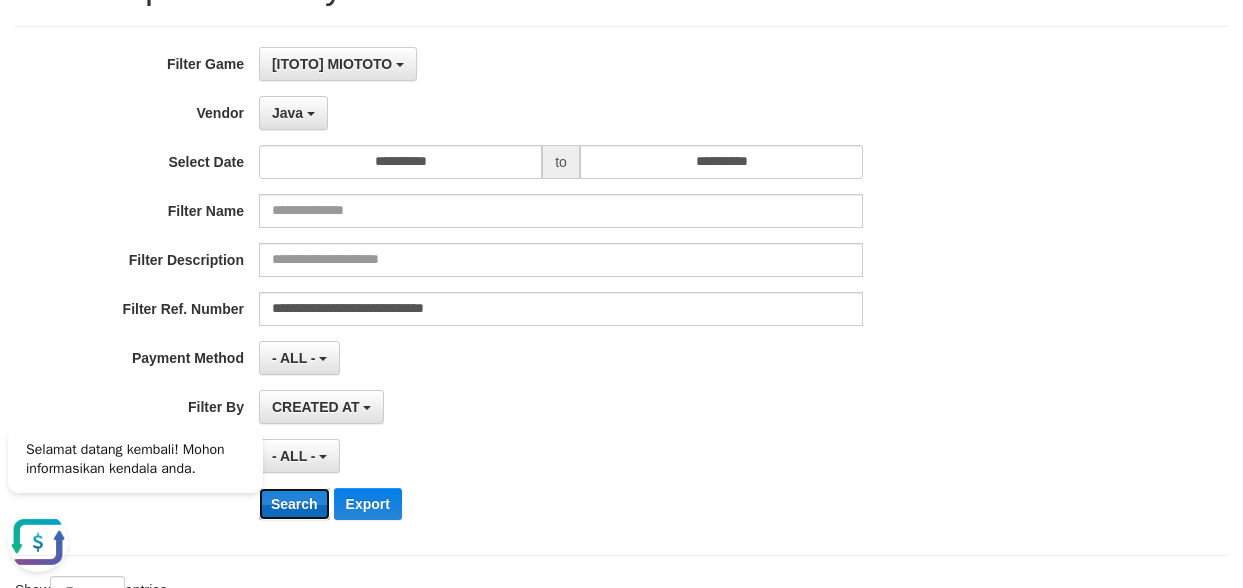 click on "Search" at bounding box center [294, 504] 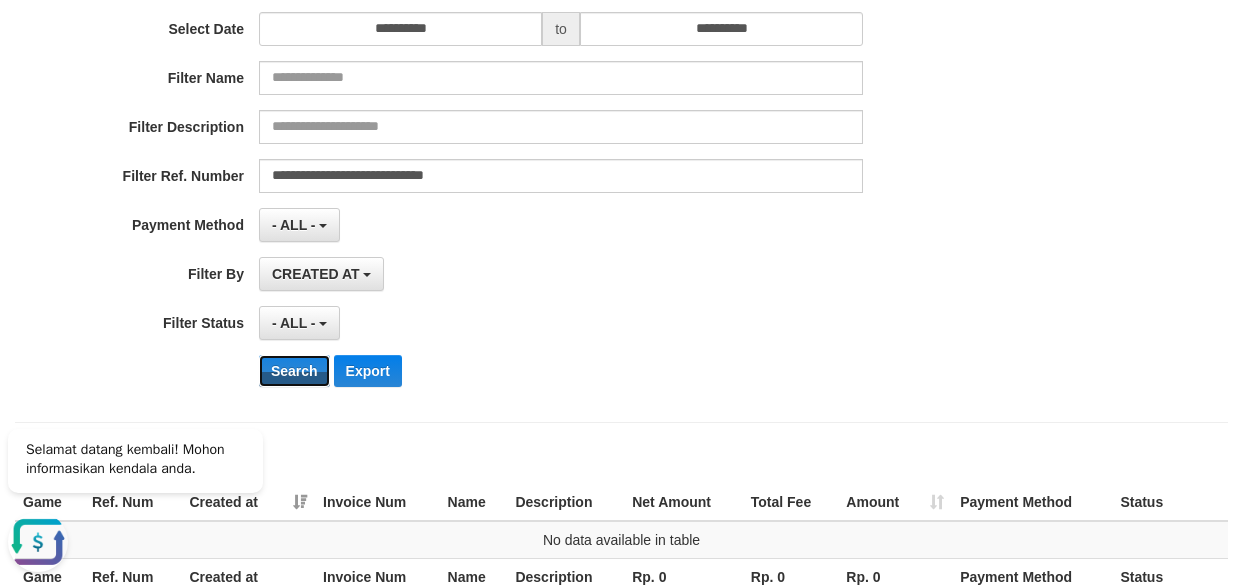scroll, scrollTop: 0, scrollLeft: 0, axis: both 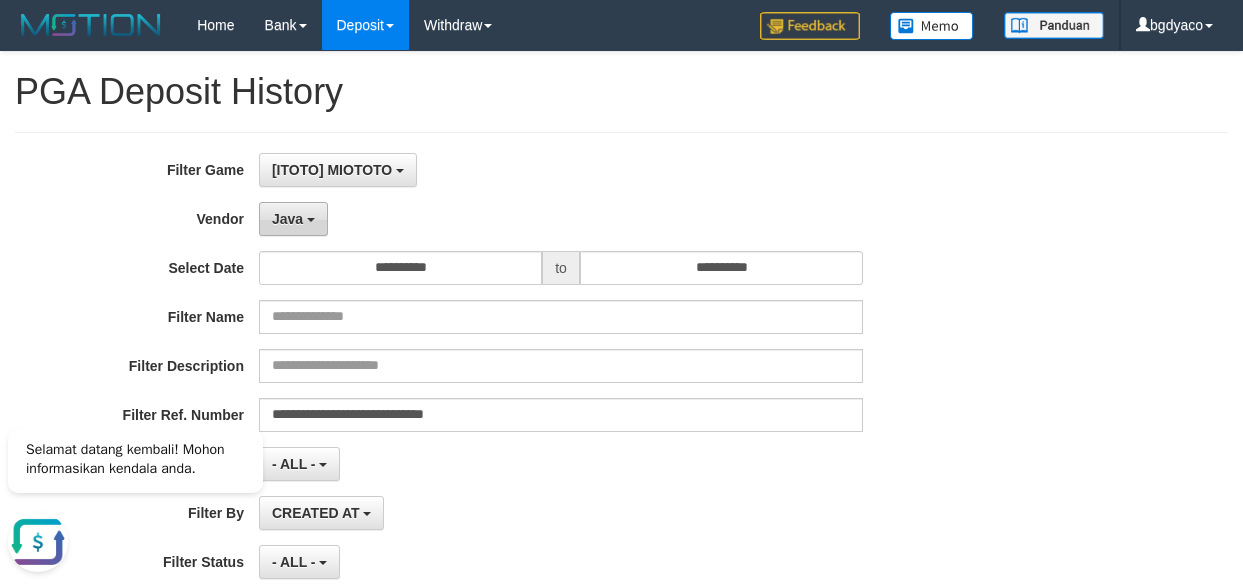 click on "Java" at bounding box center [293, 219] 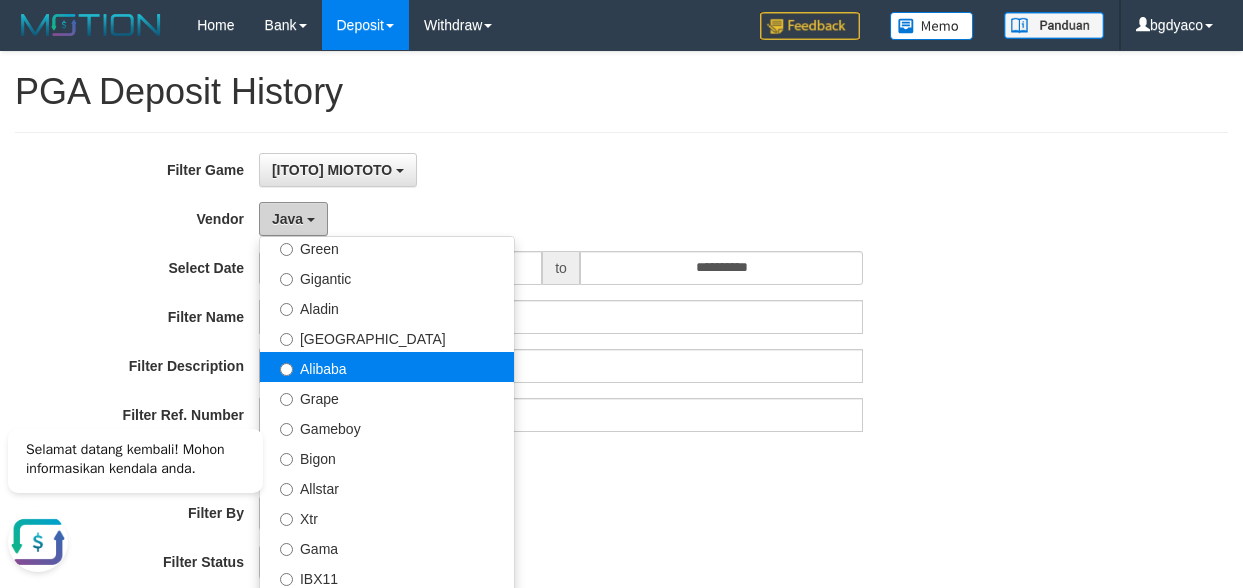 scroll, scrollTop: 300, scrollLeft: 0, axis: vertical 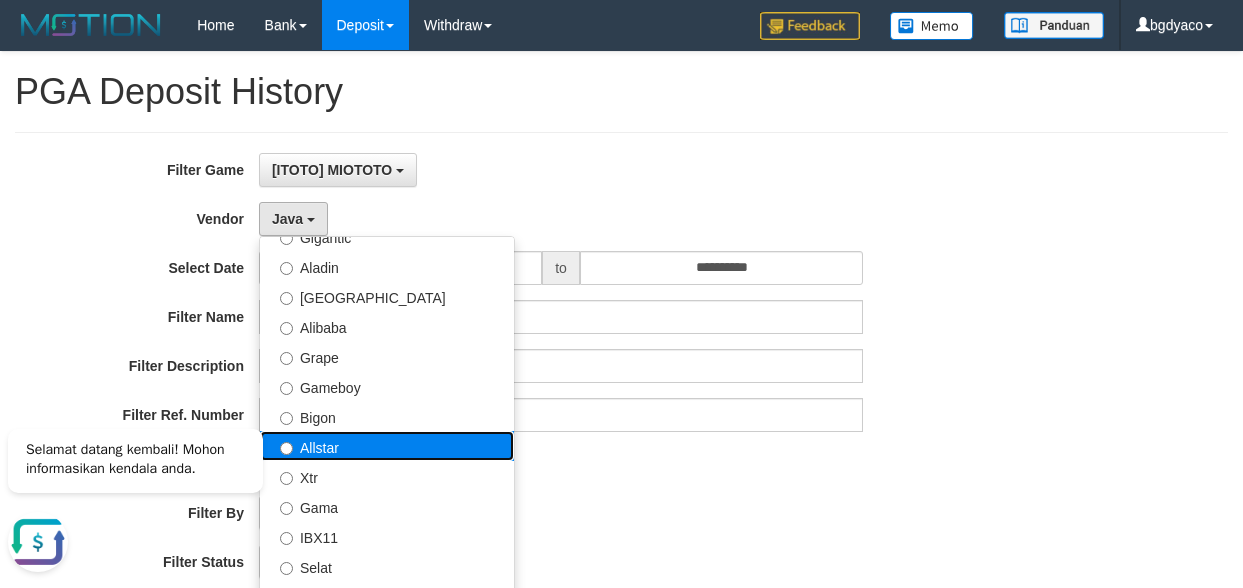 click on "Allstar" at bounding box center (387, 446) 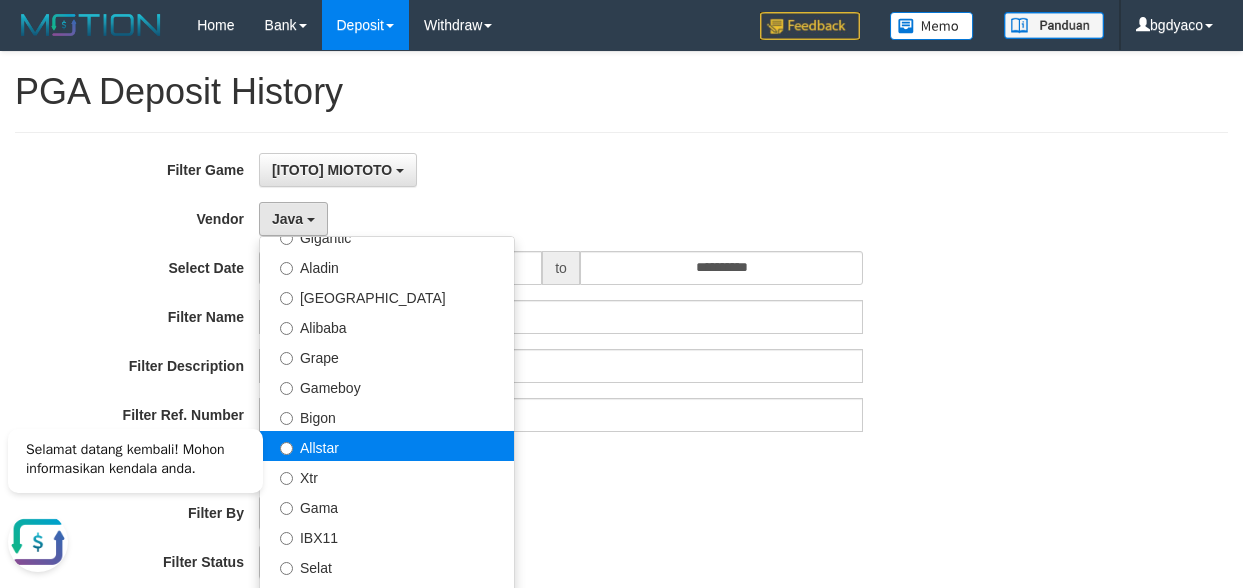 select on "**********" 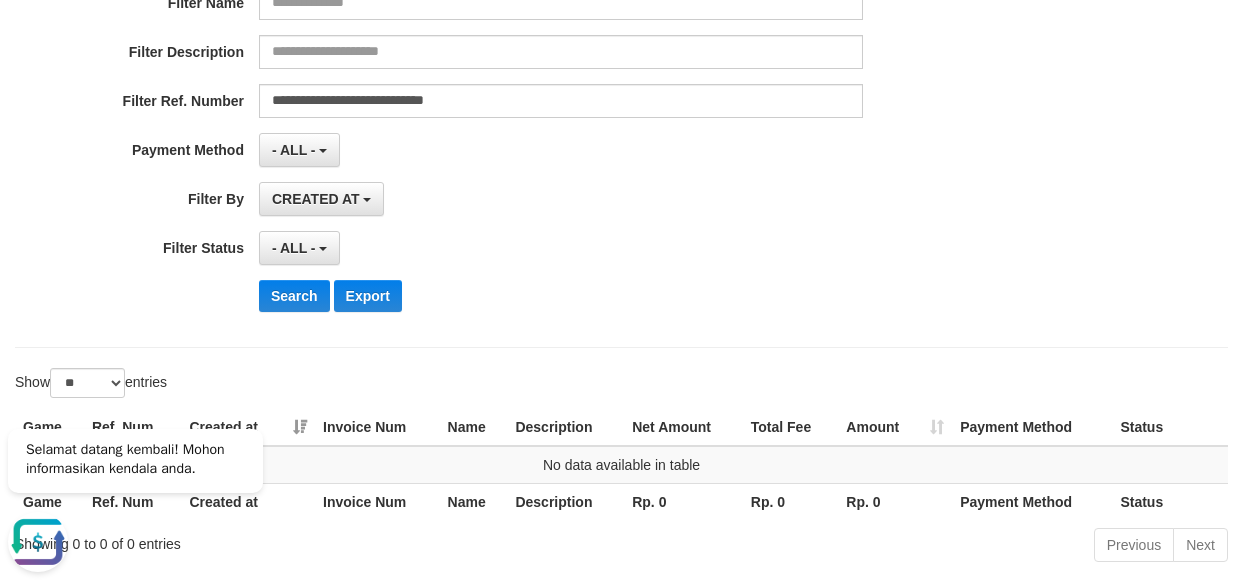 scroll, scrollTop: 406, scrollLeft: 0, axis: vertical 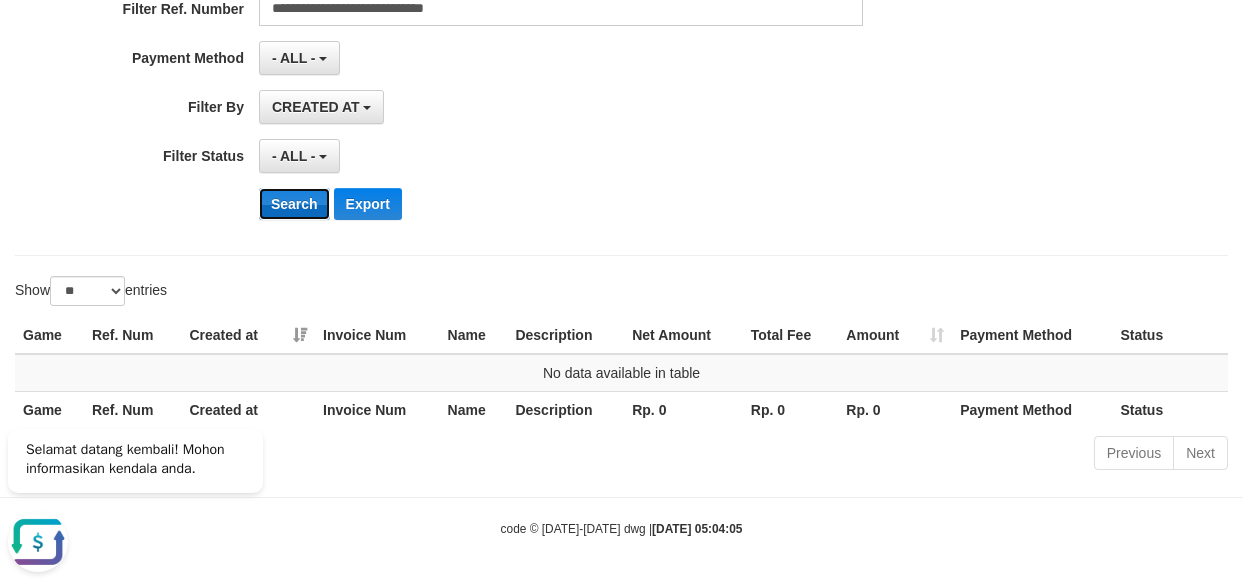 click on "Search" at bounding box center [294, 204] 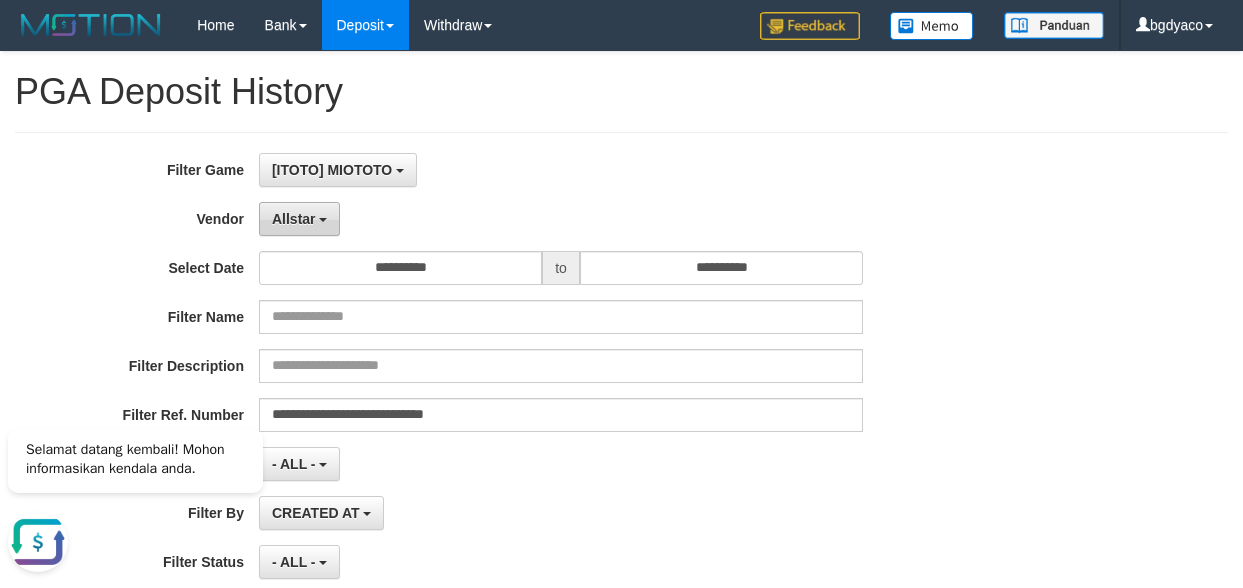 click on "Allstar" at bounding box center [294, 219] 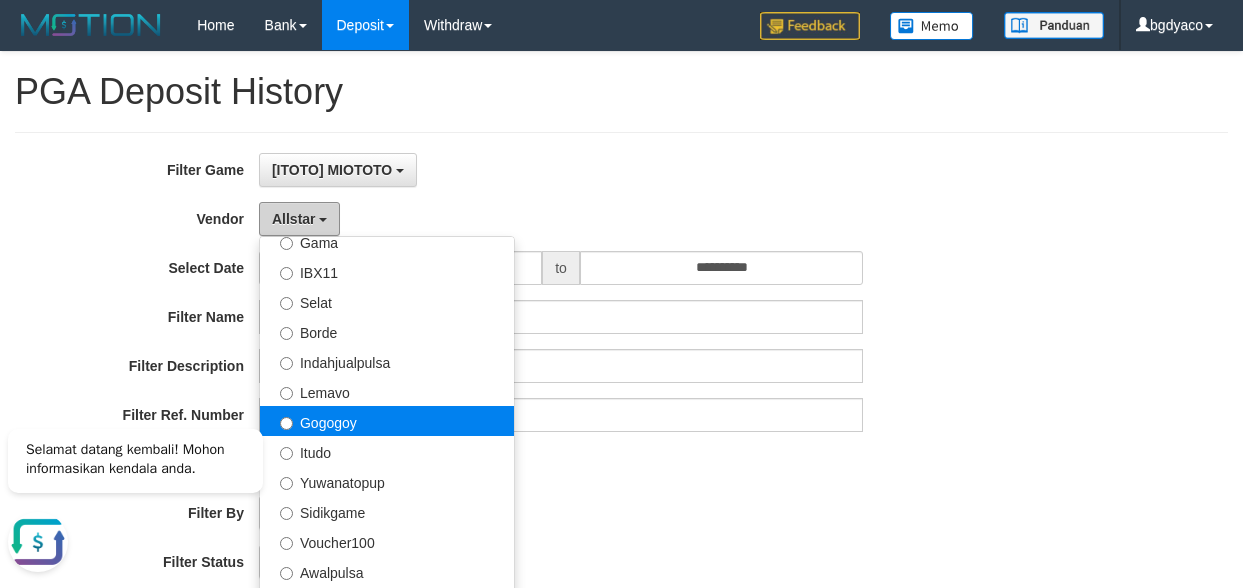 scroll, scrollTop: 600, scrollLeft: 0, axis: vertical 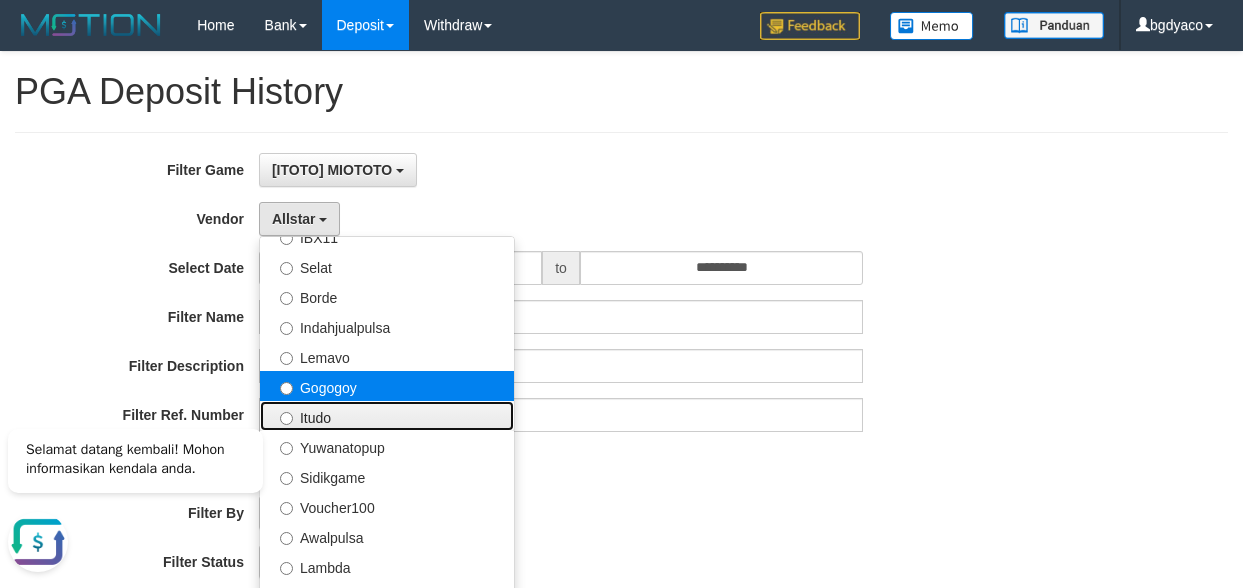 click on "Itudo" at bounding box center (387, 416) 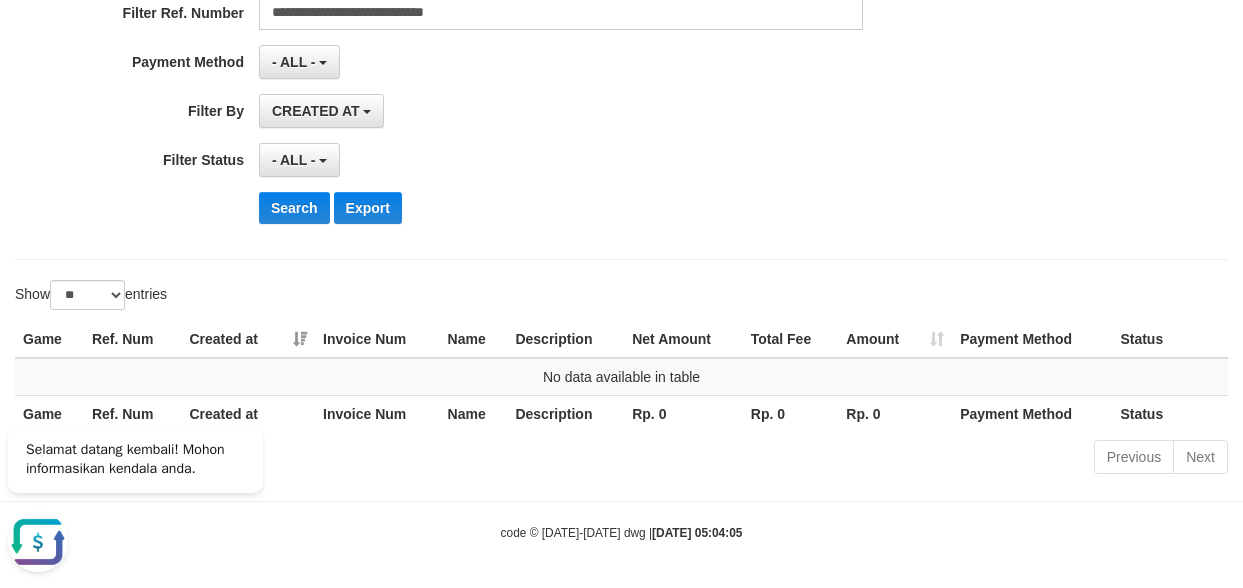 scroll, scrollTop: 406, scrollLeft: 0, axis: vertical 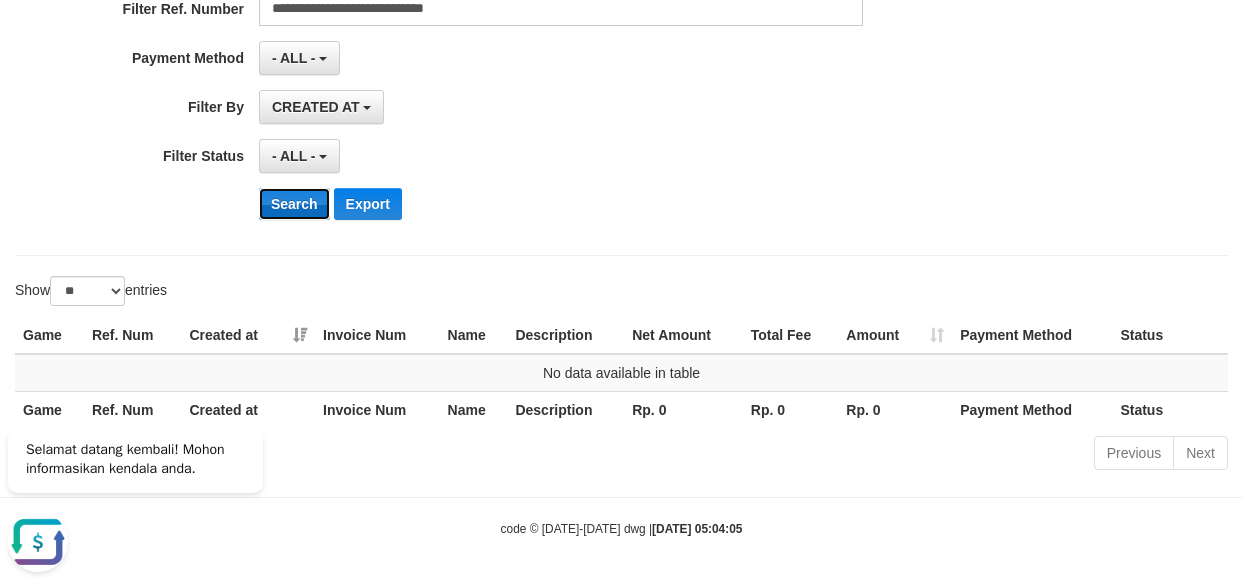 click on "Search" at bounding box center [294, 204] 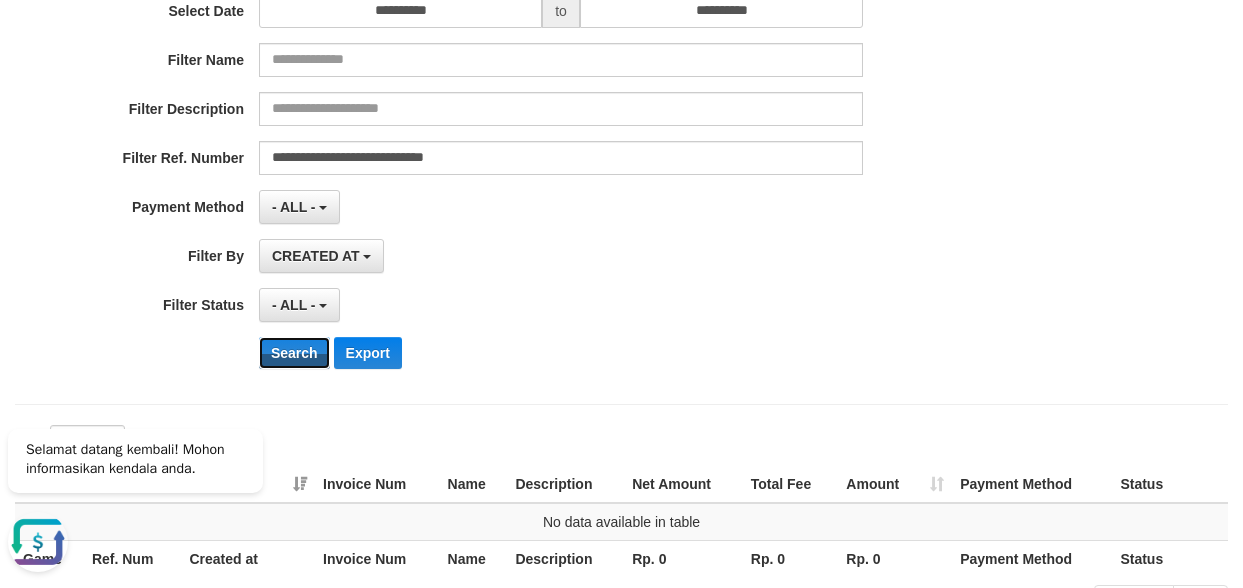scroll, scrollTop: 6, scrollLeft: 0, axis: vertical 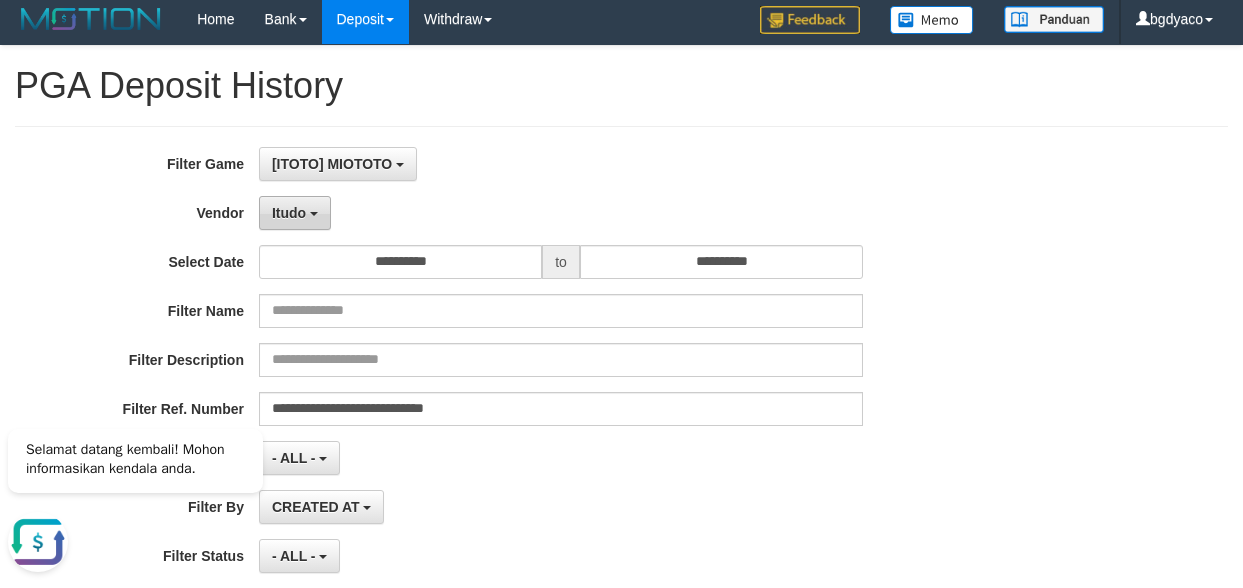 click at bounding box center [314, 214] 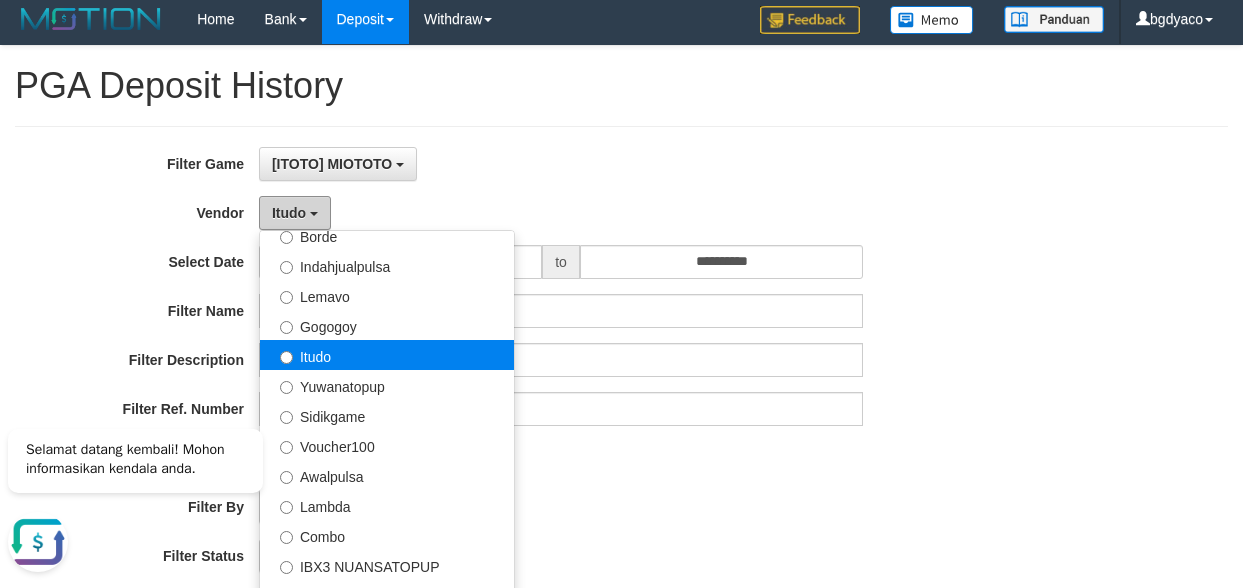 scroll, scrollTop: 686, scrollLeft: 0, axis: vertical 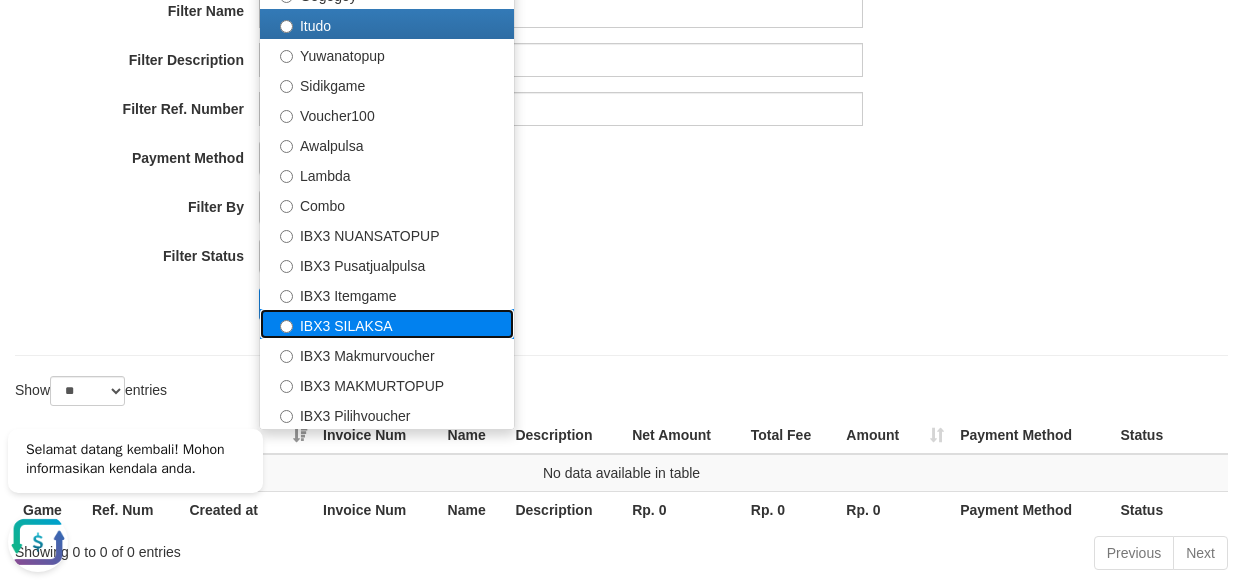click on "IBX3 SILAKSA" at bounding box center (387, 324) 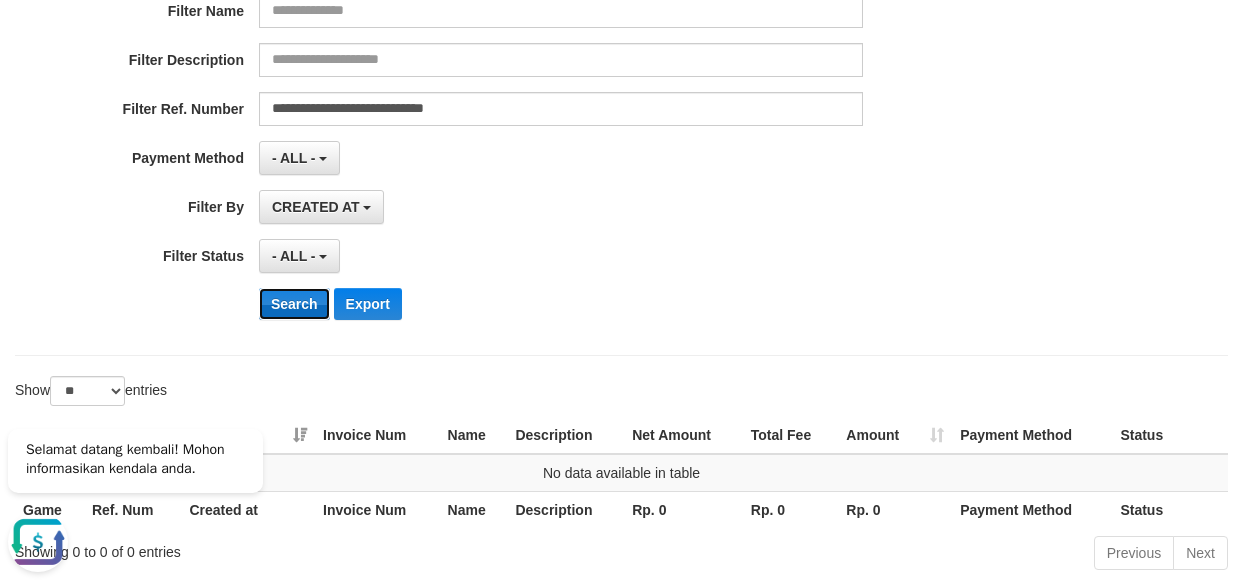click on "Search" at bounding box center [294, 304] 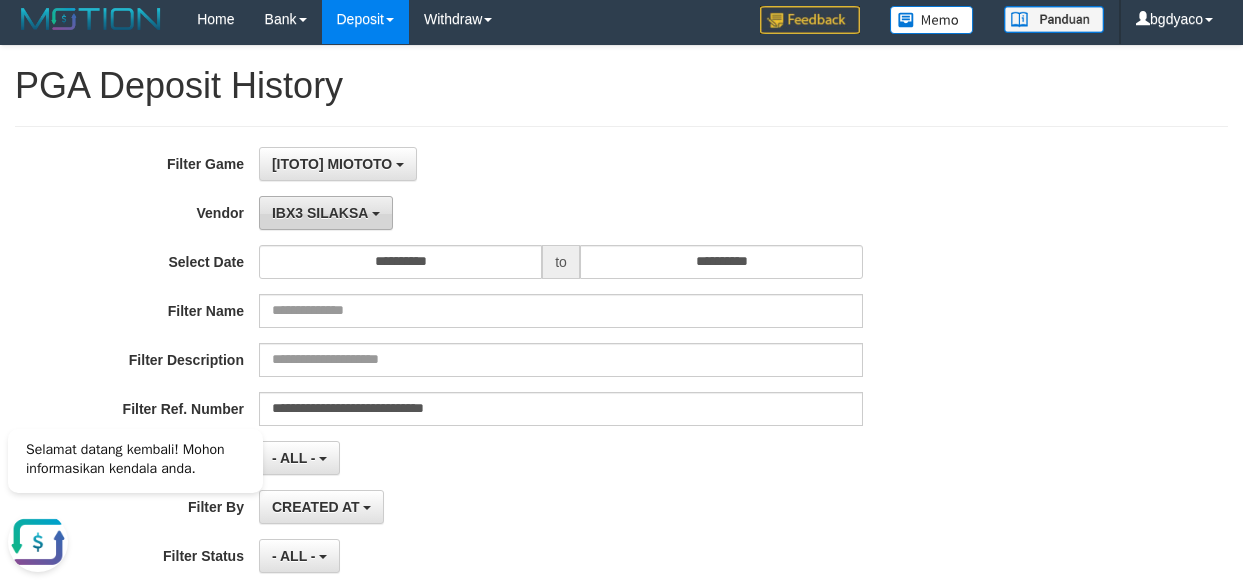 click on "IBX3 SILAKSA" at bounding box center [320, 213] 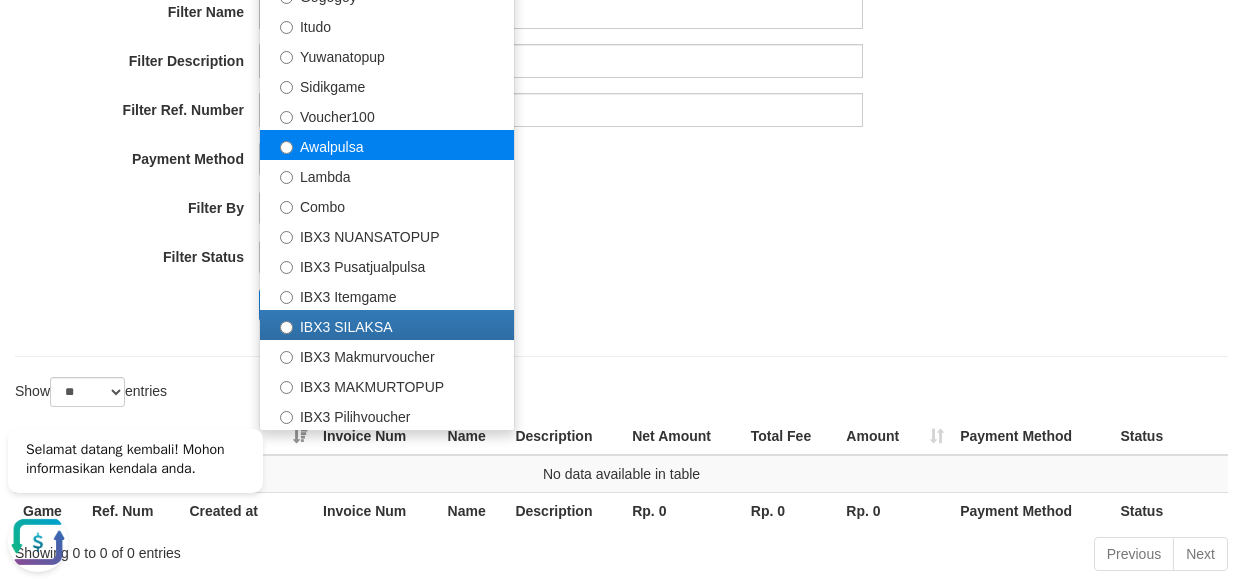 scroll, scrollTop: 406, scrollLeft: 0, axis: vertical 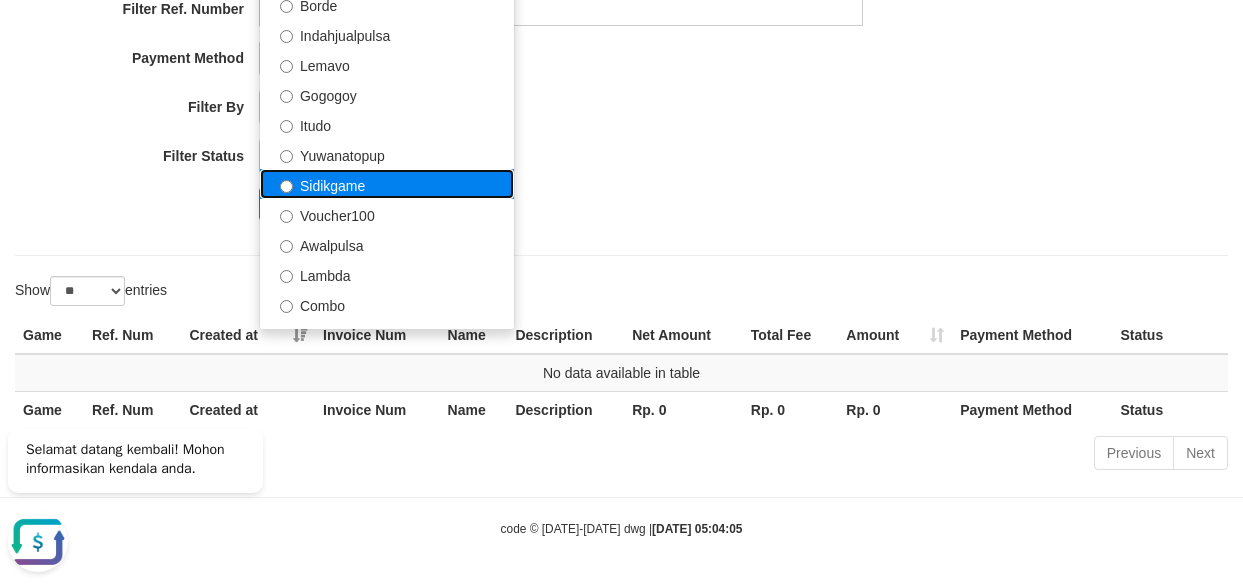 click on "Sidikgame" at bounding box center [387, 184] 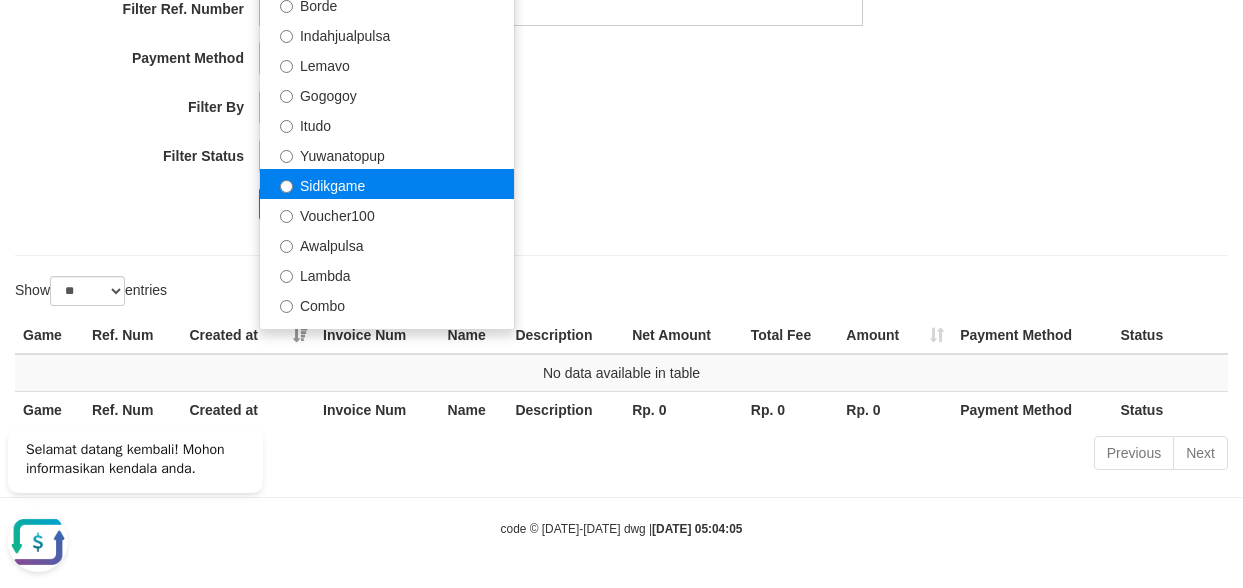 select on "**********" 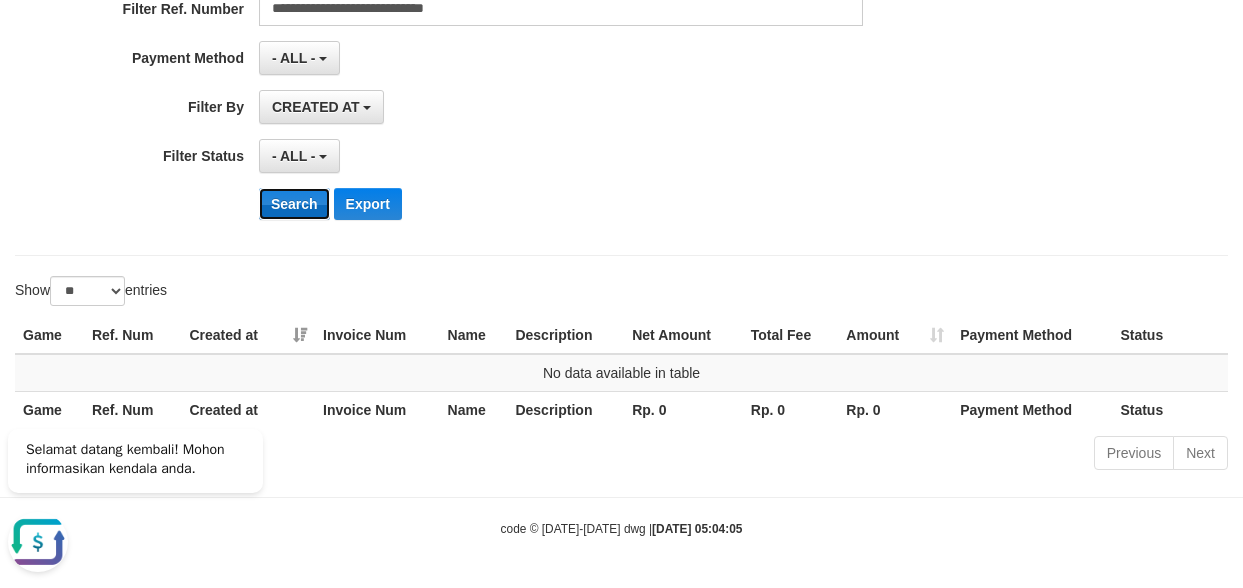 click on "Search" at bounding box center [294, 204] 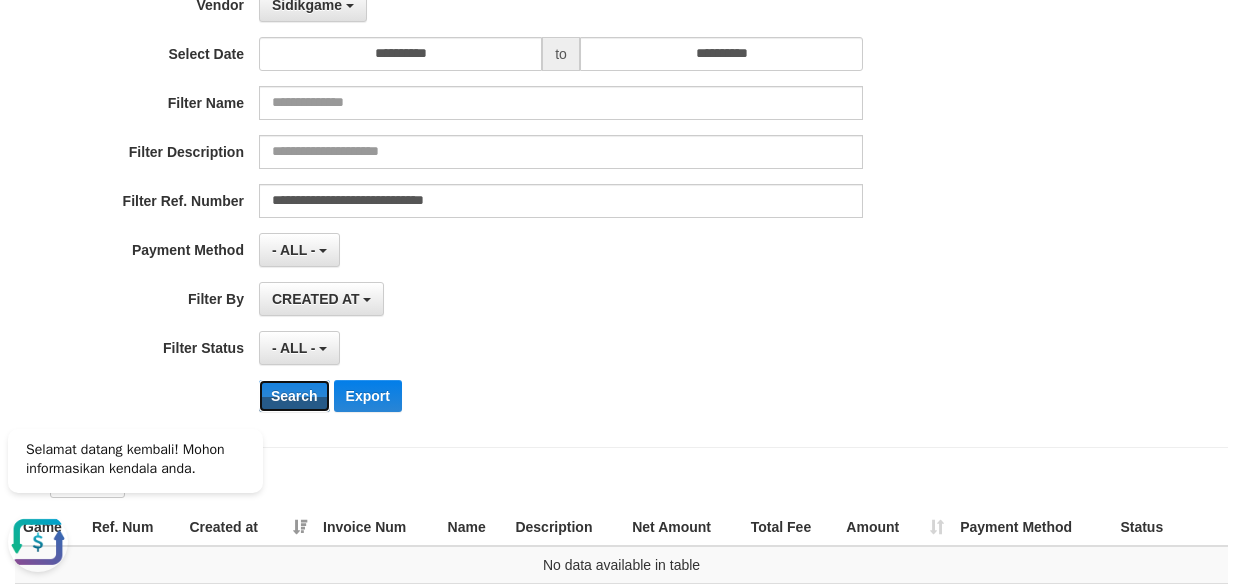 scroll, scrollTop: 206, scrollLeft: 0, axis: vertical 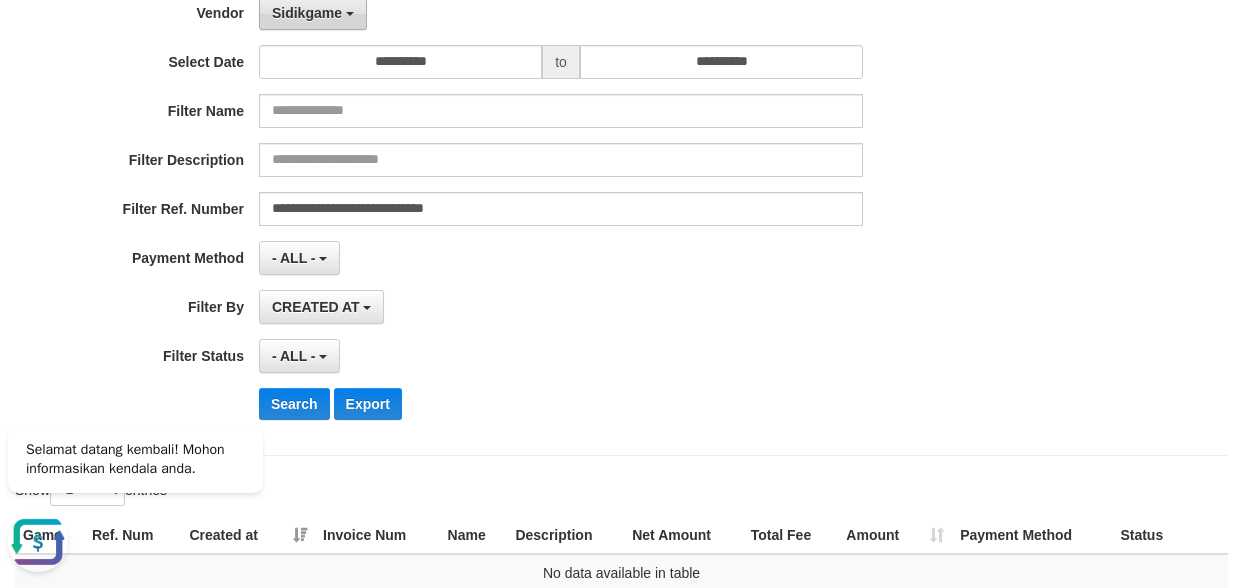 click on "Sidikgame" at bounding box center [313, 13] 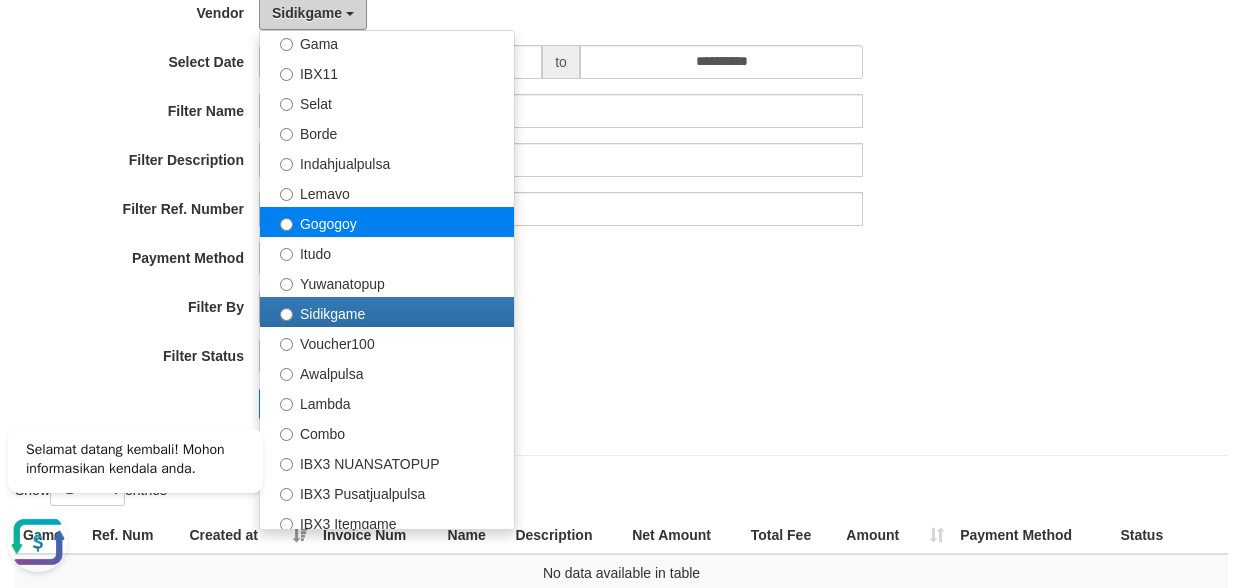 scroll, scrollTop: 600, scrollLeft: 0, axis: vertical 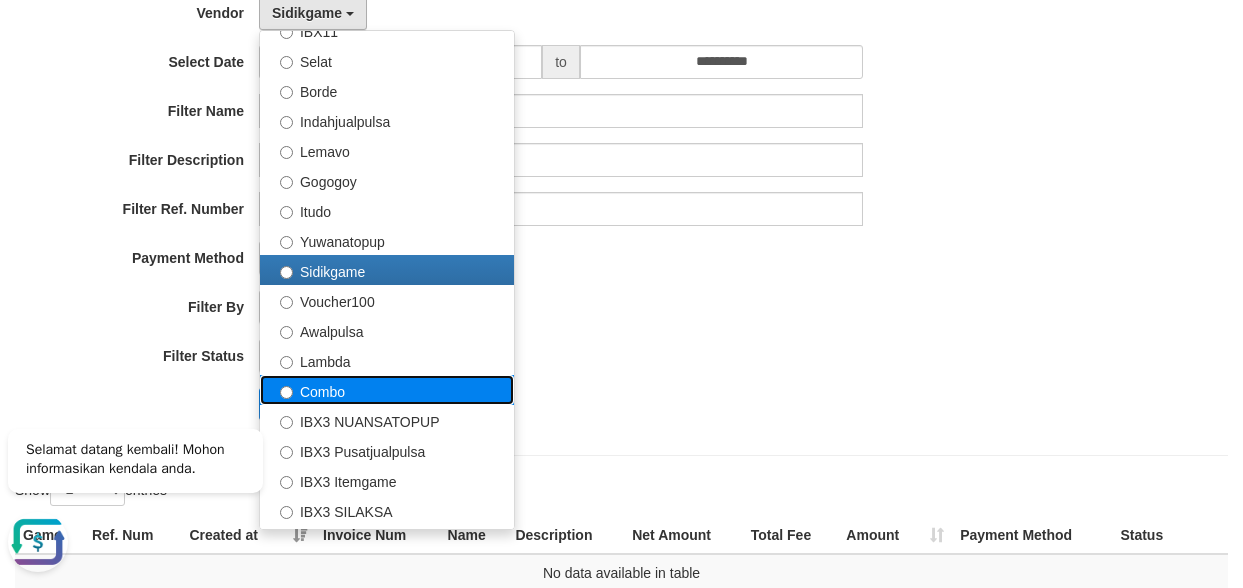 click on "Combo" at bounding box center [387, 390] 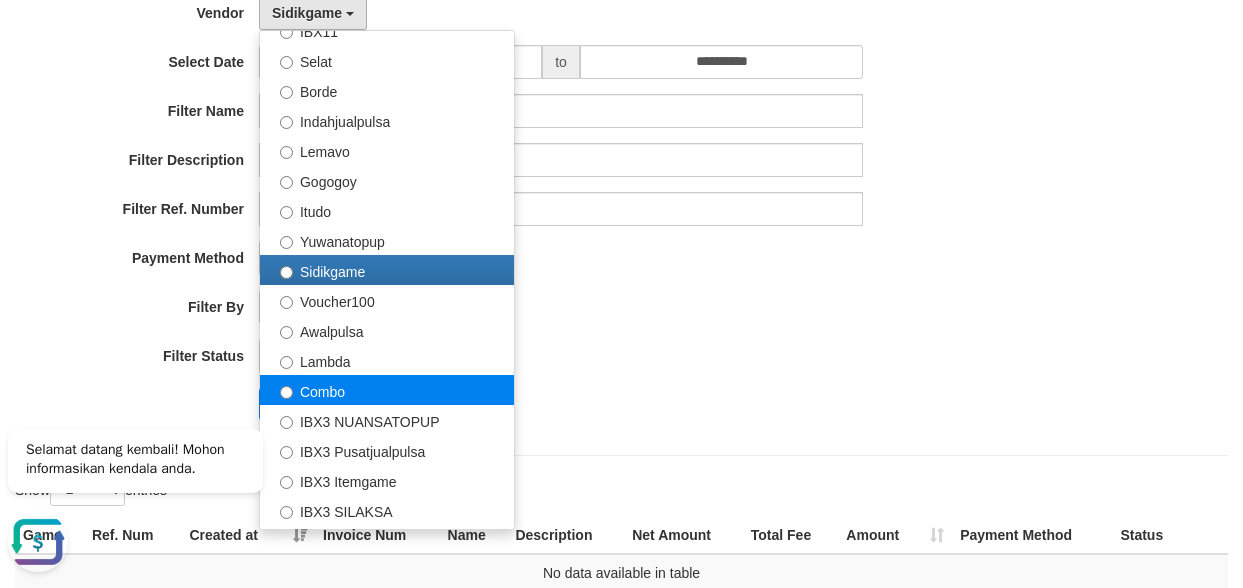 select on "**********" 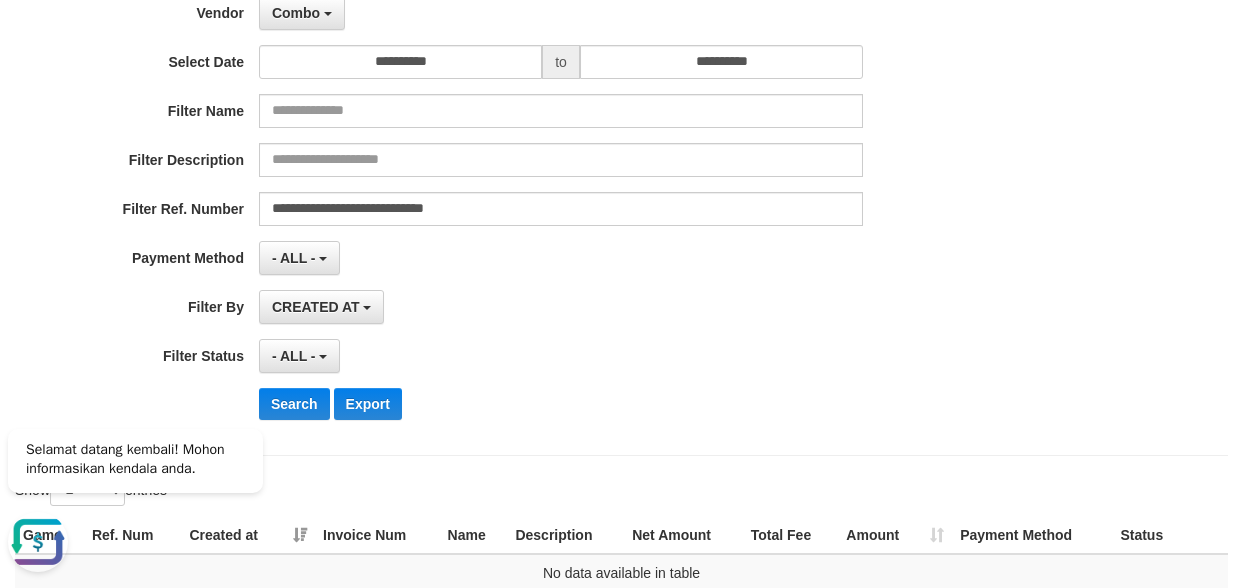 click on "Selamat datang kembali! Mohon informasikan kendala anda." at bounding box center [139, 490] 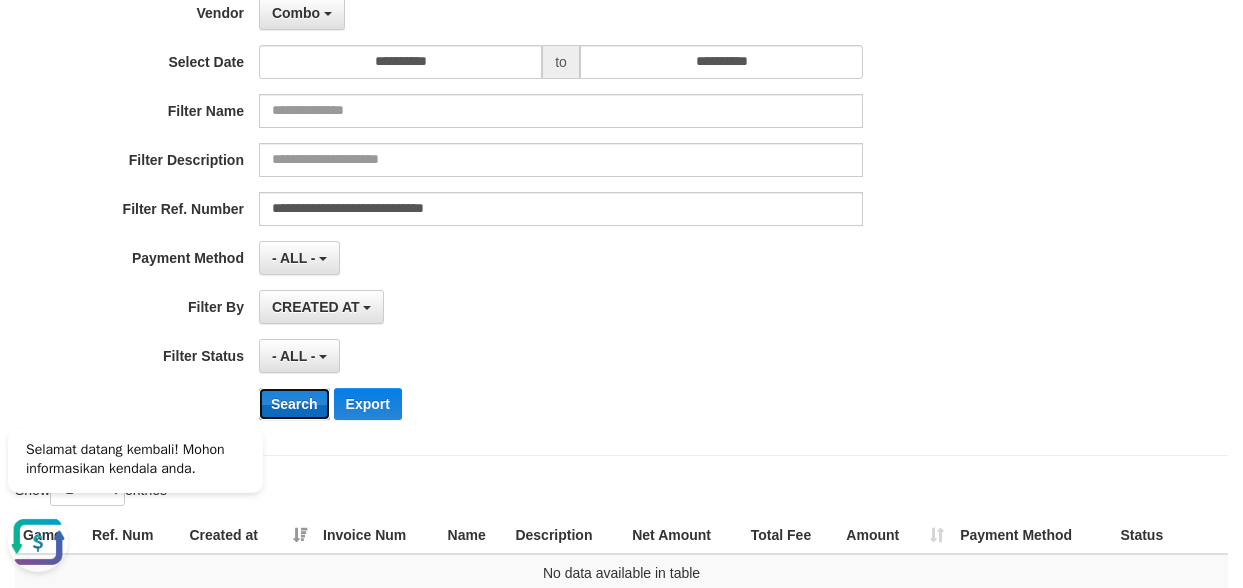 click on "Search" at bounding box center (294, 404) 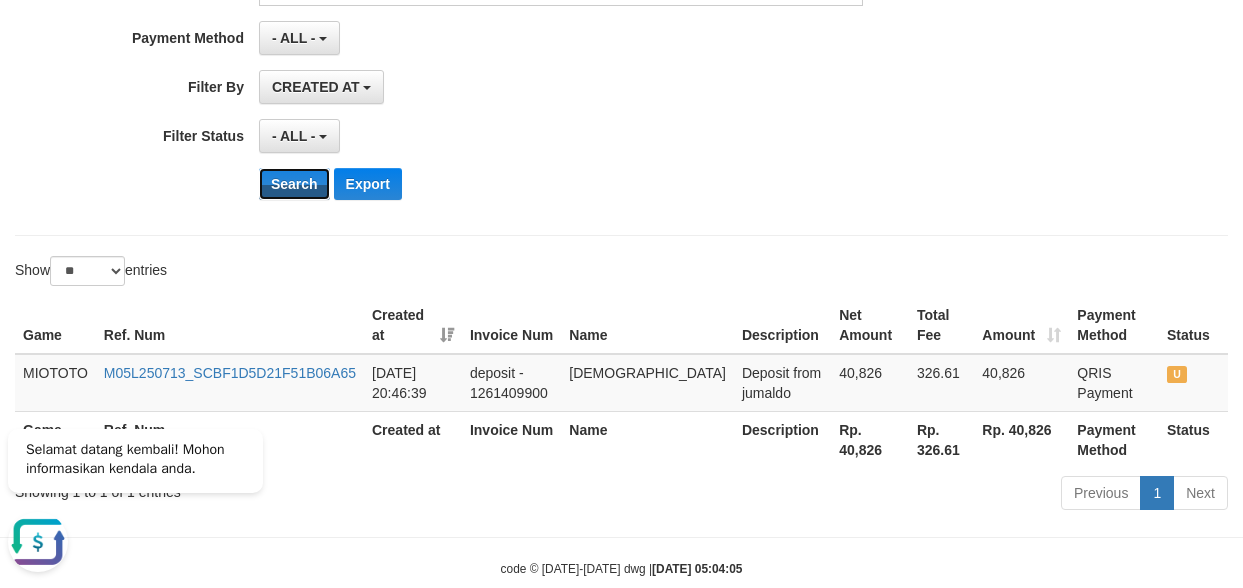 scroll, scrollTop: 466, scrollLeft: 0, axis: vertical 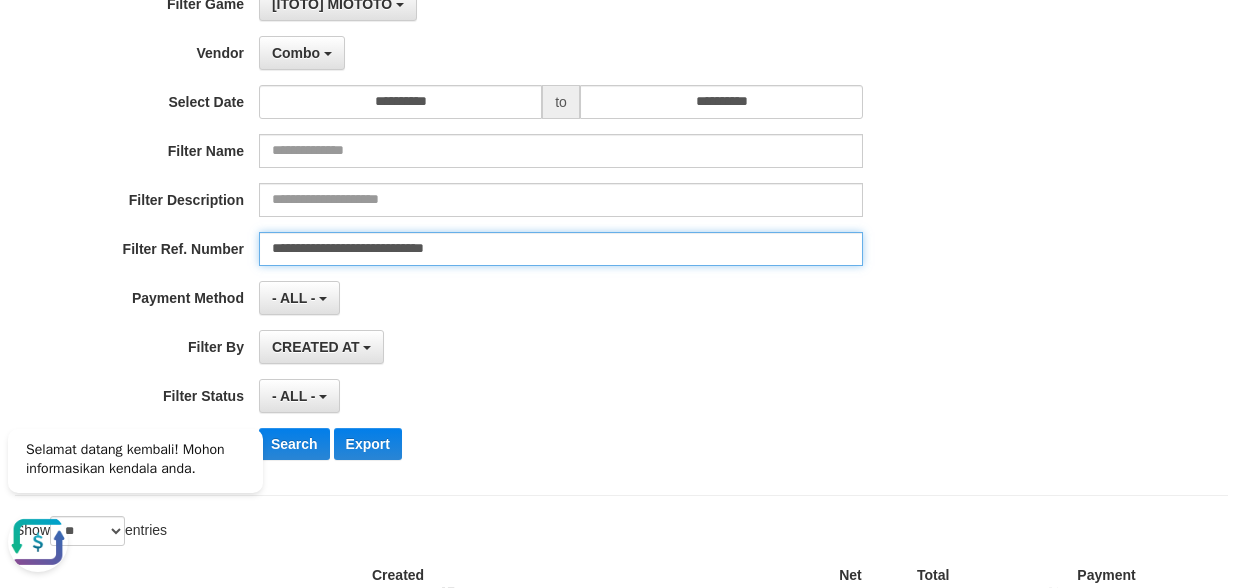 click on "**********" at bounding box center [561, 249] 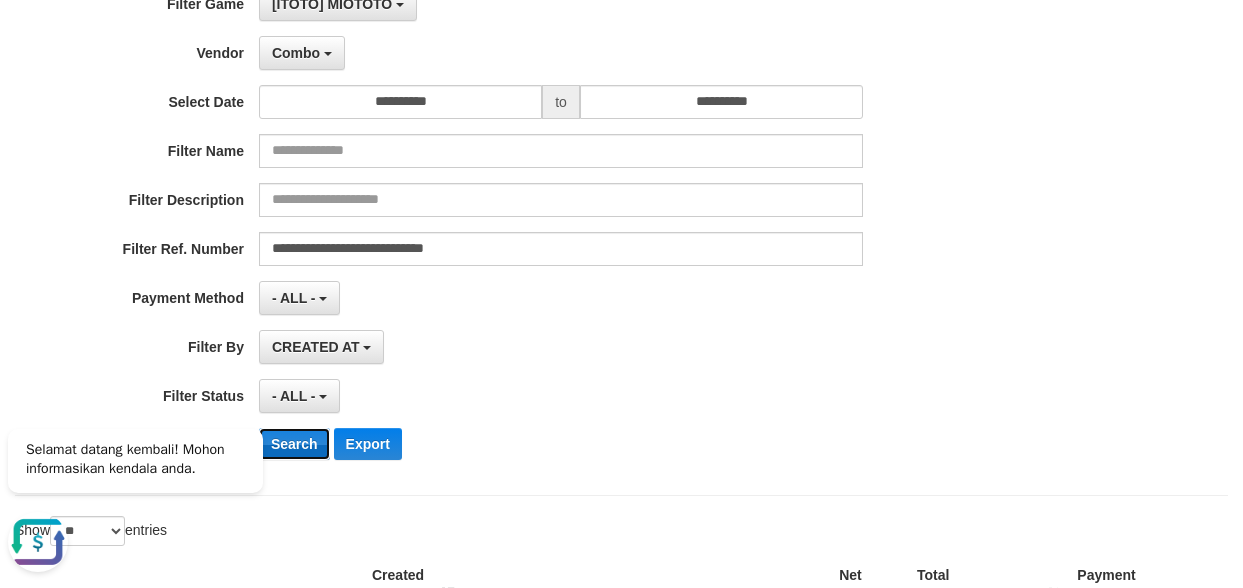 click on "Search" at bounding box center [294, 444] 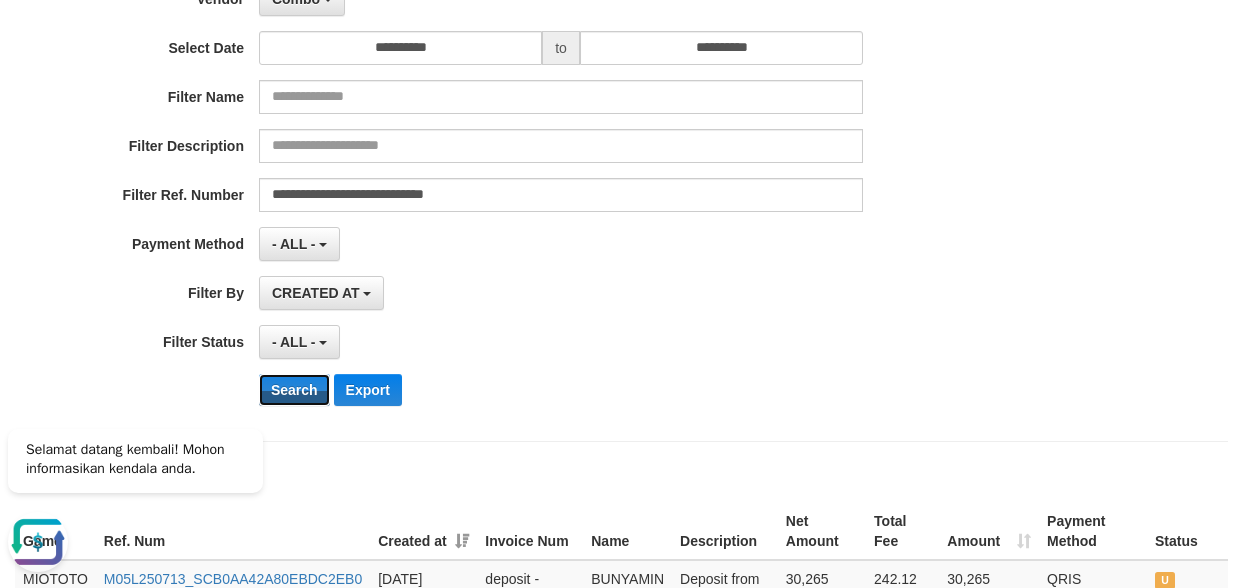 scroll, scrollTop: 166, scrollLeft: 0, axis: vertical 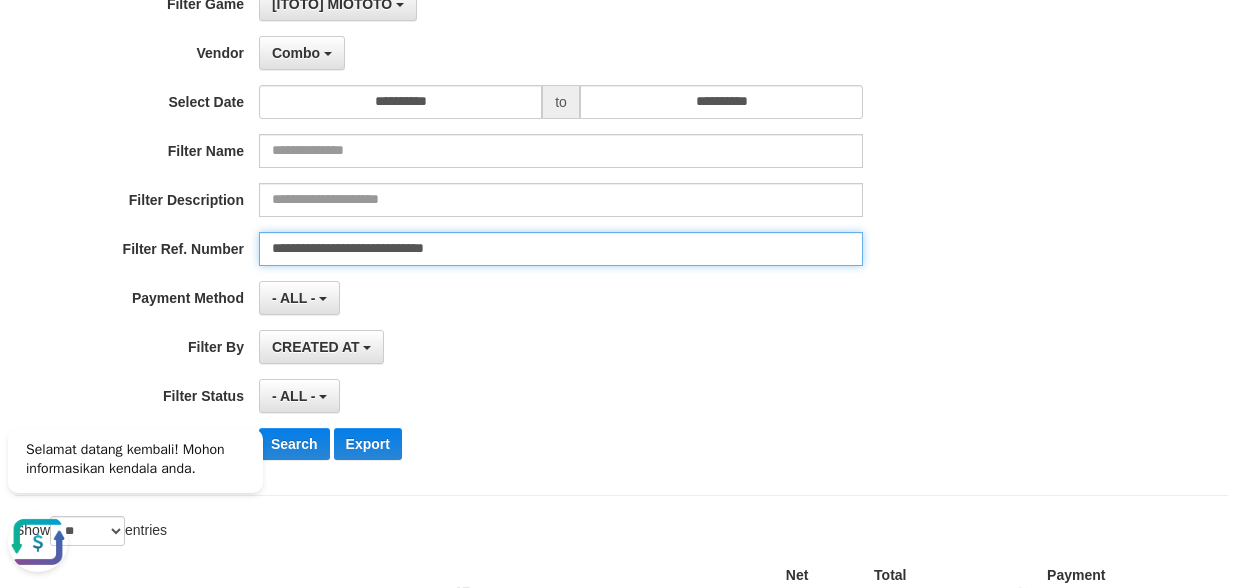 click on "**********" at bounding box center [561, 249] 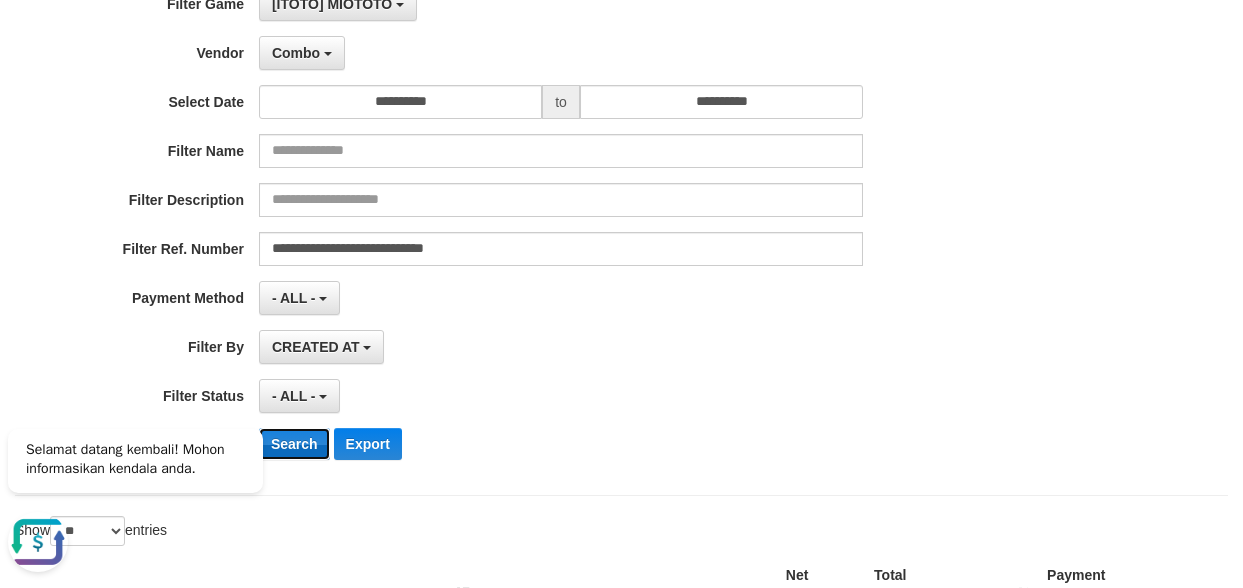 click on "Search" at bounding box center [294, 444] 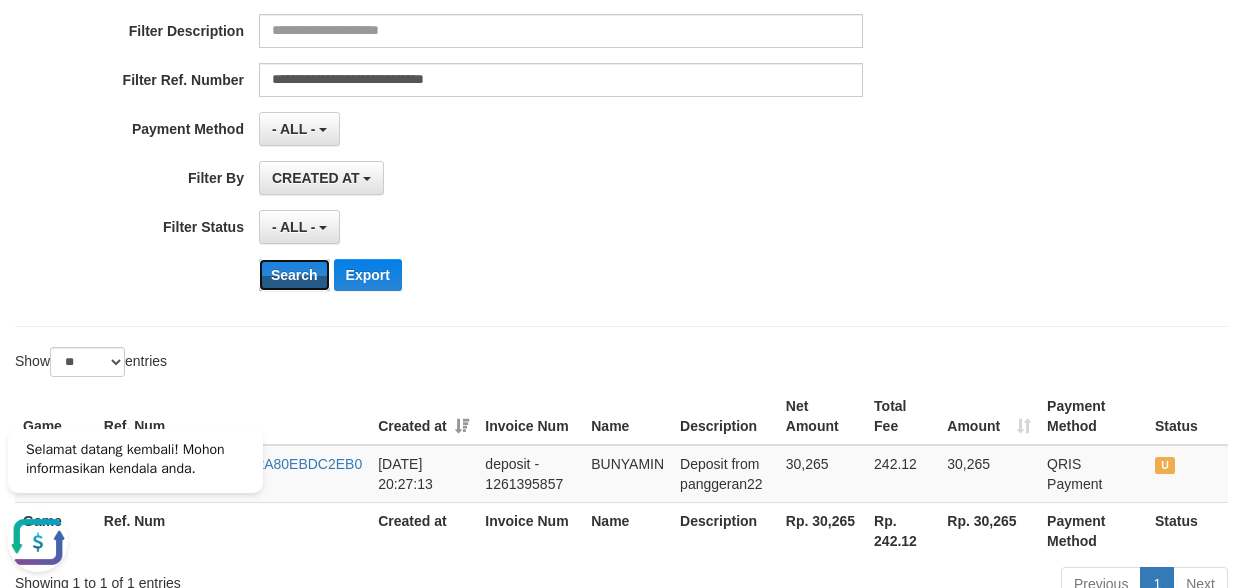 scroll, scrollTop: 466, scrollLeft: 0, axis: vertical 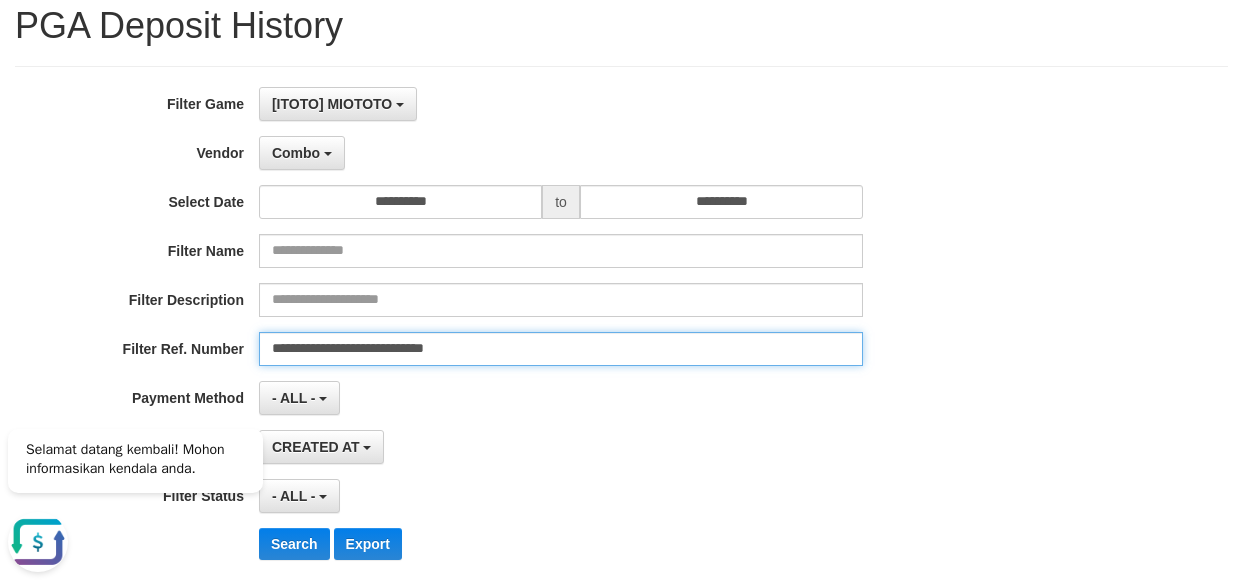 click on "**********" at bounding box center [561, 349] 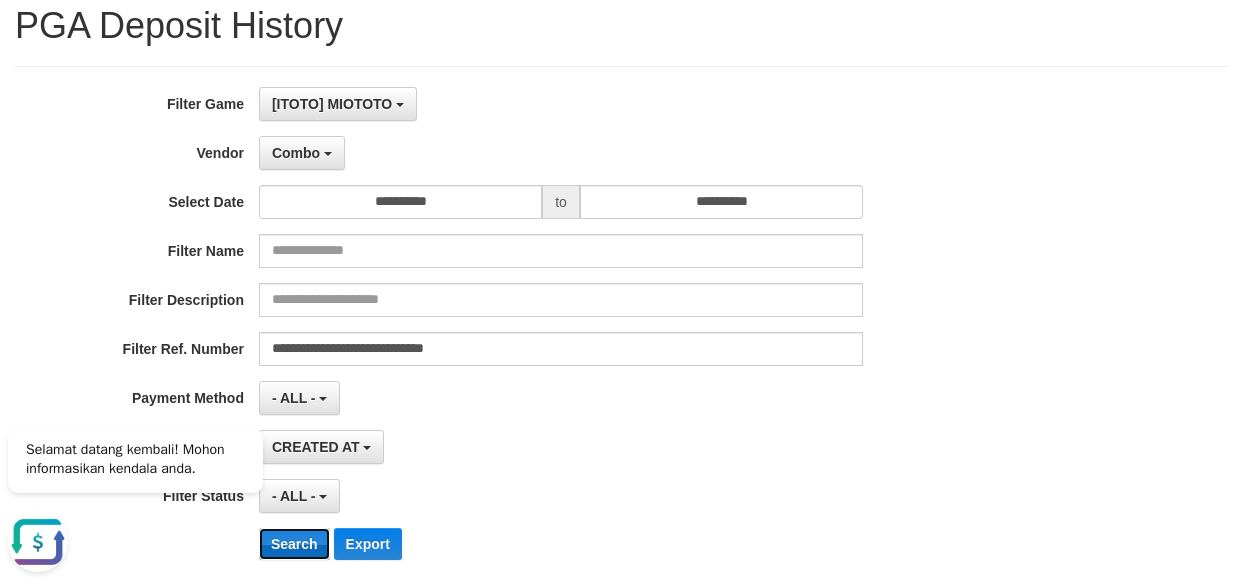 click on "Search" at bounding box center (294, 544) 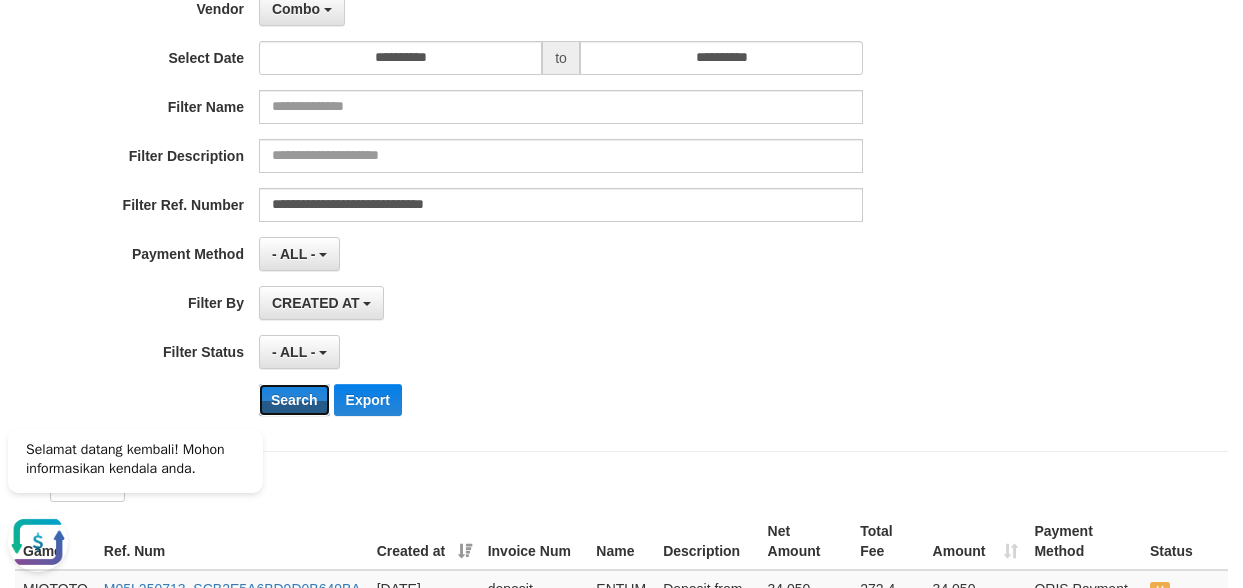 scroll, scrollTop: 466, scrollLeft: 0, axis: vertical 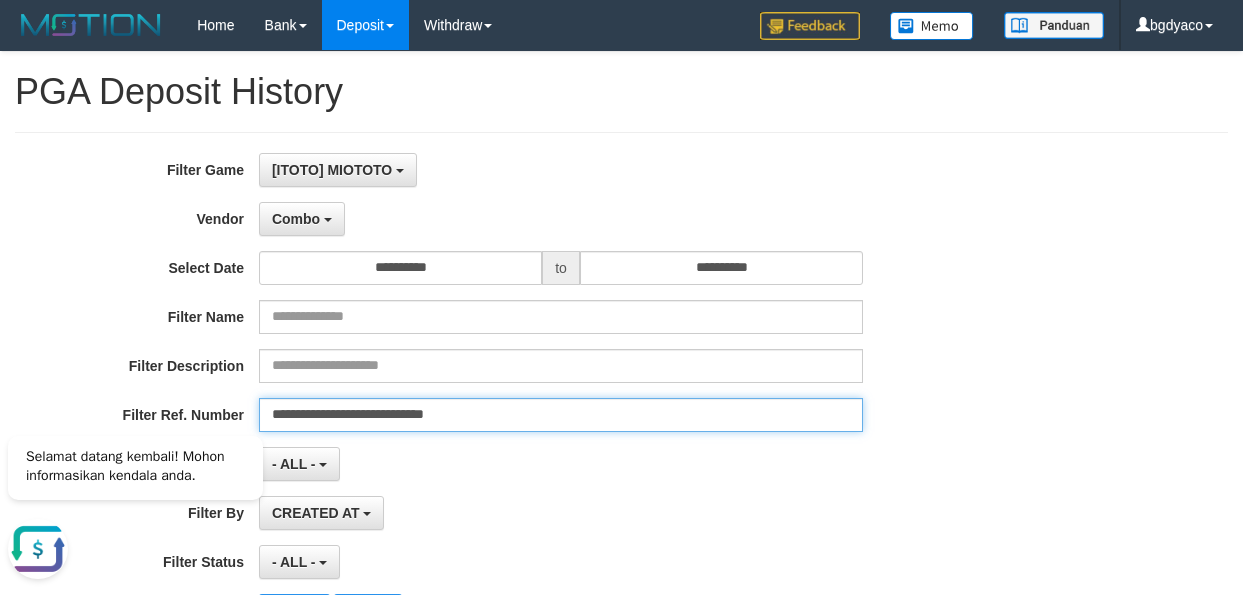 click on "**********" at bounding box center (561, 415) 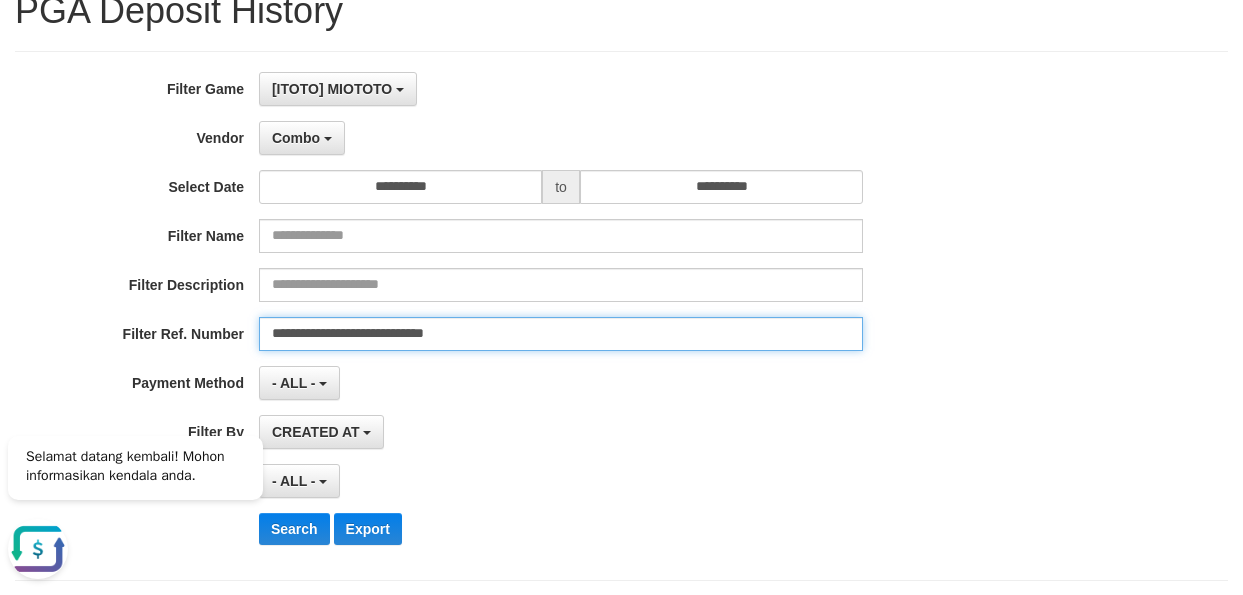 scroll, scrollTop: 200, scrollLeft: 0, axis: vertical 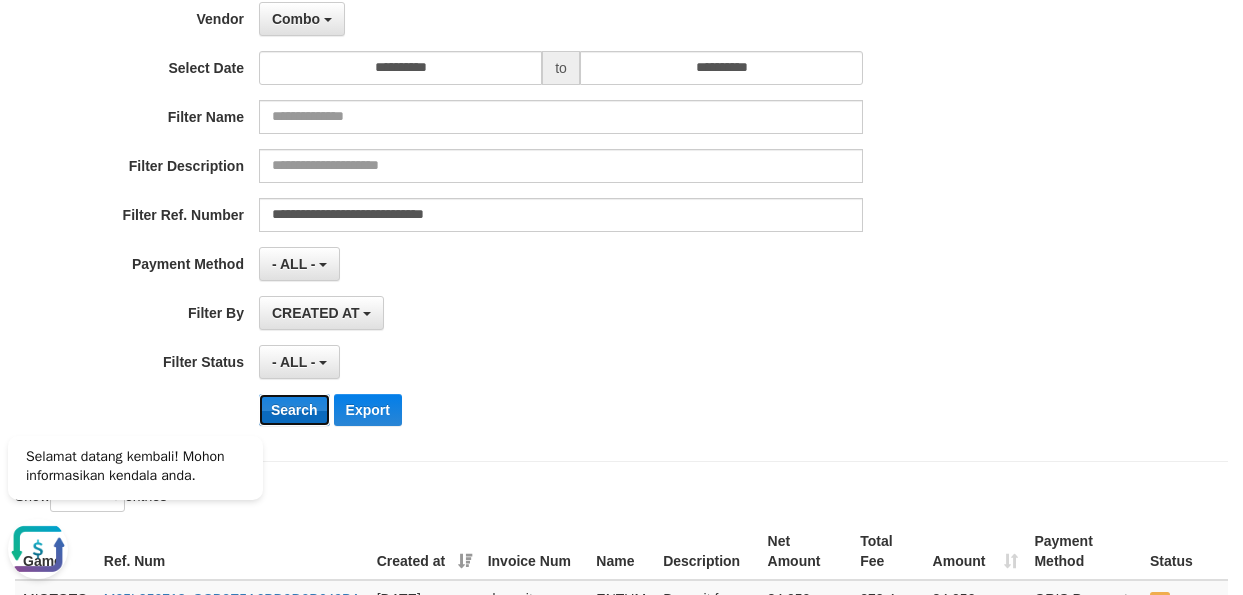 click on "Search" at bounding box center (294, 410) 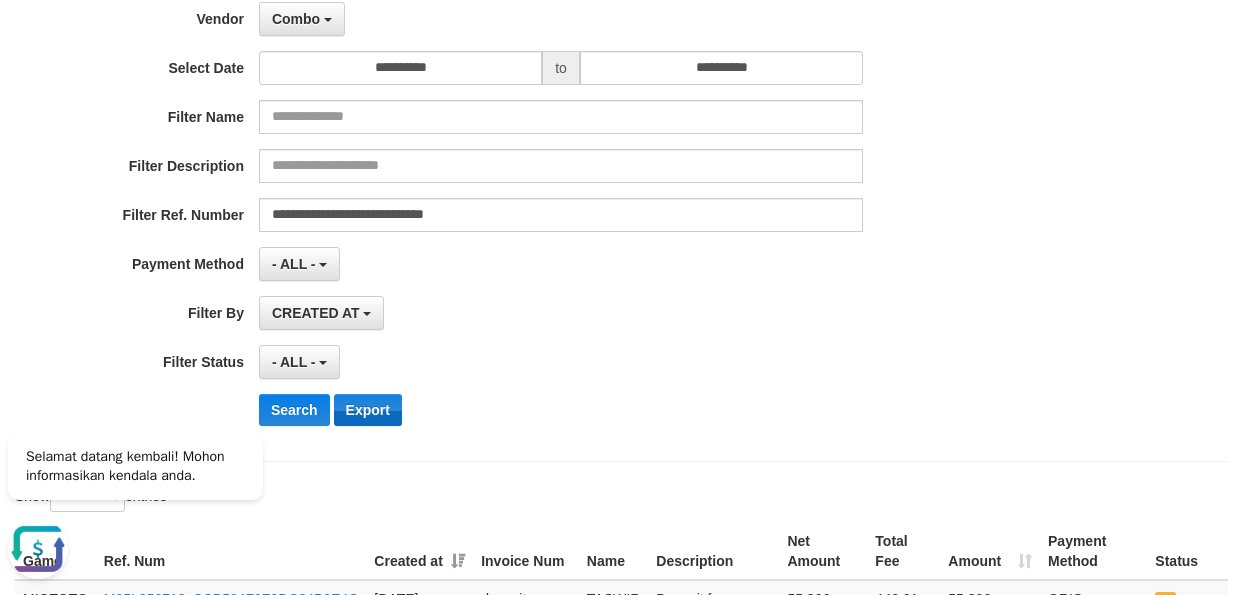 scroll, scrollTop: 300, scrollLeft: 0, axis: vertical 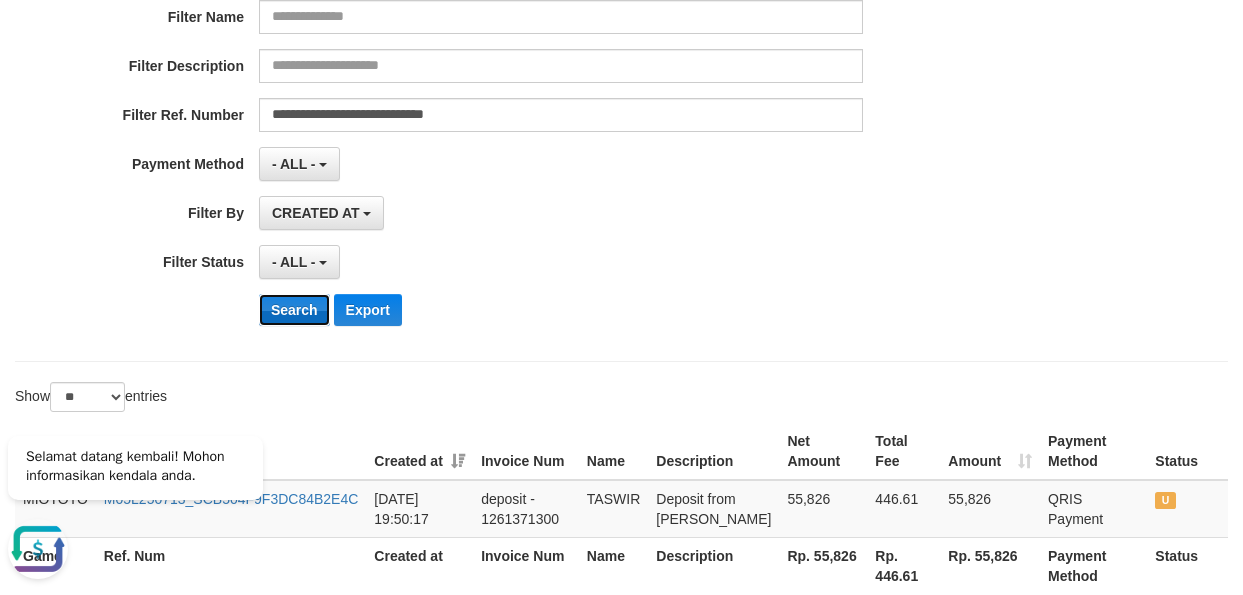 drag, startPoint x: 302, startPoint y: 315, endPoint x: 493, endPoint y: 436, distance: 226.10175 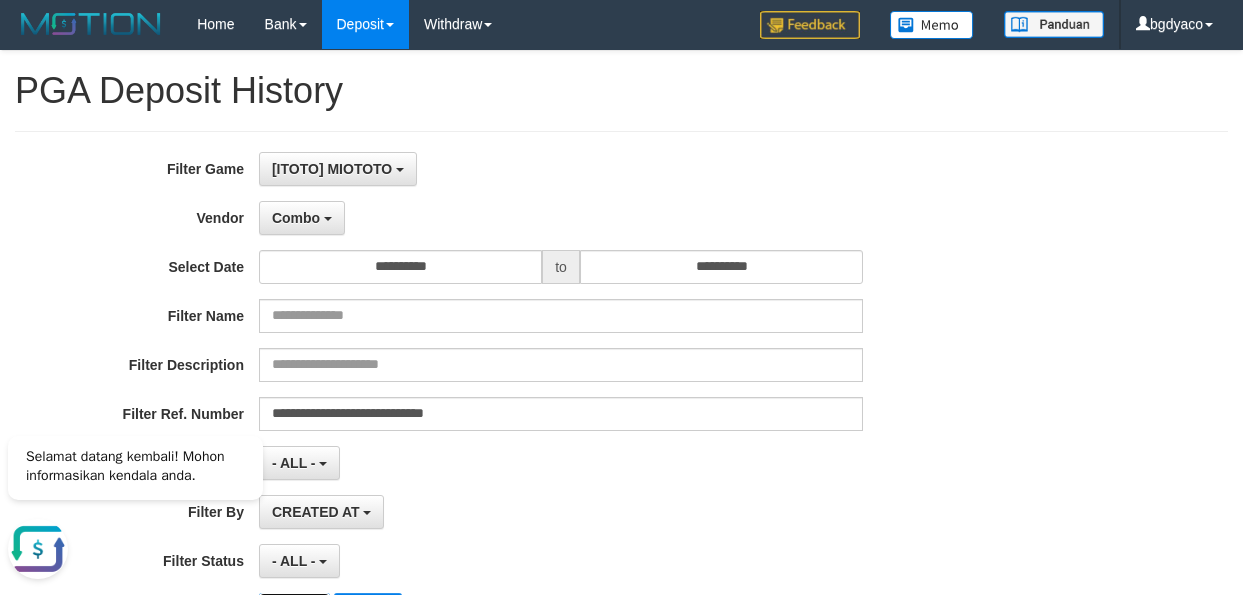 scroll, scrollTop: 0, scrollLeft: 0, axis: both 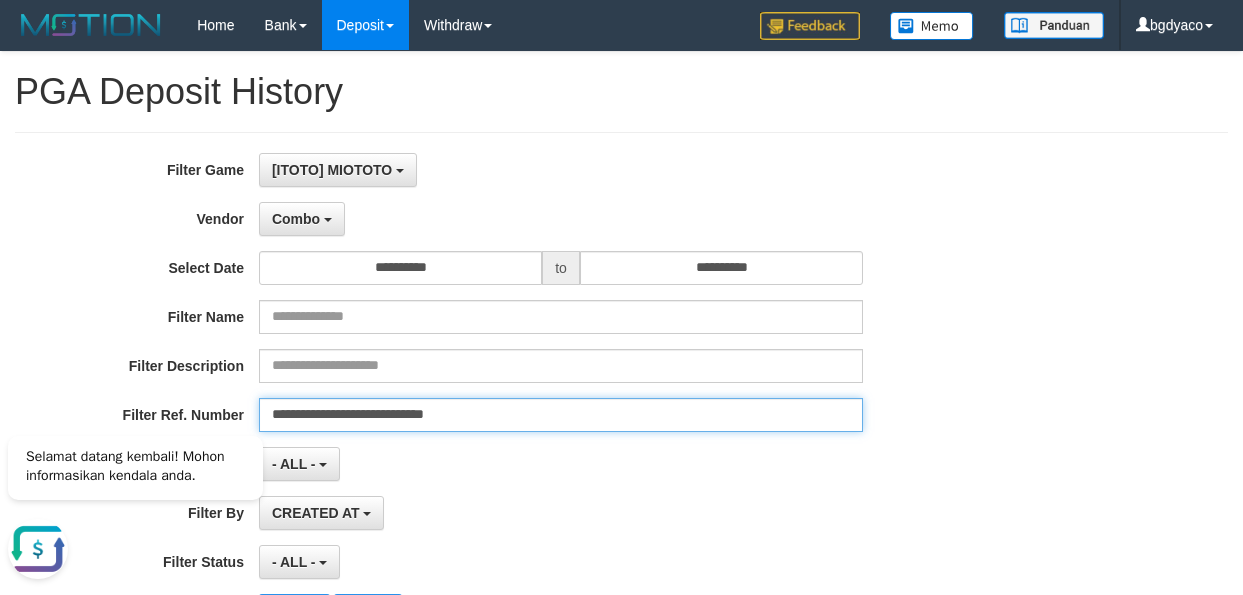 click on "**********" at bounding box center (561, 415) 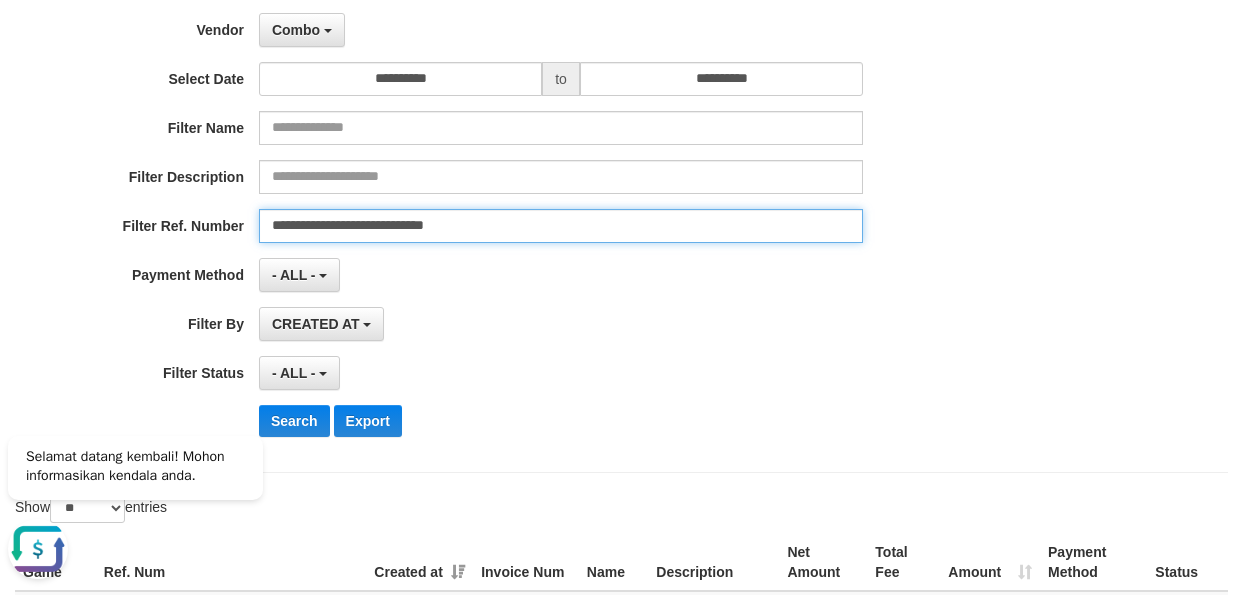 scroll, scrollTop: 200, scrollLeft: 0, axis: vertical 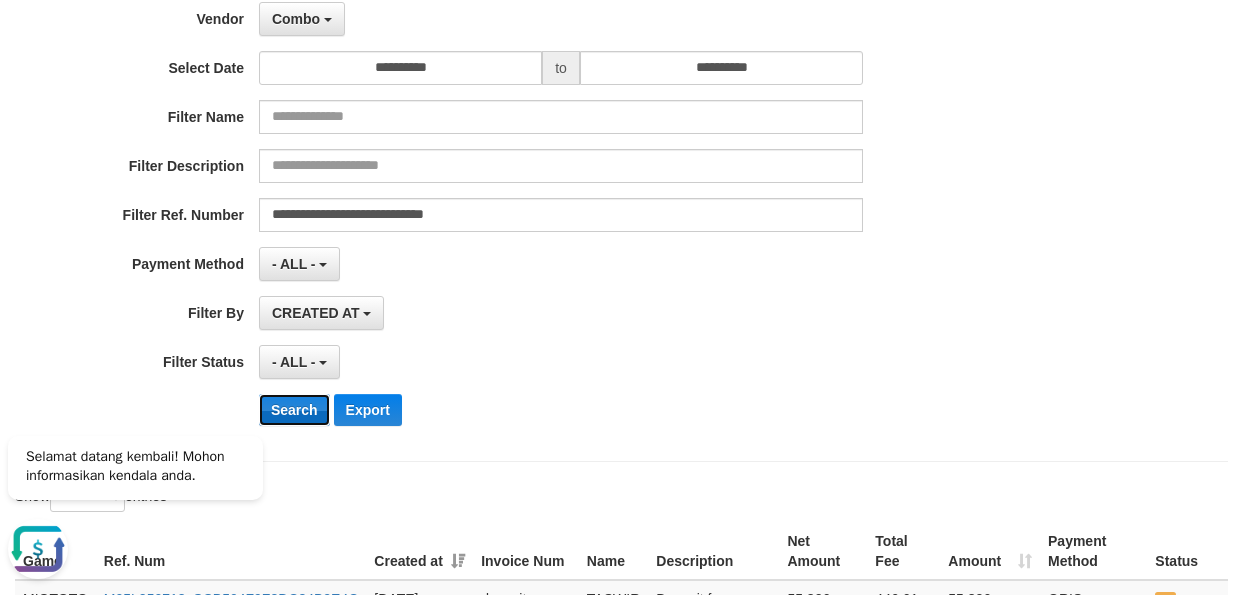 click on "Search" at bounding box center (294, 410) 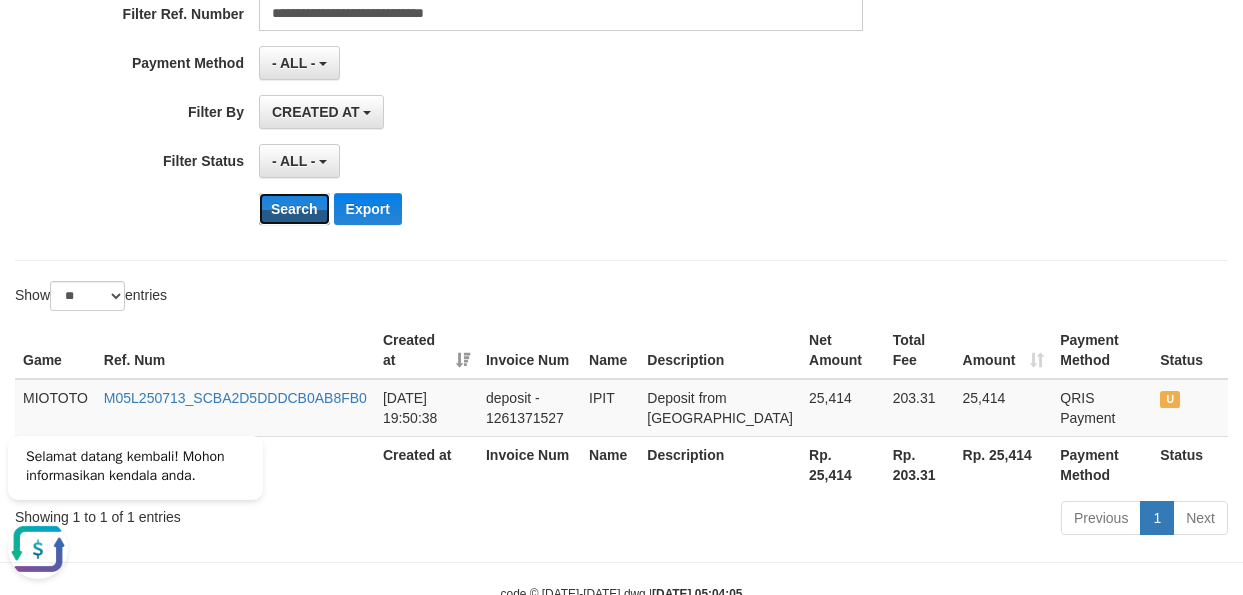 scroll, scrollTop: 459, scrollLeft: 0, axis: vertical 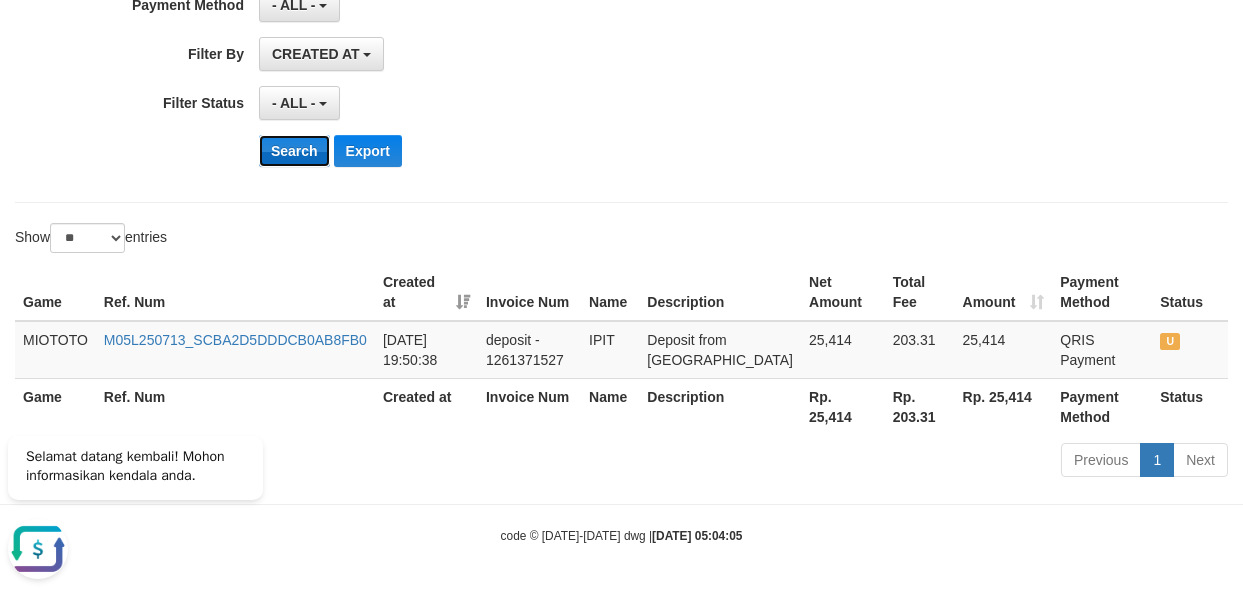click on "Search" at bounding box center [294, 151] 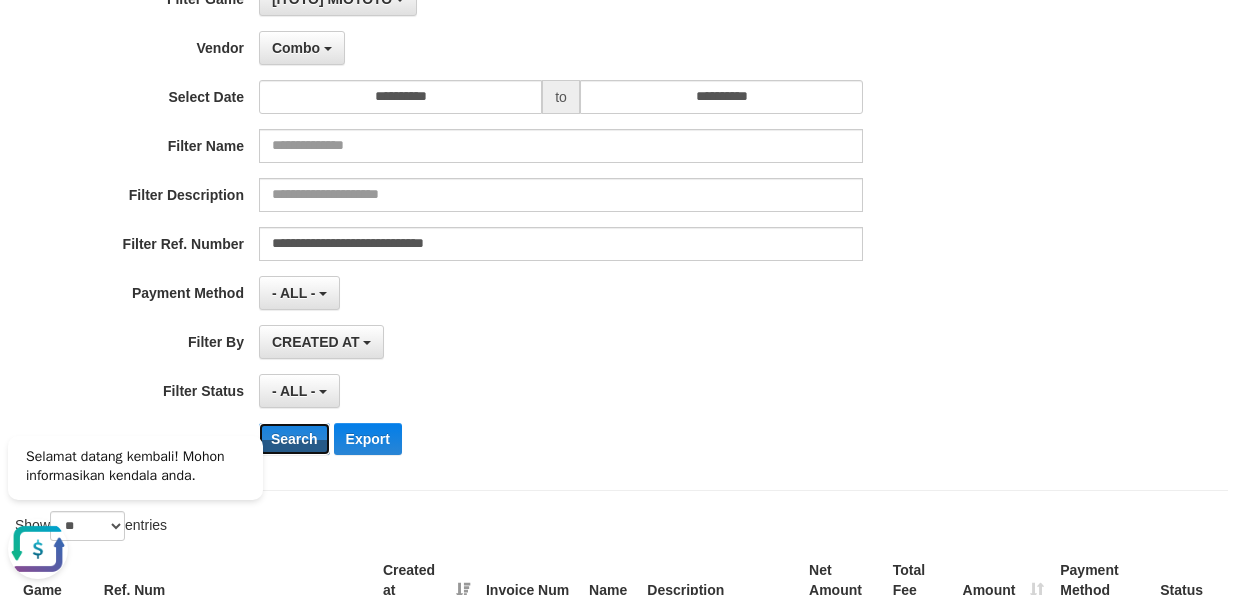 scroll, scrollTop: 159, scrollLeft: 0, axis: vertical 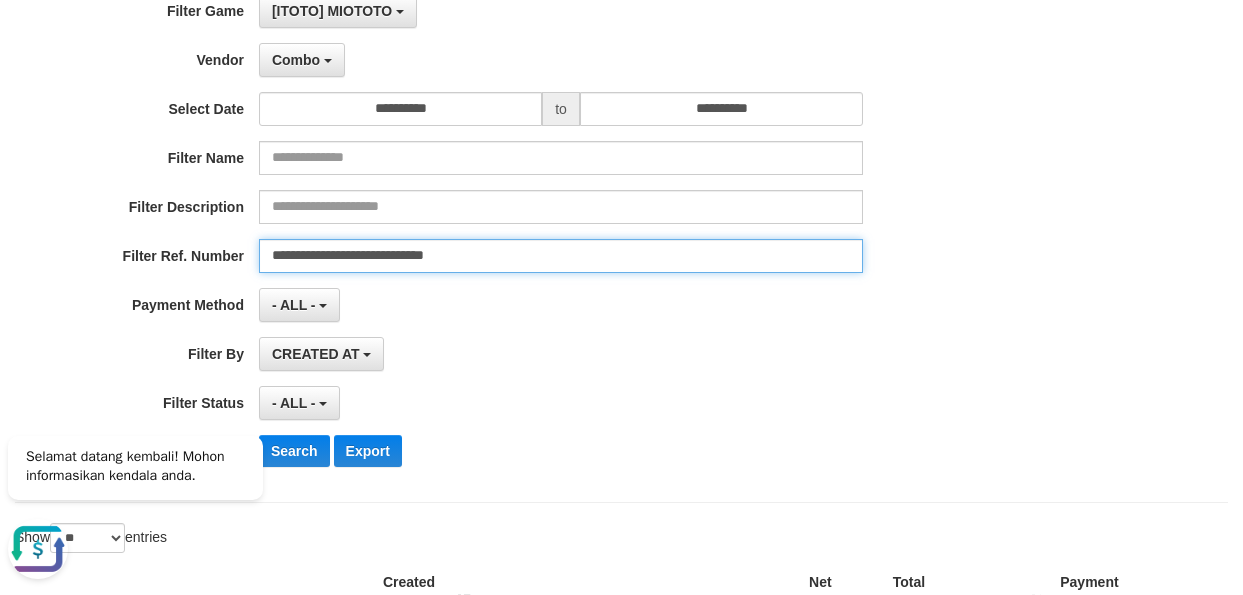 click on "**********" at bounding box center (561, 256) 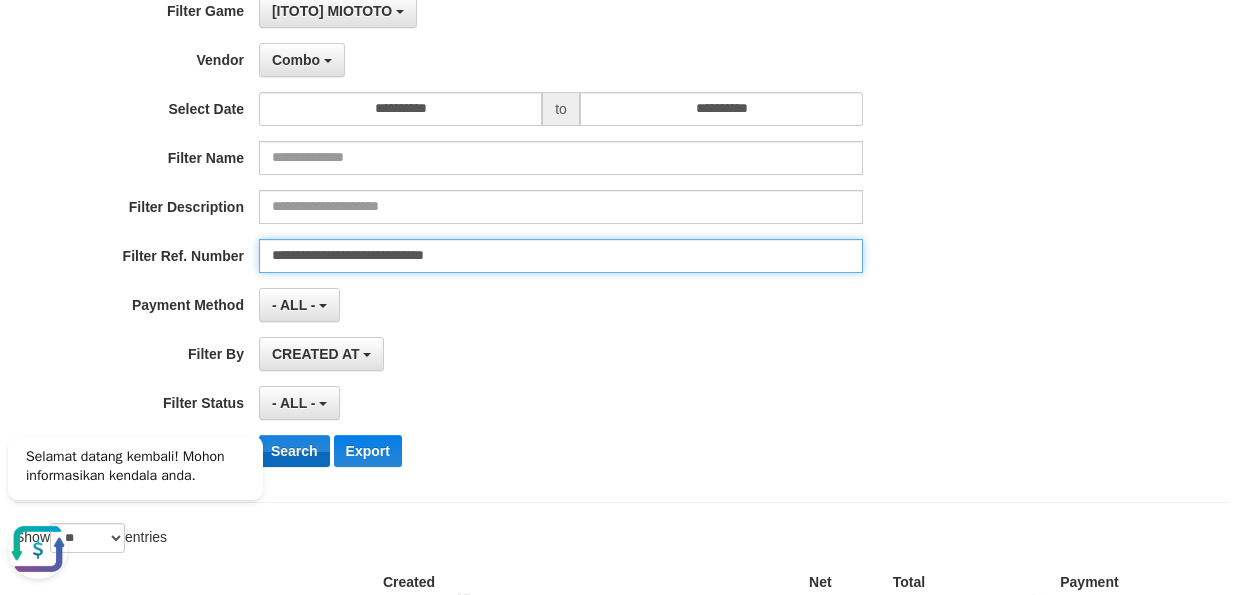 type on "**********" 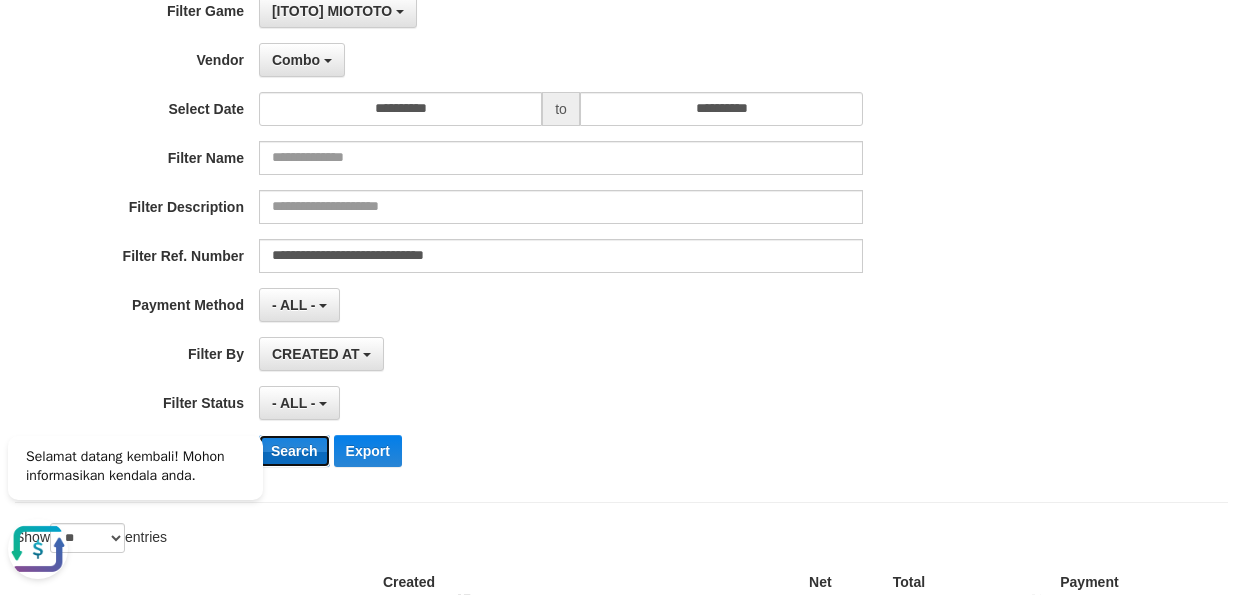 click on "Search" at bounding box center [294, 451] 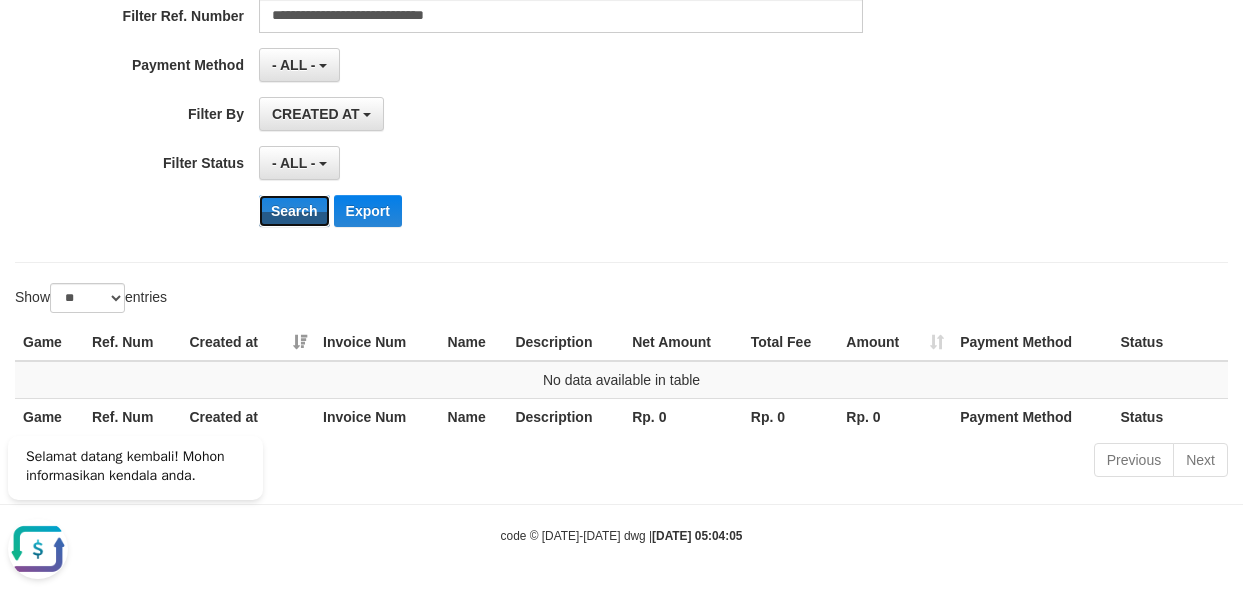 scroll, scrollTop: 0, scrollLeft: 0, axis: both 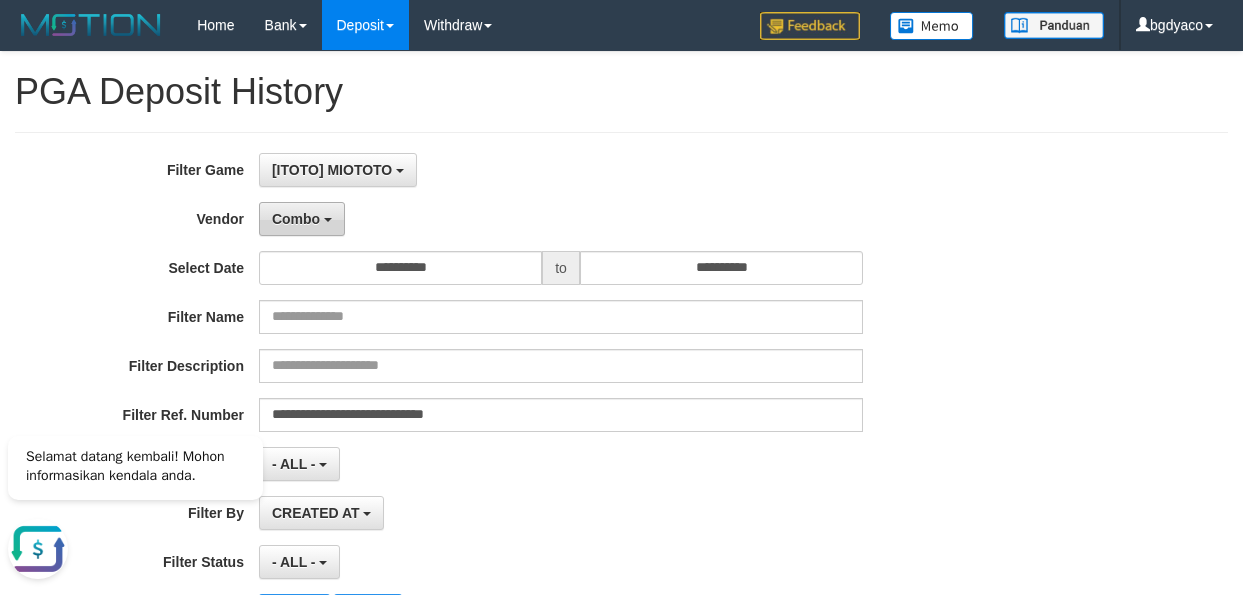 click on "Combo" at bounding box center (296, 219) 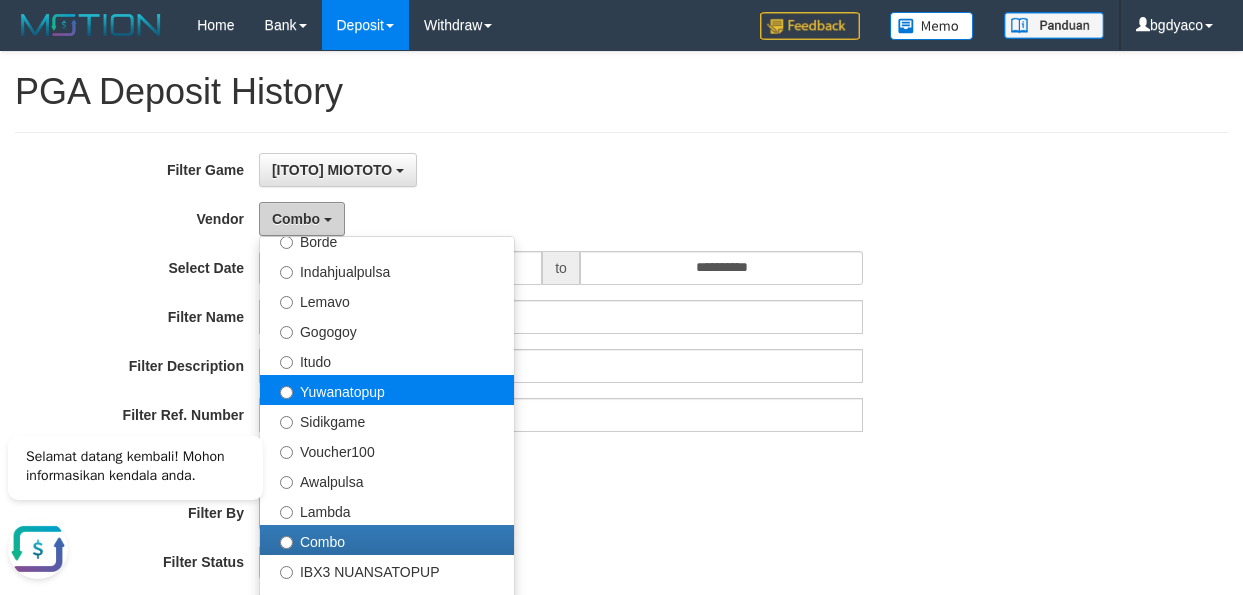 scroll, scrollTop: 686, scrollLeft: 0, axis: vertical 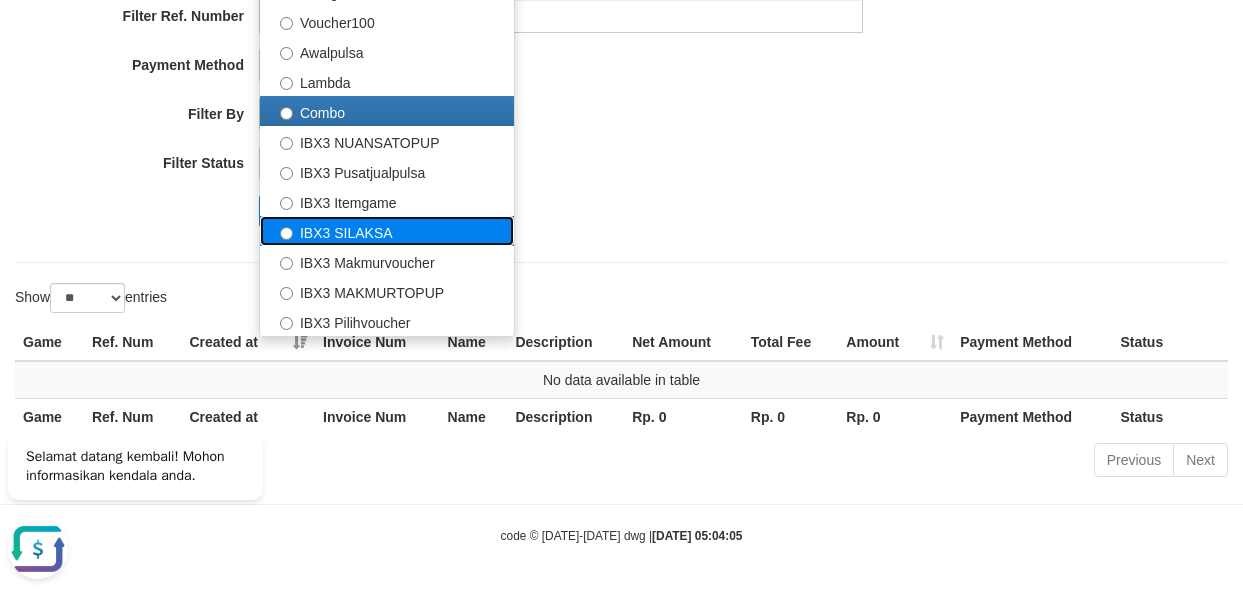 click on "IBX3 SILAKSA" at bounding box center (387, 231) 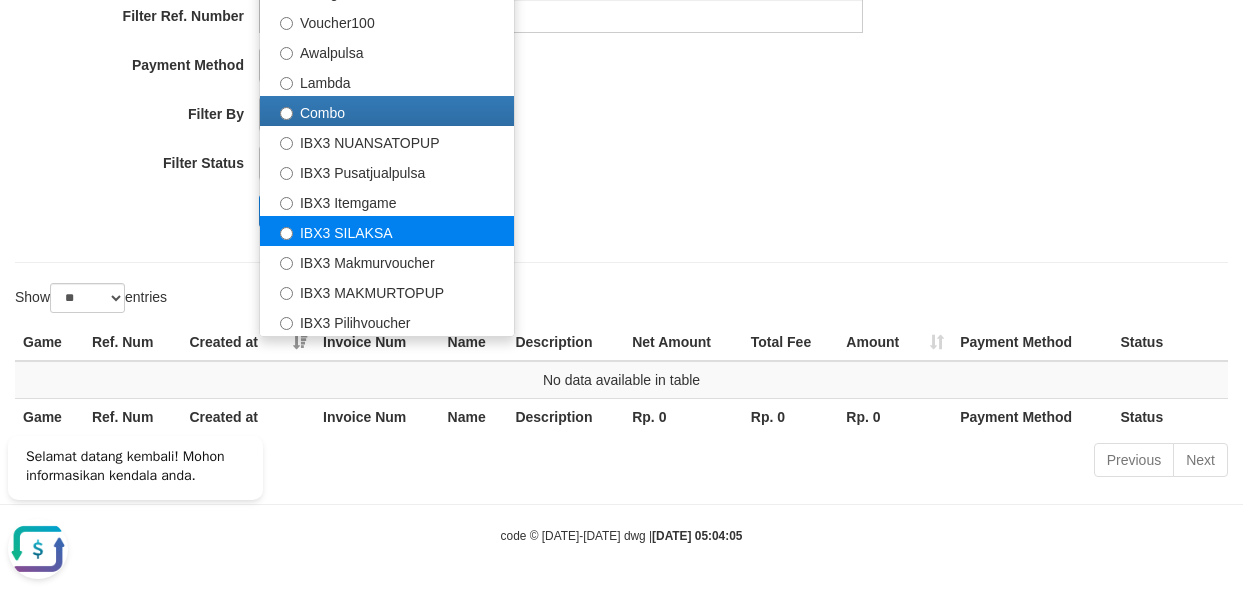 select on "**********" 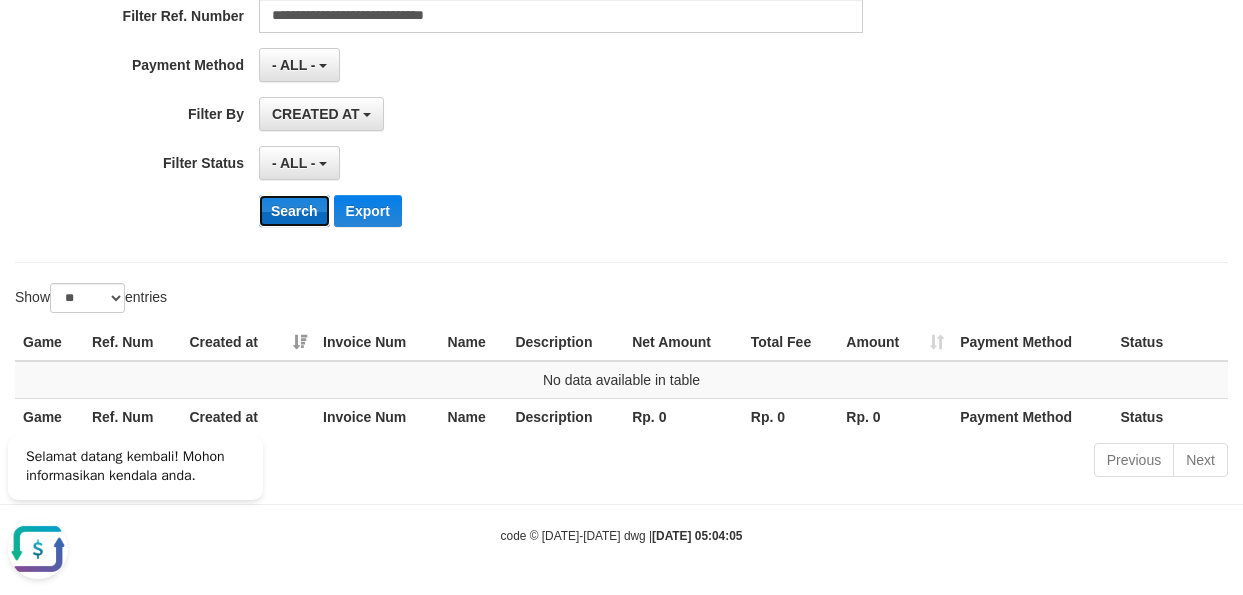 click on "Search" at bounding box center [294, 211] 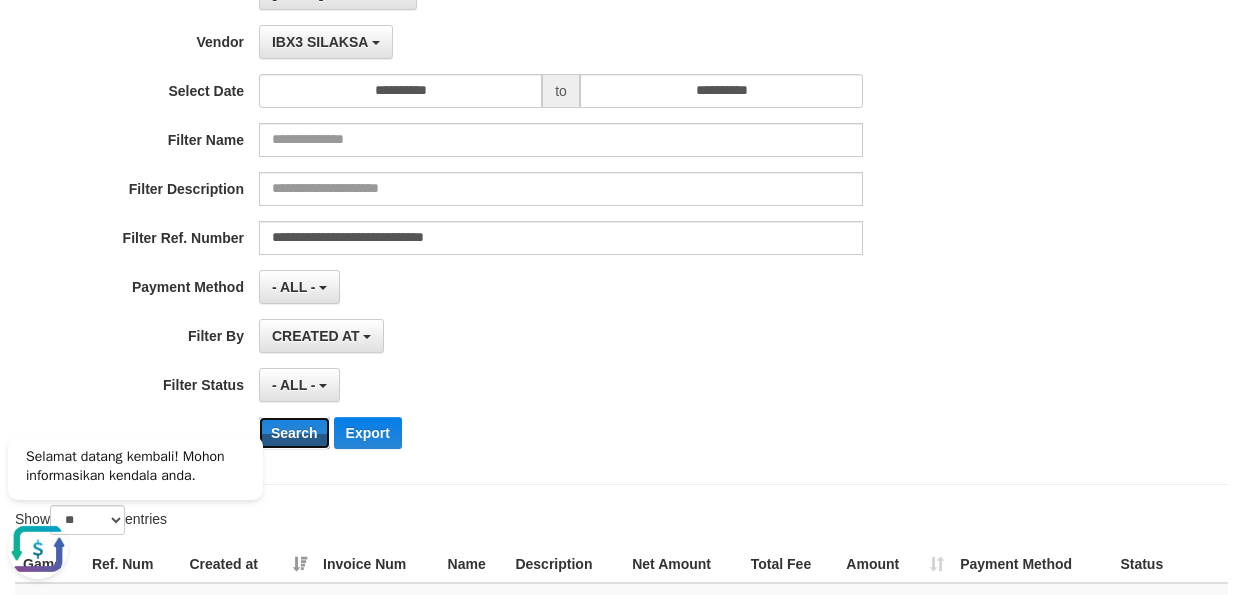 scroll, scrollTop: 99, scrollLeft: 0, axis: vertical 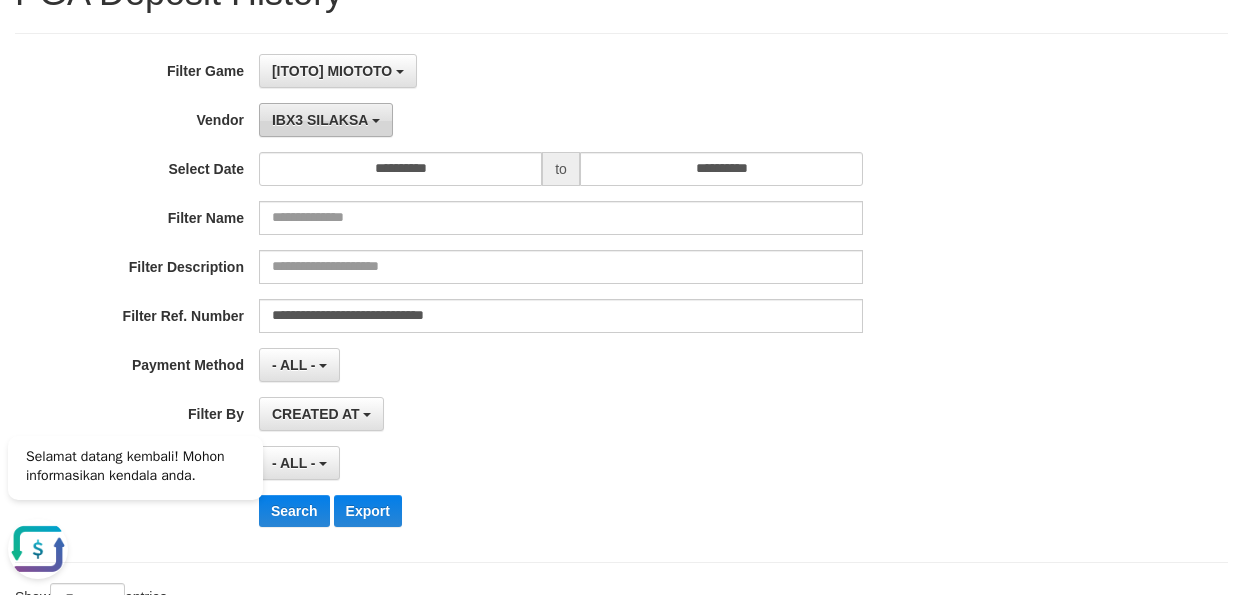 click on "IBX3 SILAKSA" at bounding box center (320, 120) 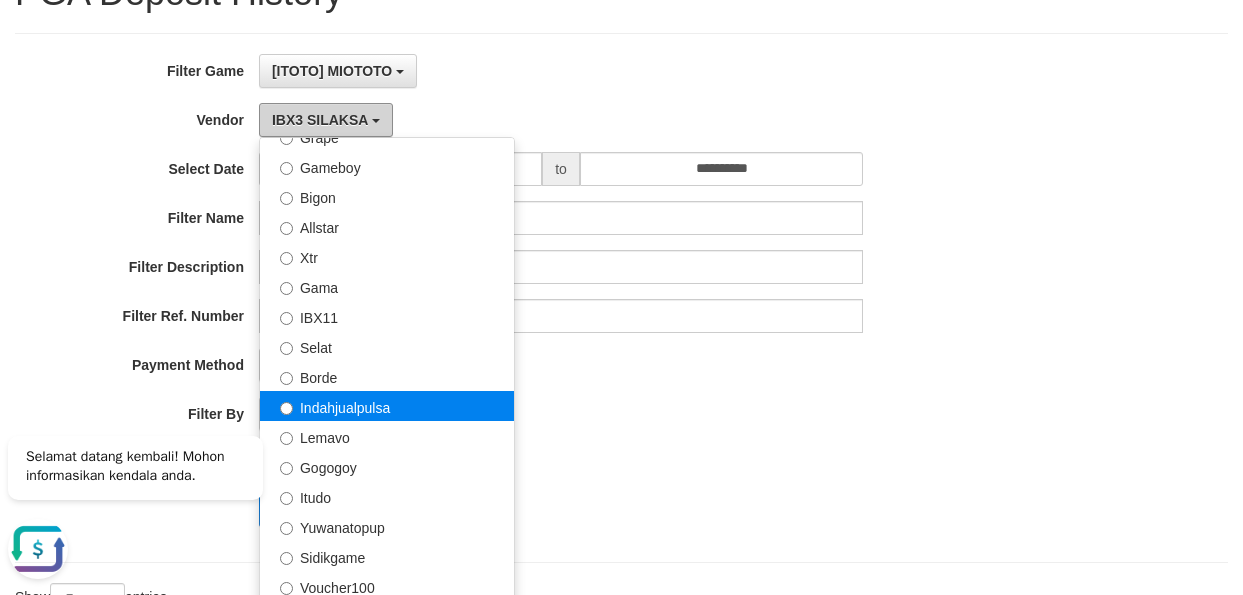 scroll, scrollTop: 386, scrollLeft: 0, axis: vertical 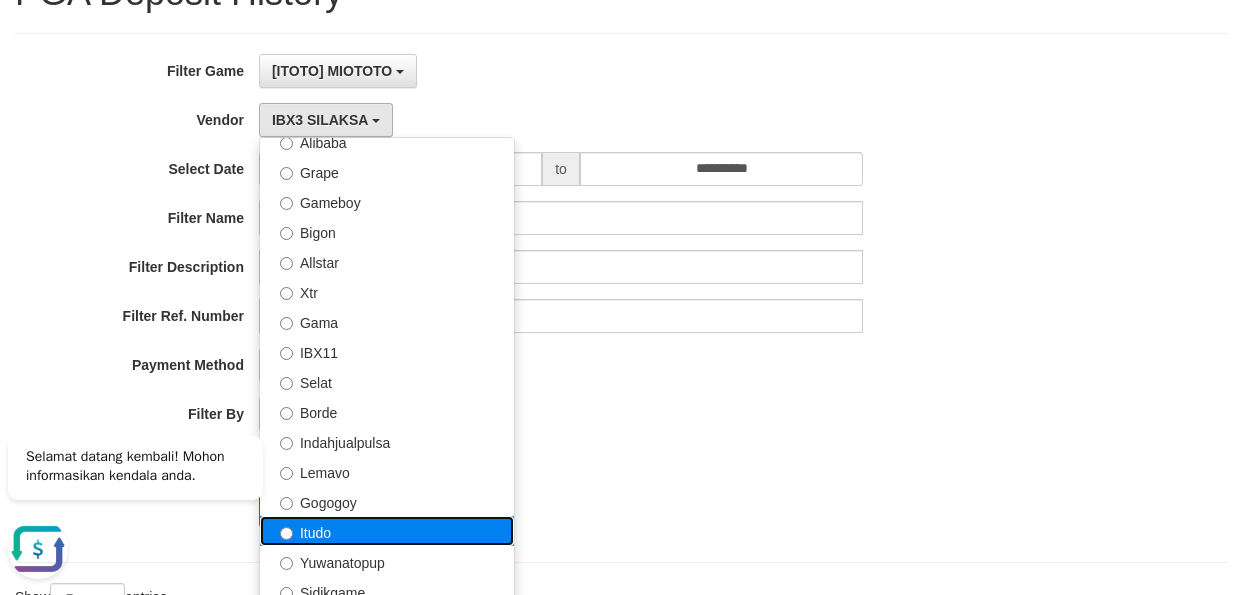 click on "Itudo" at bounding box center [387, 531] 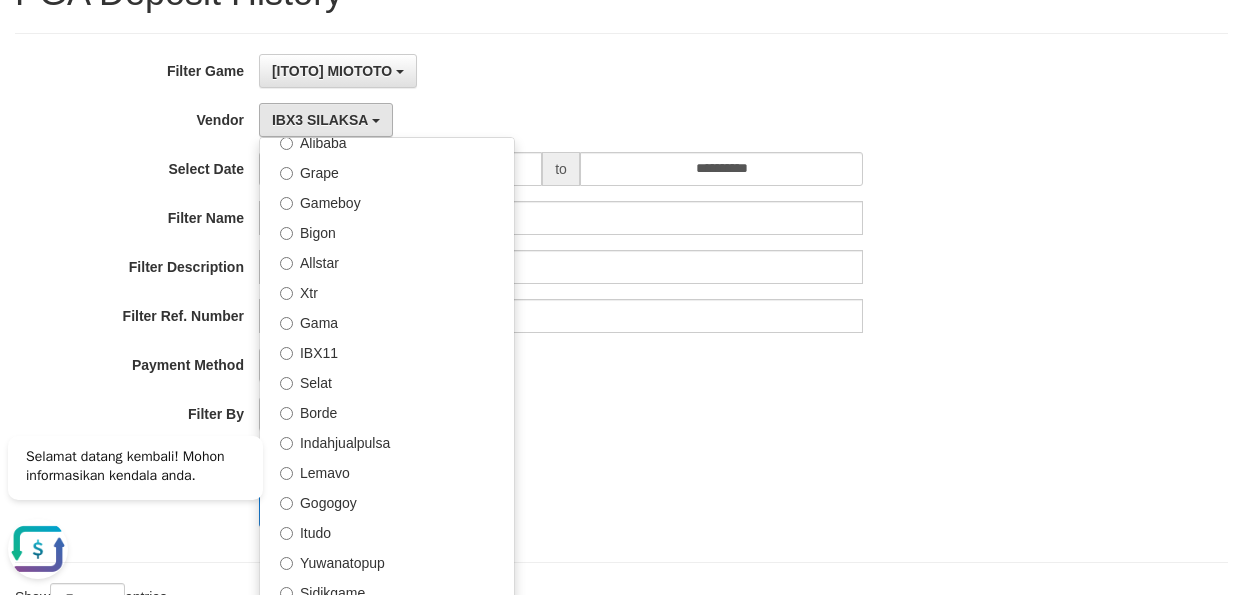 select on "**********" 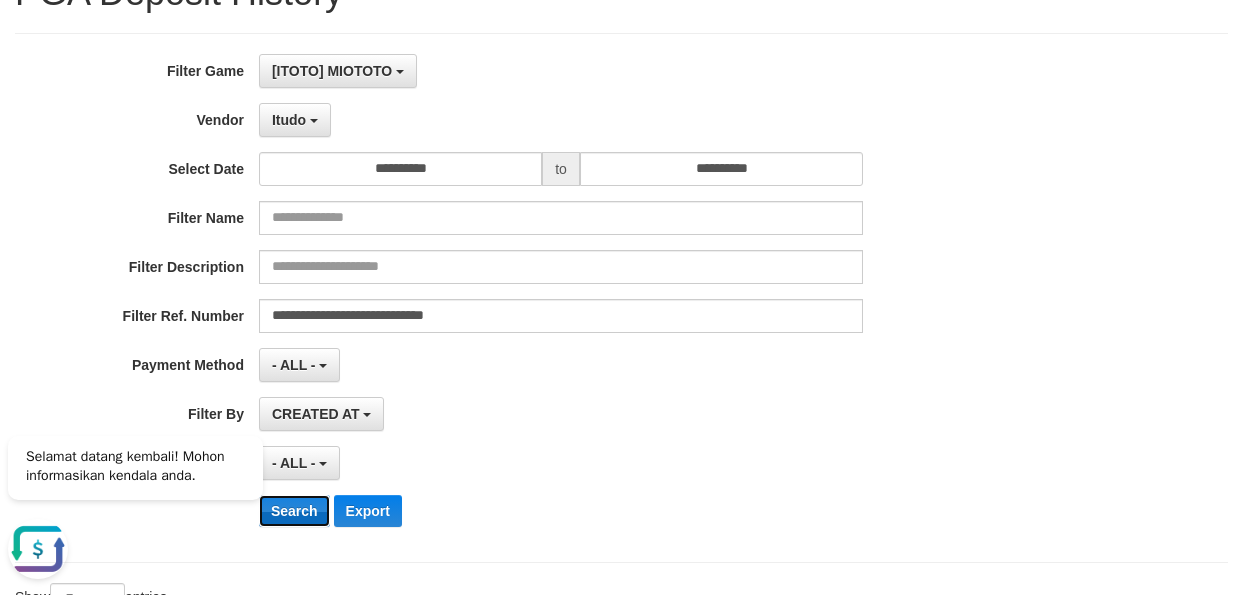 click on "Search" at bounding box center [294, 511] 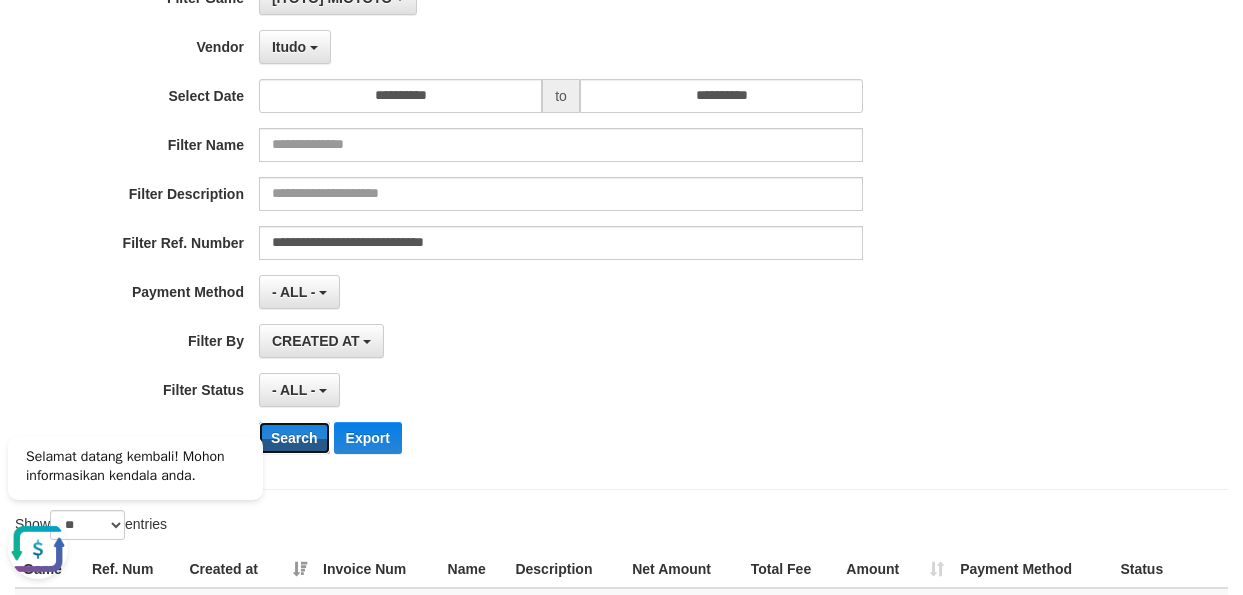 scroll, scrollTop: 0, scrollLeft: 0, axis: both 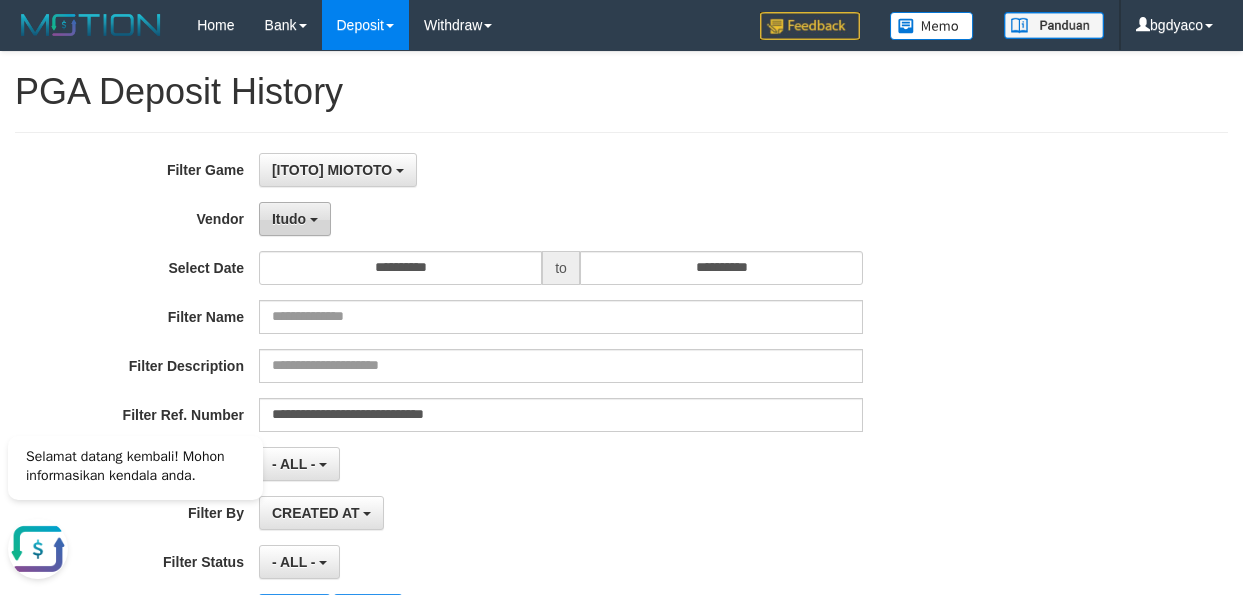 click at bounding box center (314, 220) 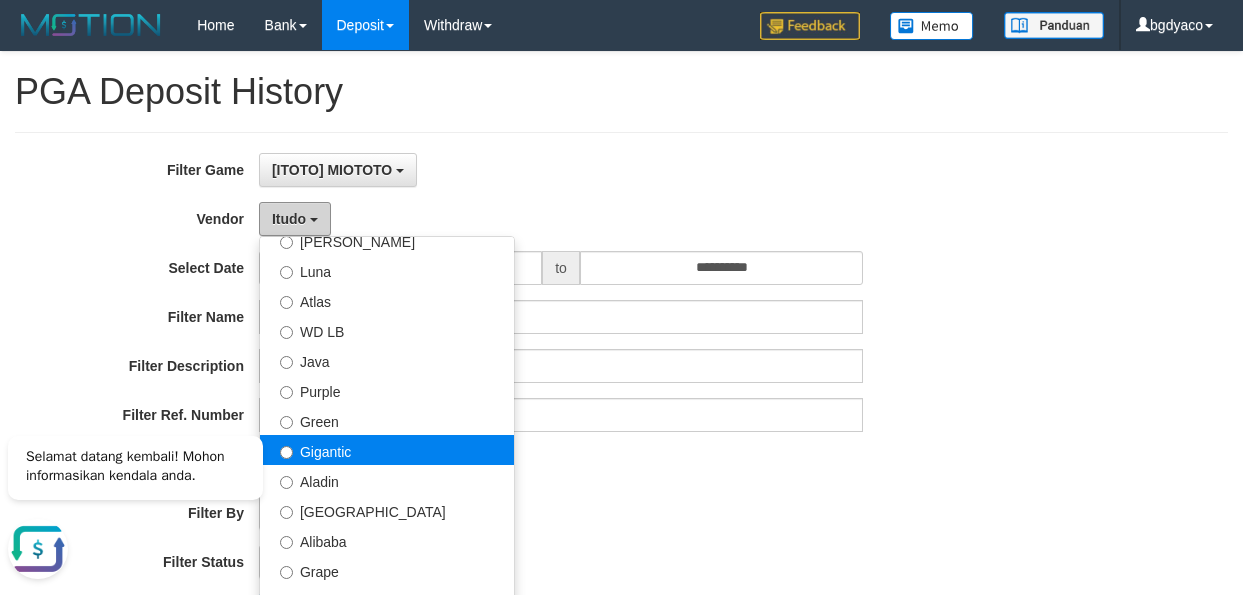 scroll, scrollTop: 0, scrollLeft: 0, axis: both 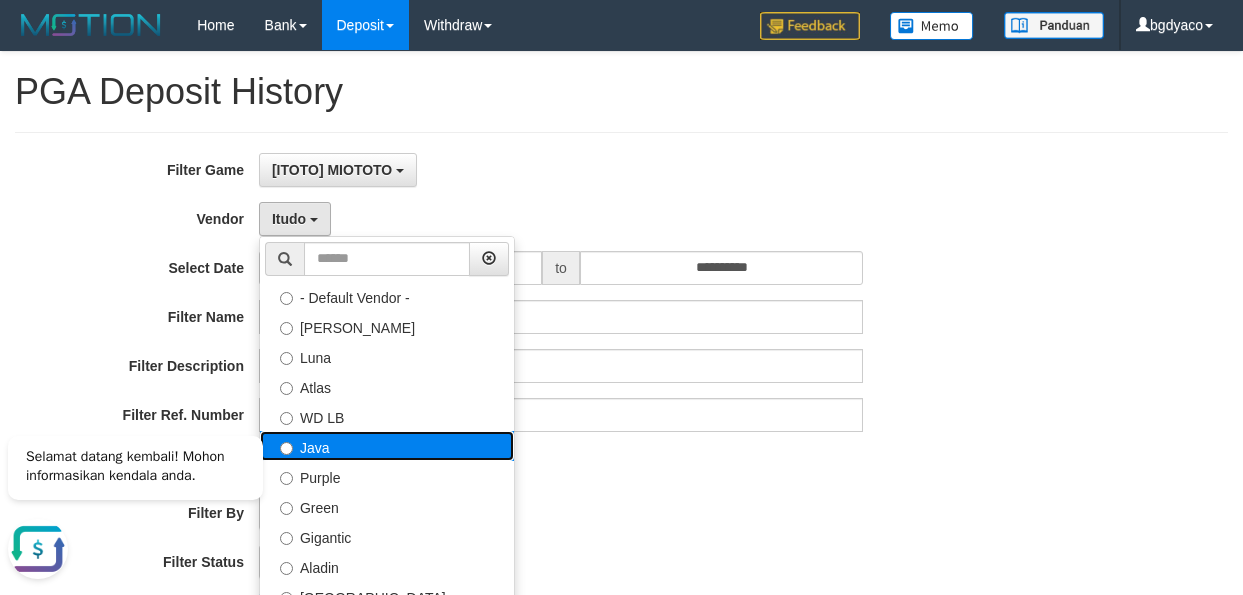 click on "Java" at bounding box center (387, 446) 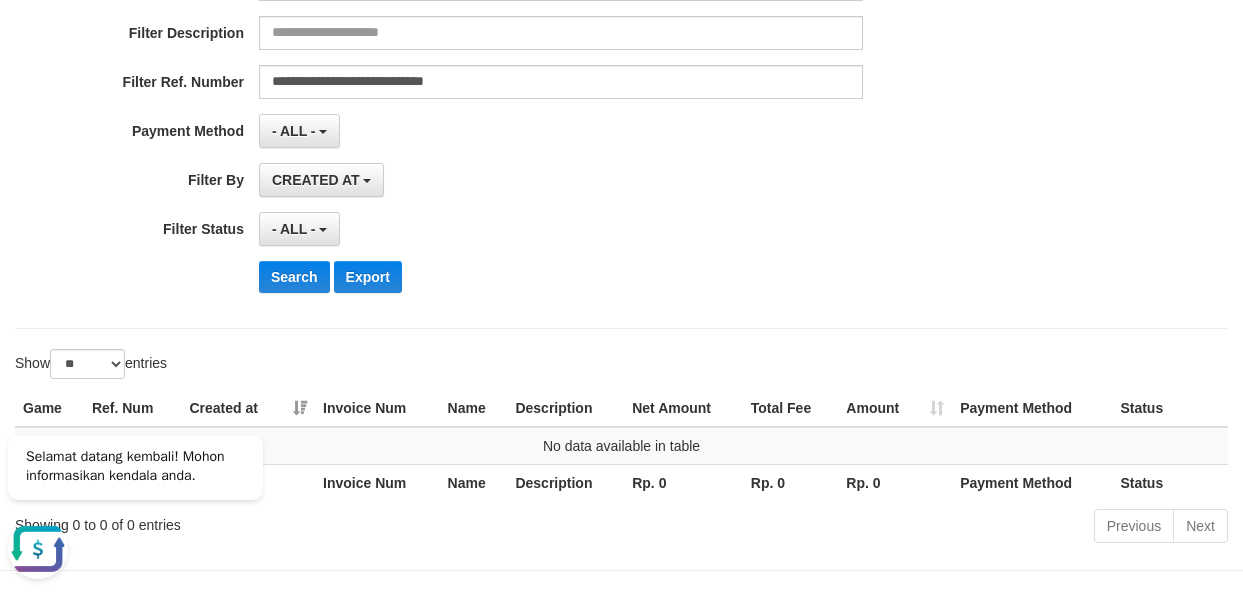 scroll, scrollTop: 399, scrollLeft: 0, axis: vertical 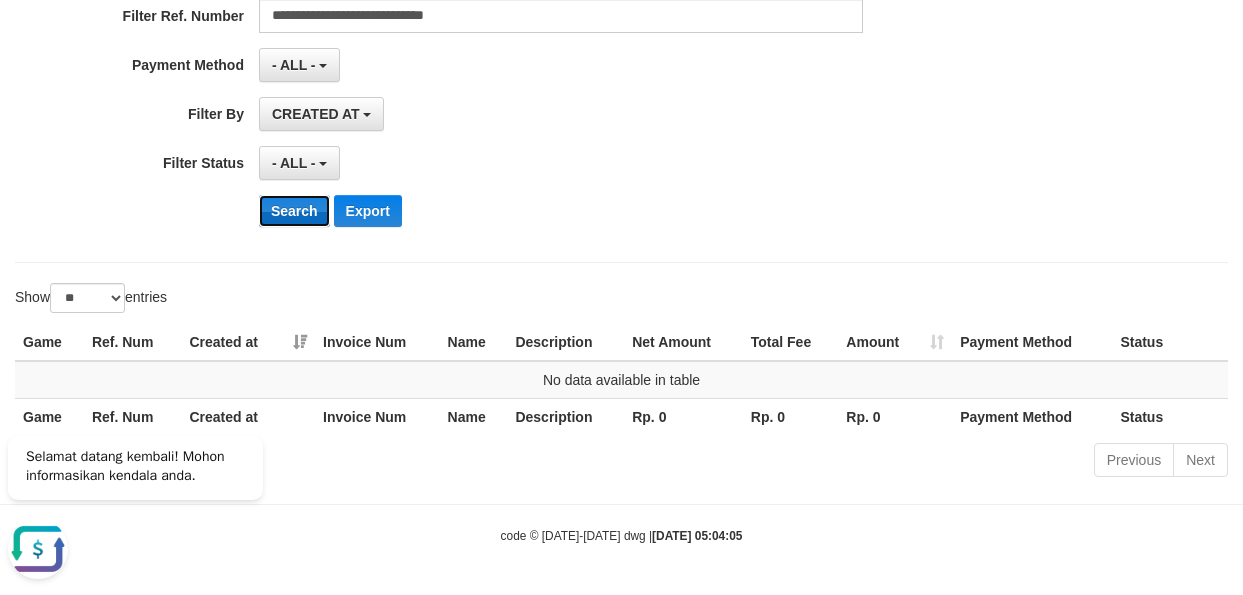 click on "Search" at bounding box center (294, 211) 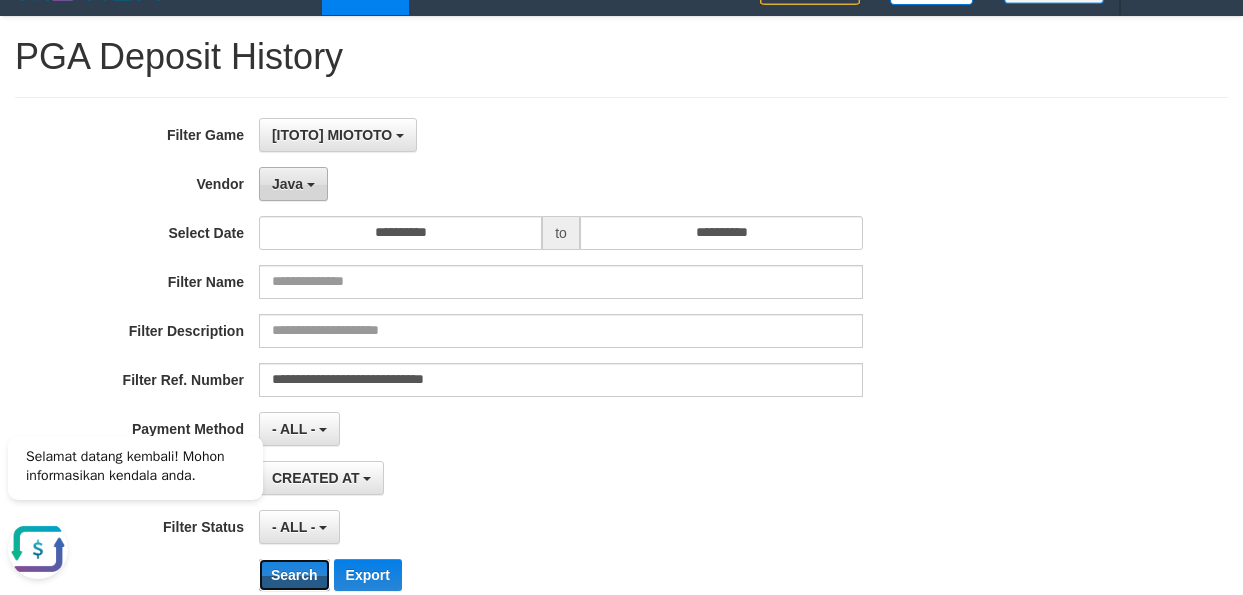 scroll, scrollTop: 0, scrollLeft: 0, axis: both 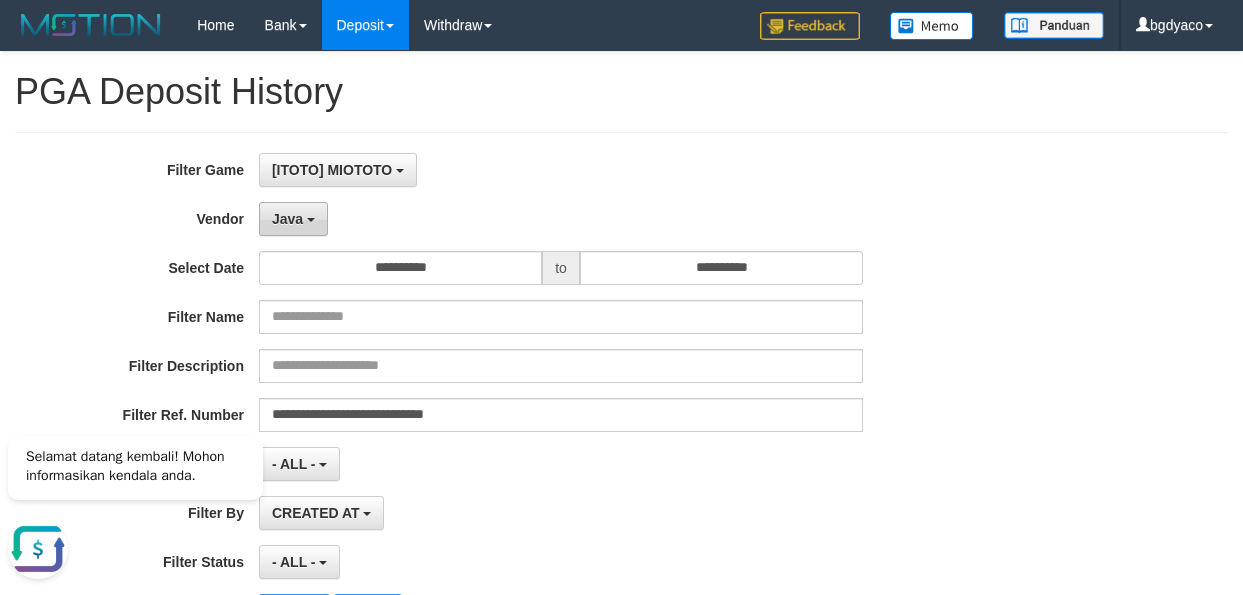 drag, startPoint x: 318, startPoint y: 202, endPoint x: 304, endPoint y: 219, distance: 22.022715 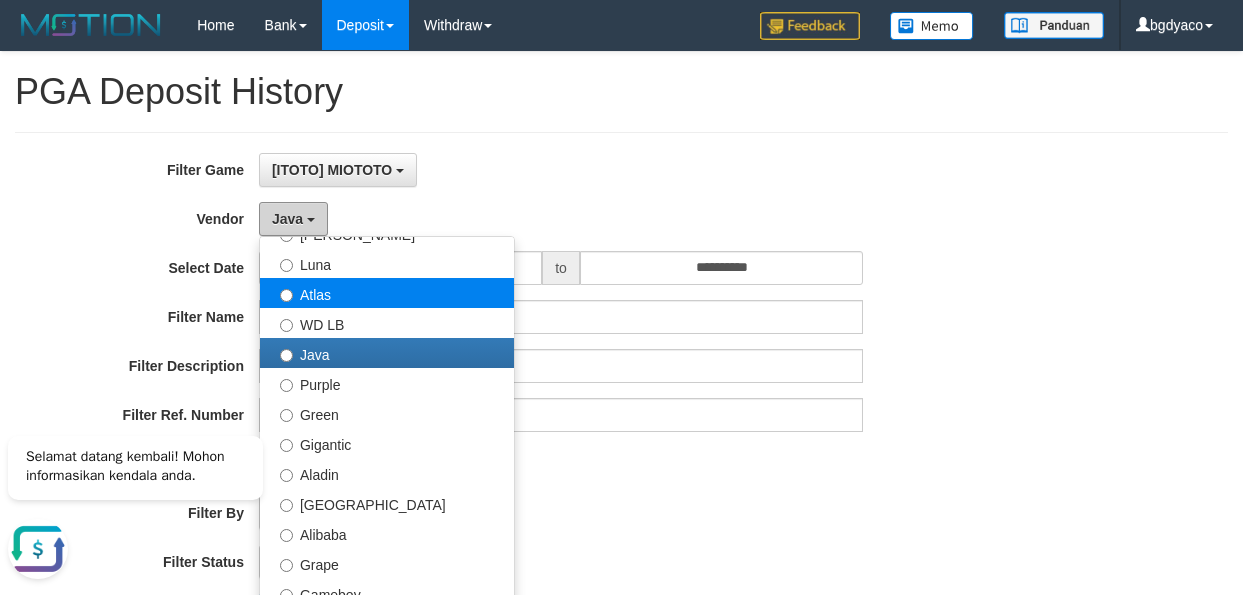 scroll, scrollTop: 300, scrollLeft: 0, axis: vertical 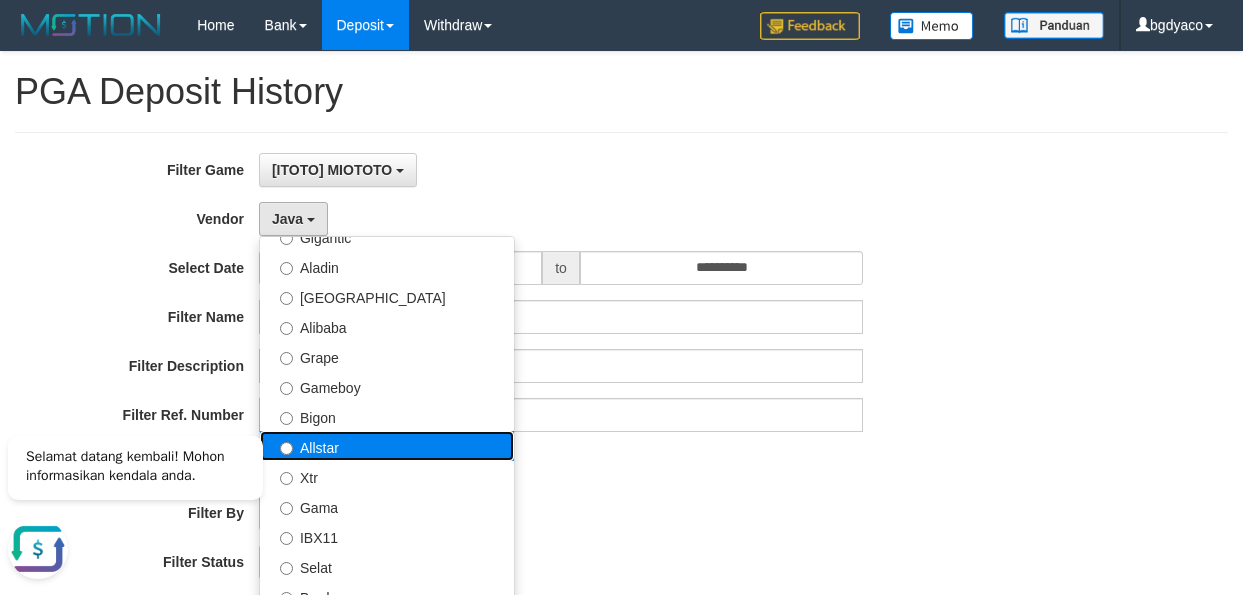 click on "Allstar" at bounding box center (387, 446) 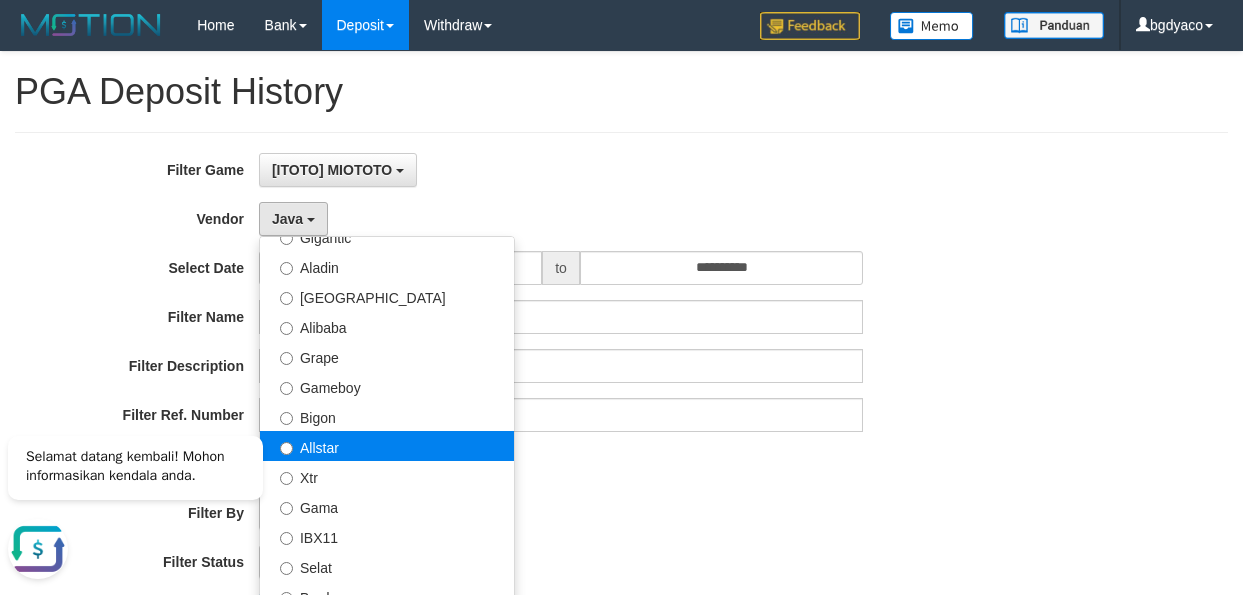 select on "**********" 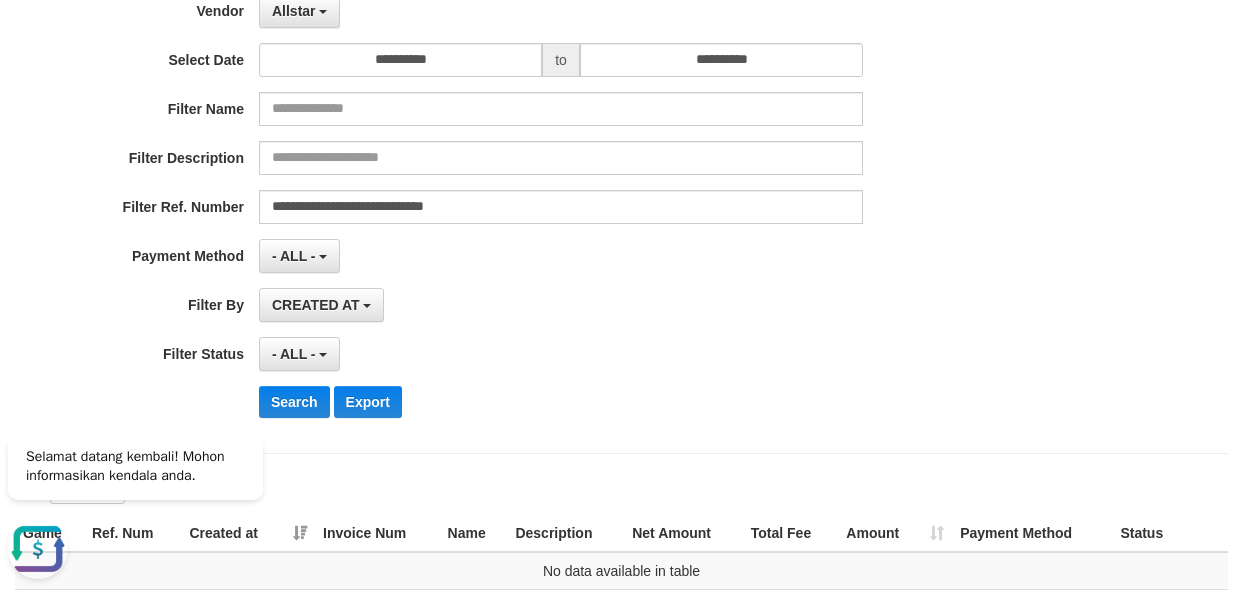 scroll, scrollTop: 399, scrollLeft: 0, axis: vertical 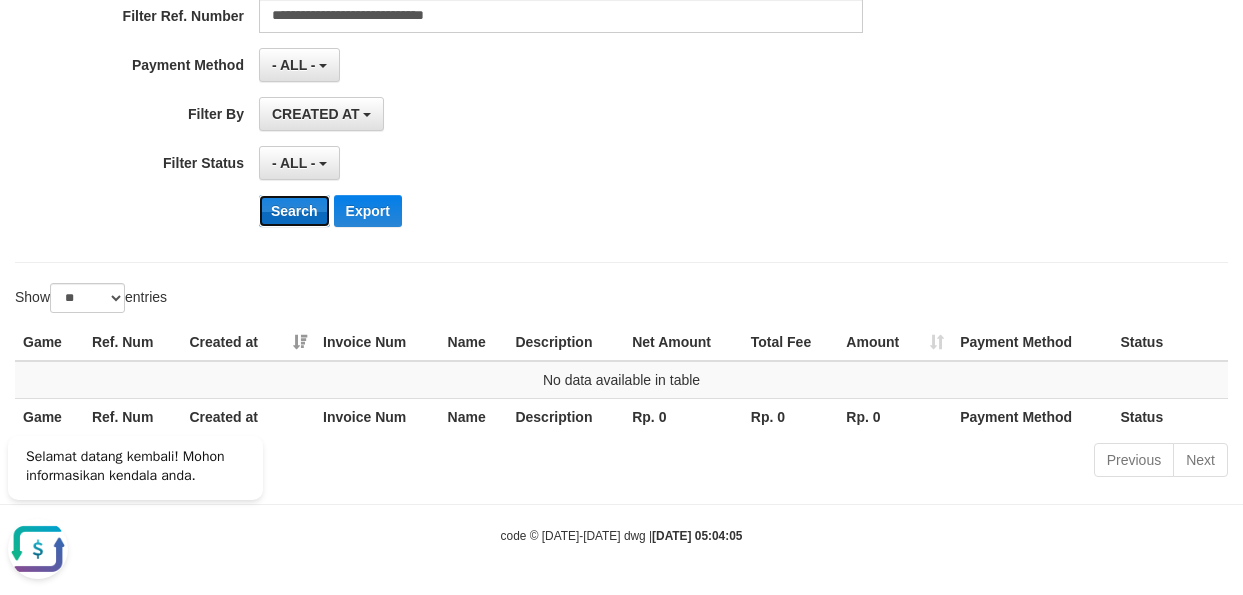 click on "Search" at bounding box center [294, 211] 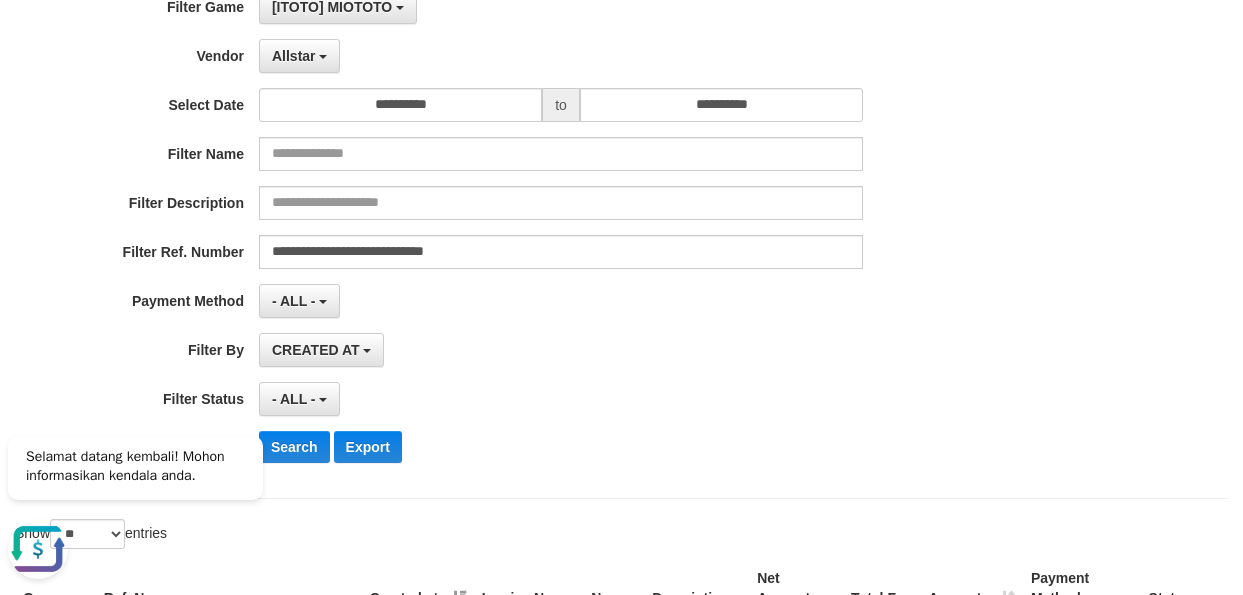scroll, scrollTop: 99, scrollLeft: 0, axis: vertical 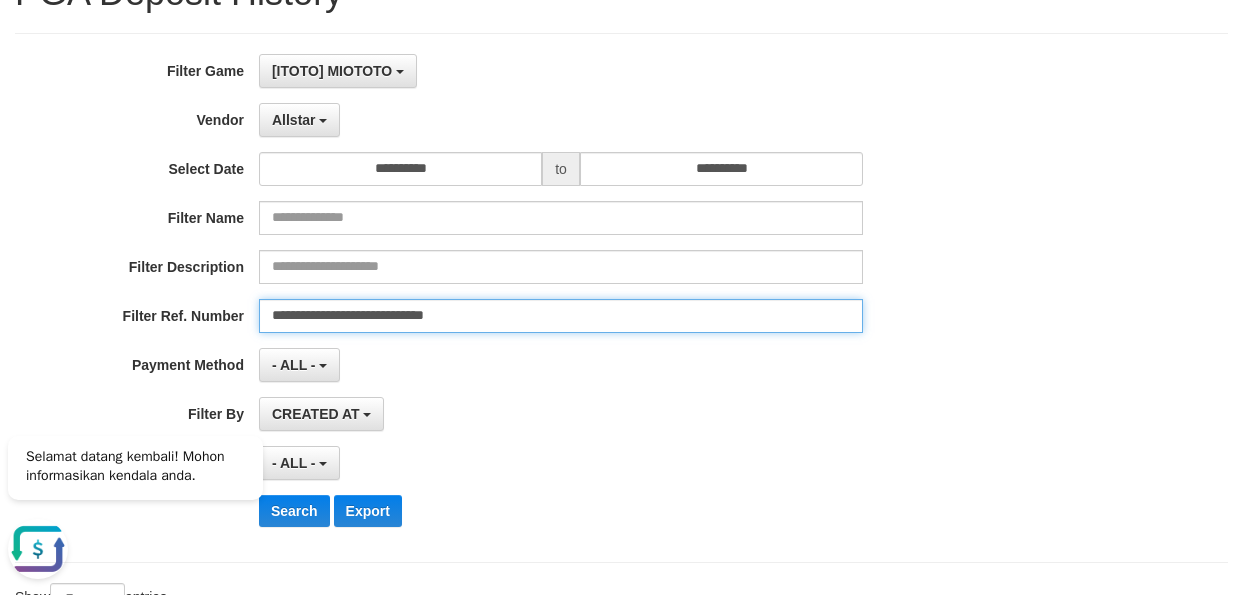 click on "**********" at bounding box center (561, 316) 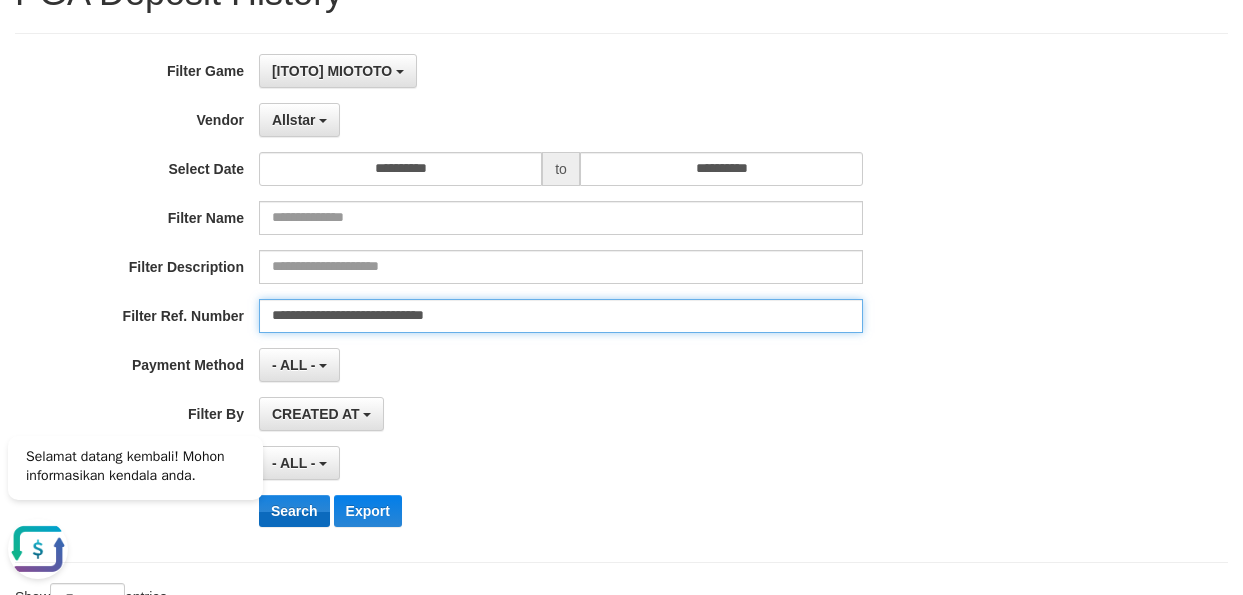 type on "**********" 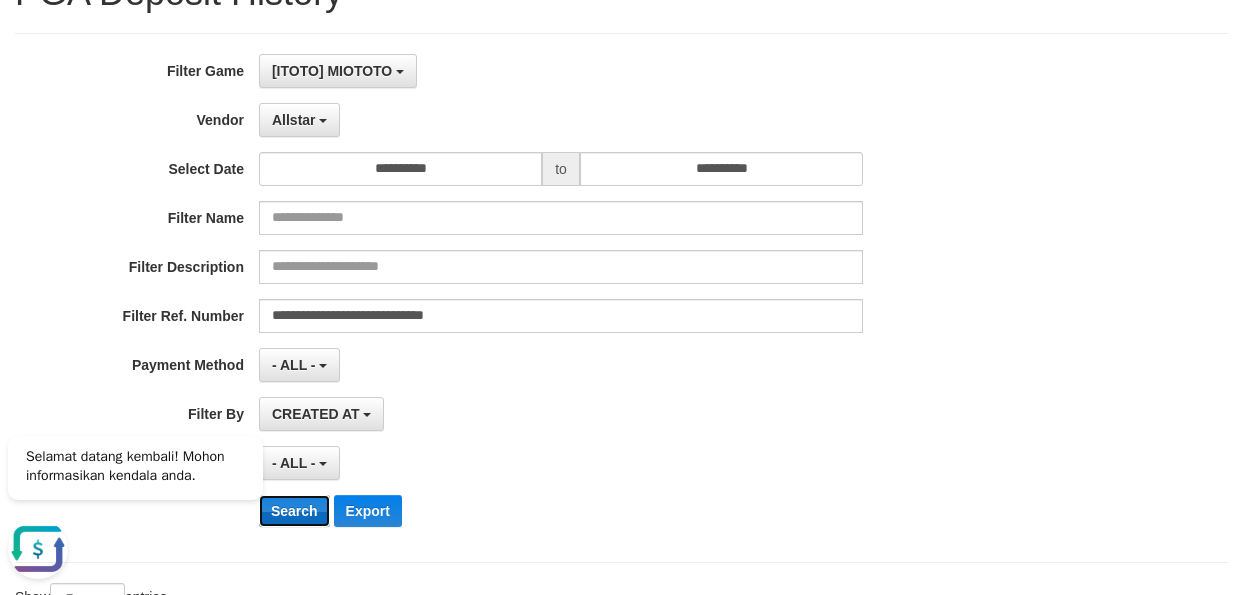 click on "Search" at bounding box center (294, 511) 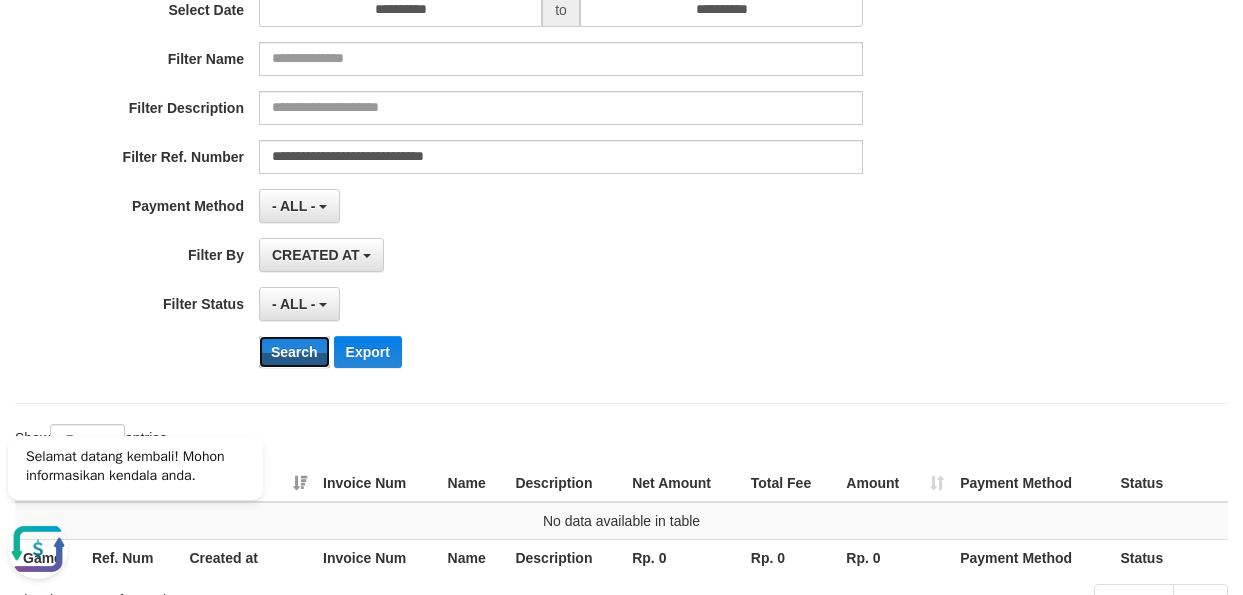 scroll, scrollTop: 0, scrollLeft: 0, axis: both 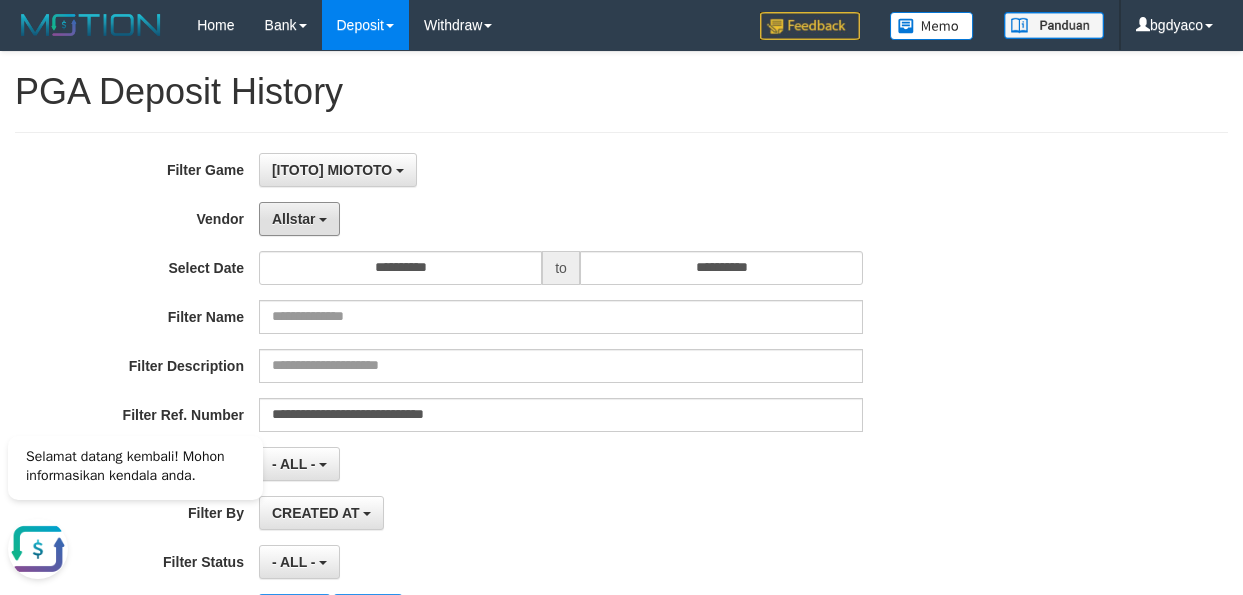 click on "Allstar" at bounding box center [294, 219] 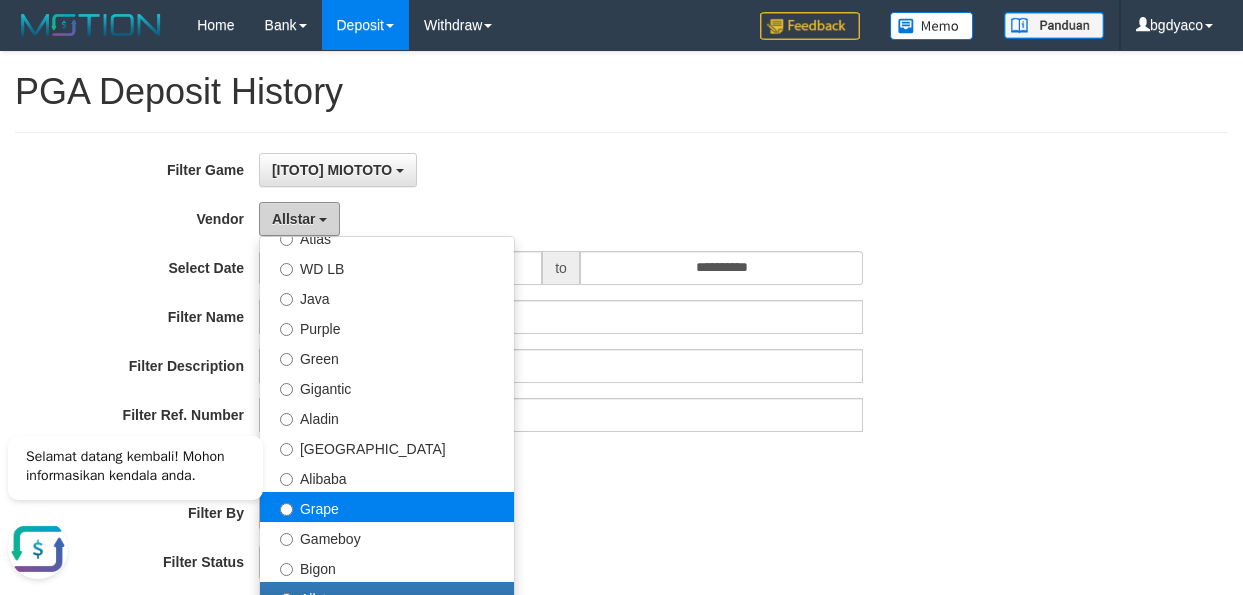 scroll, scrollTop: 0, scrollLeft: 0, axis: both 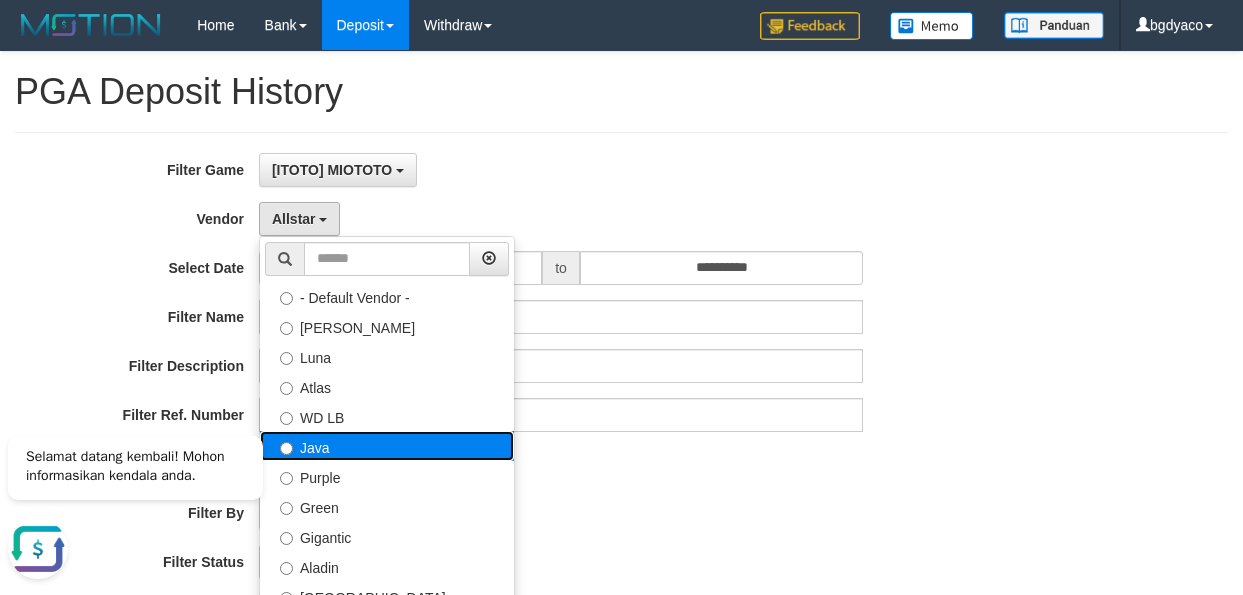 click on "Java" at bounding box center [387, 446] 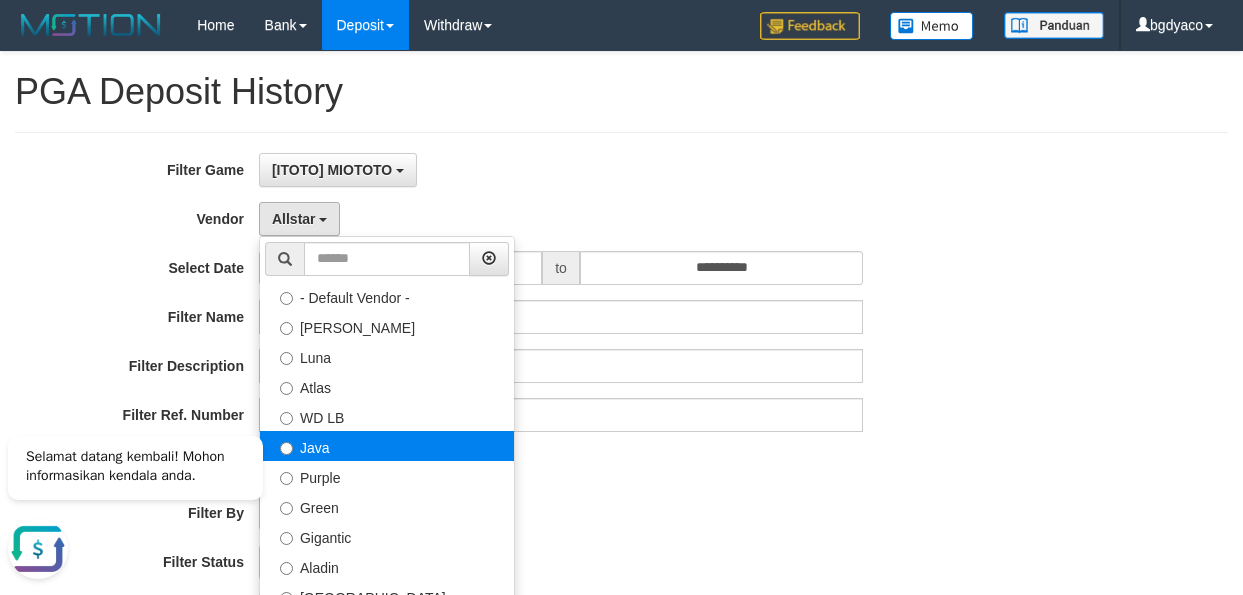 select on "**********" 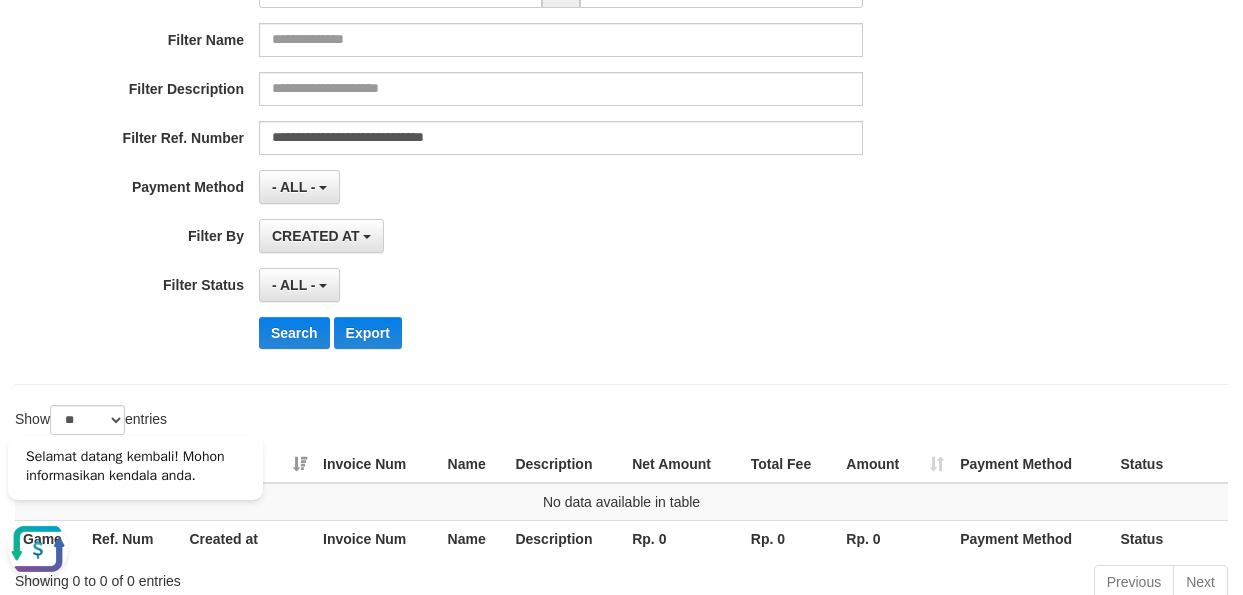 scroll, scrollTop: 399, scrollLeft: 0, axis: vertical 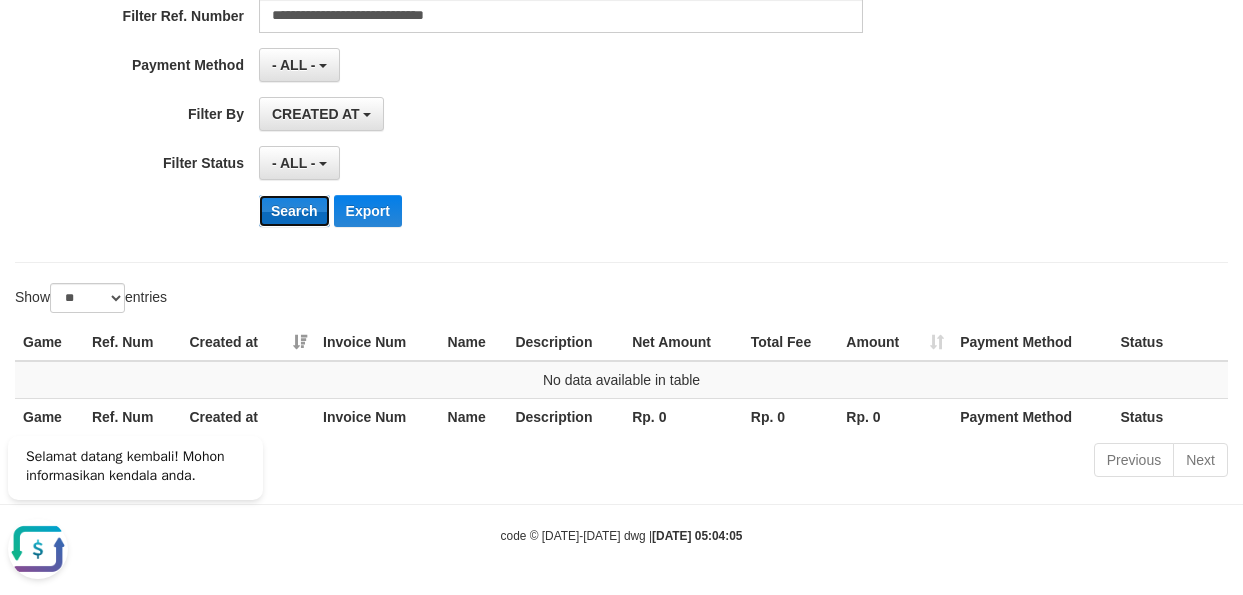 click on "Search" at bounding box center (294, 211) 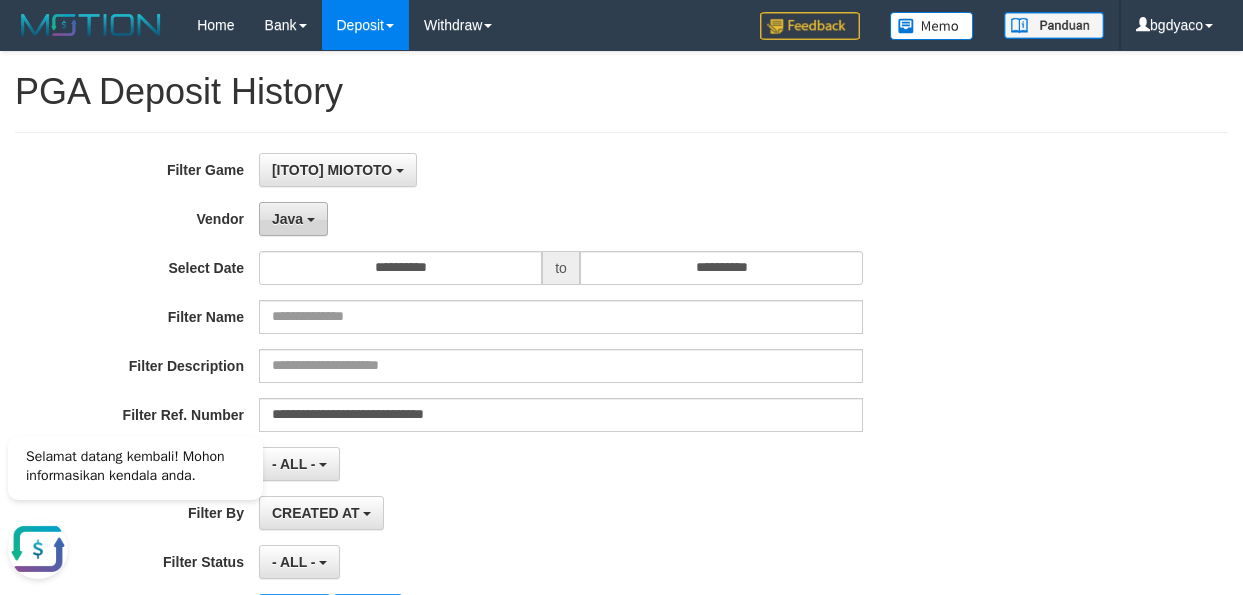 click on "Java" at bounding box center (293, 219) 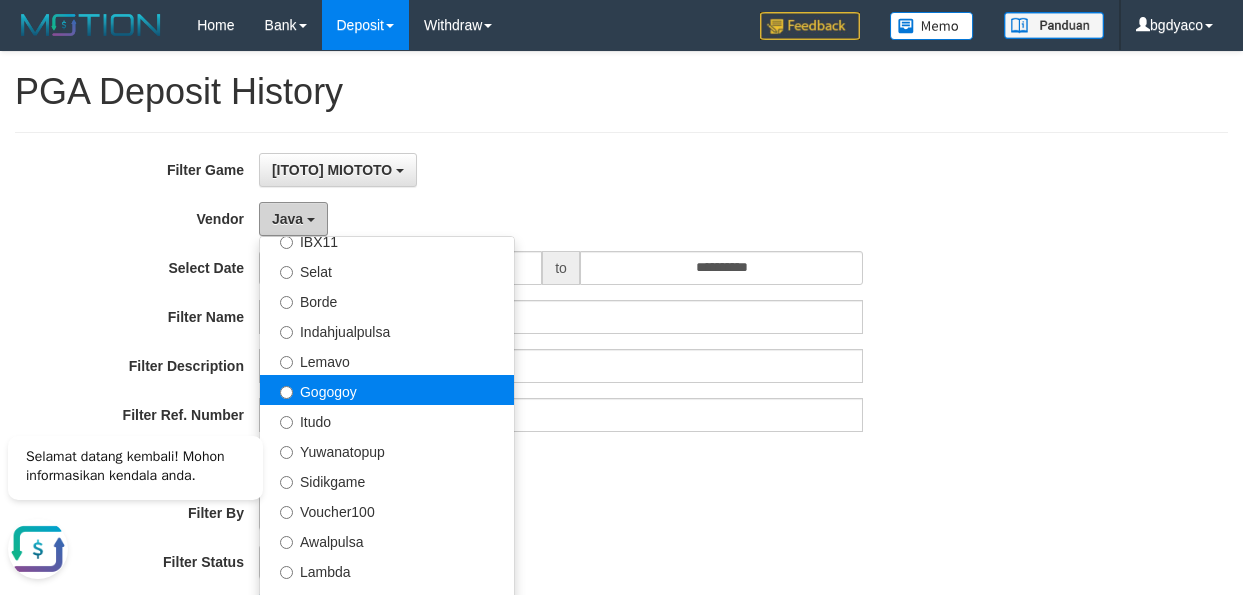 scroll, scrollTop: 600, scrollLeft: 0, axis: vertical 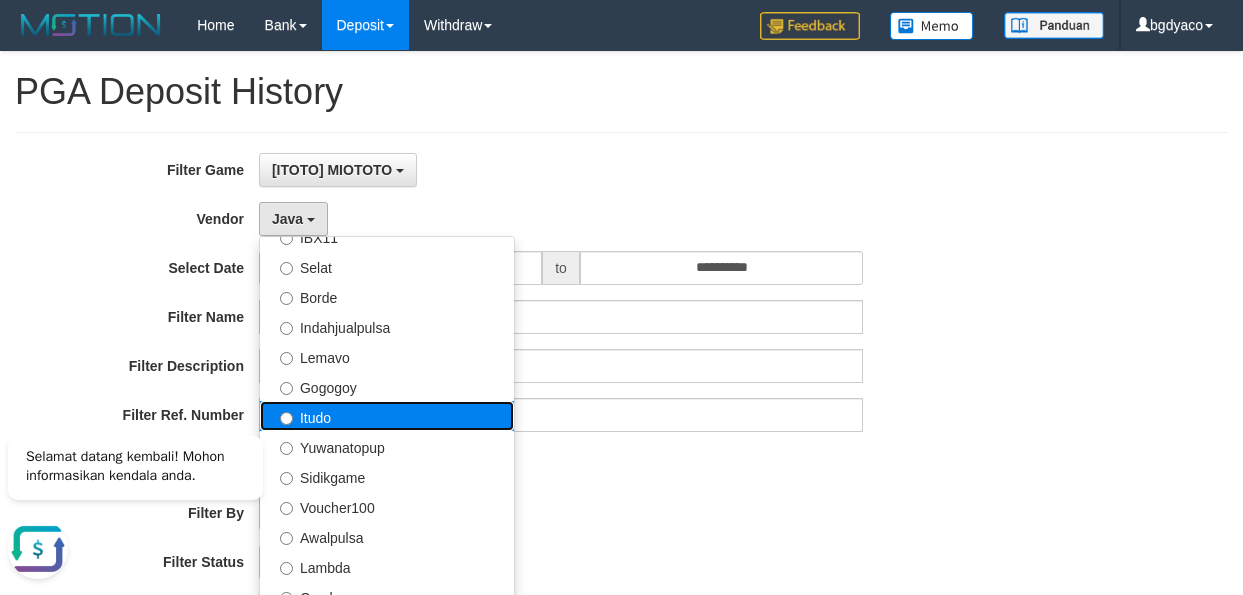 click on "Itudo" at bounding box center [387, 416] 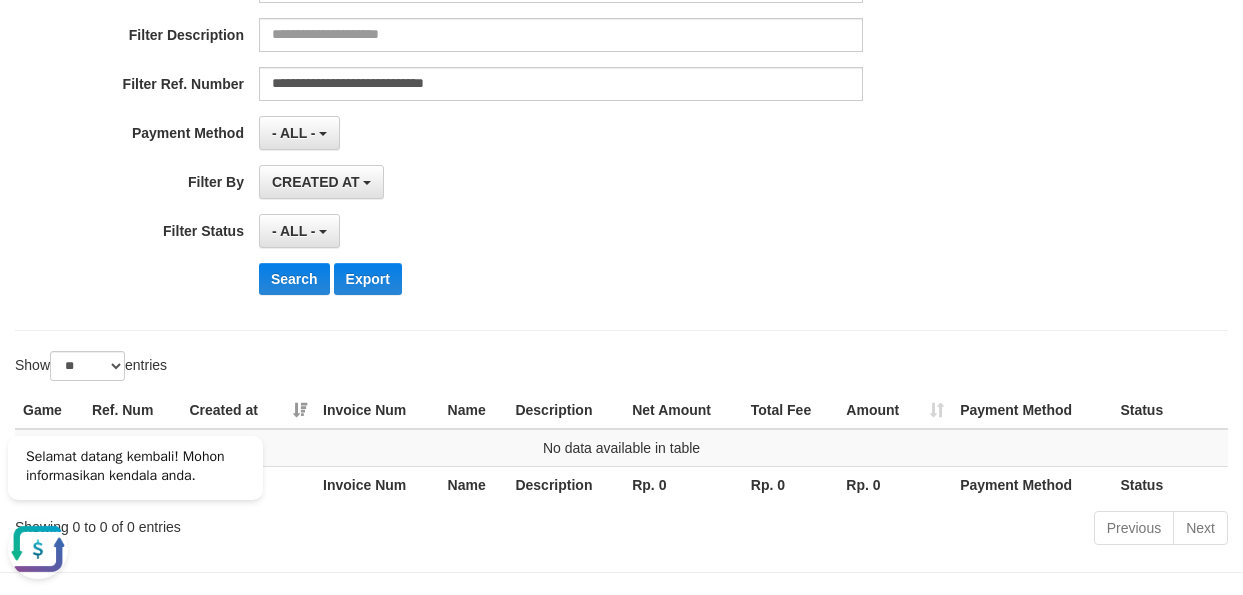 scroll, scrollTop: 399, scrollLeft: 0, axis: vertical 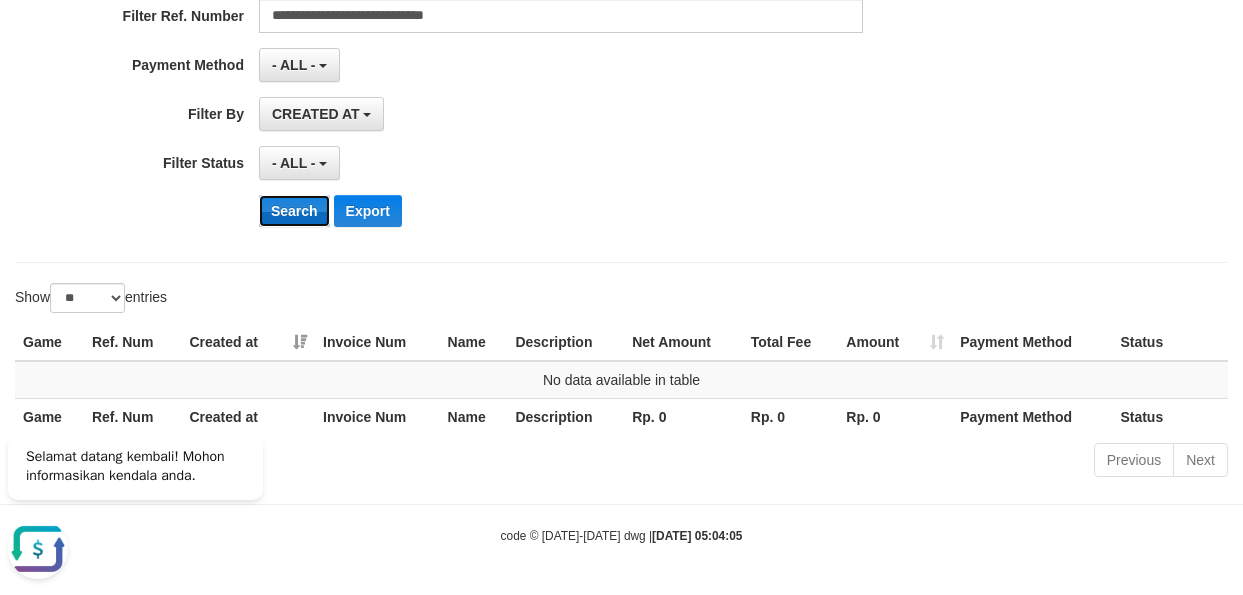 click on "Search" at bounding box center (294, 211) 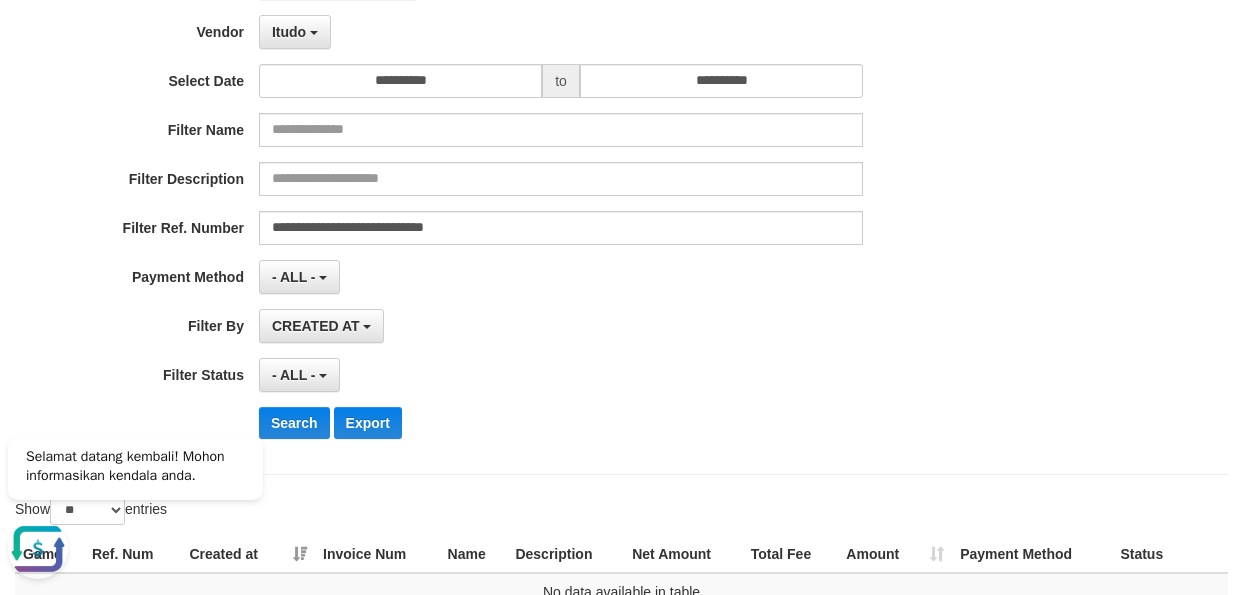 scroll, scrollTop: 0, scrollLeft: 0, axis: both 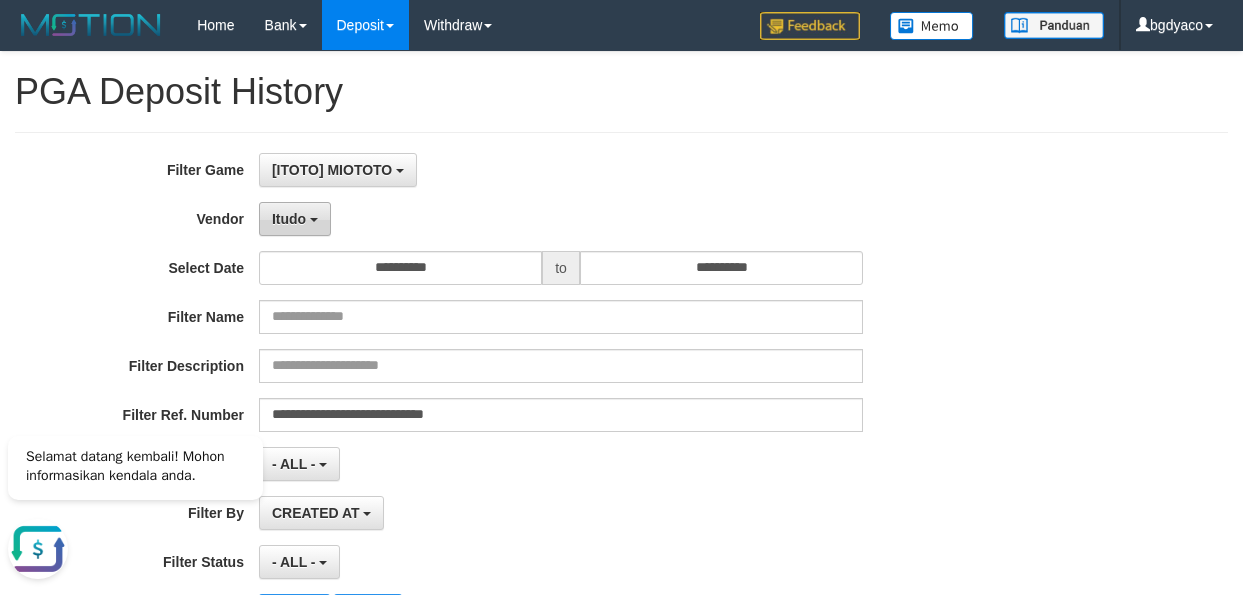 click on "Itudo" at bounding box center [289, 219] 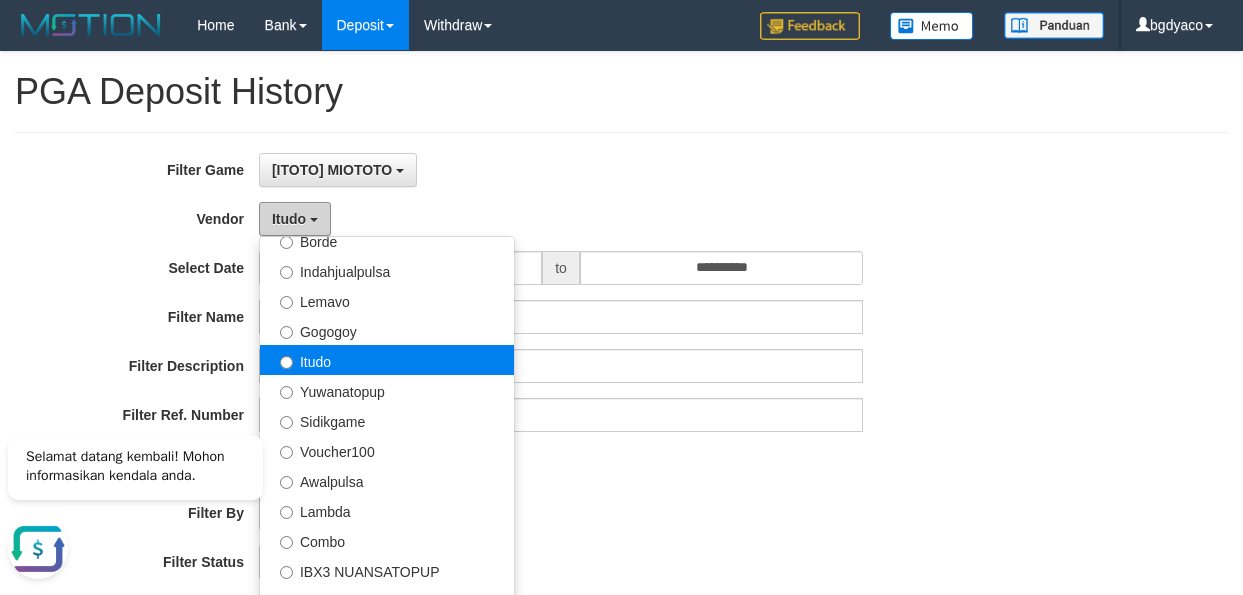 scroll, scrollTop: 686, scrollLeft: 0, axis: vertical 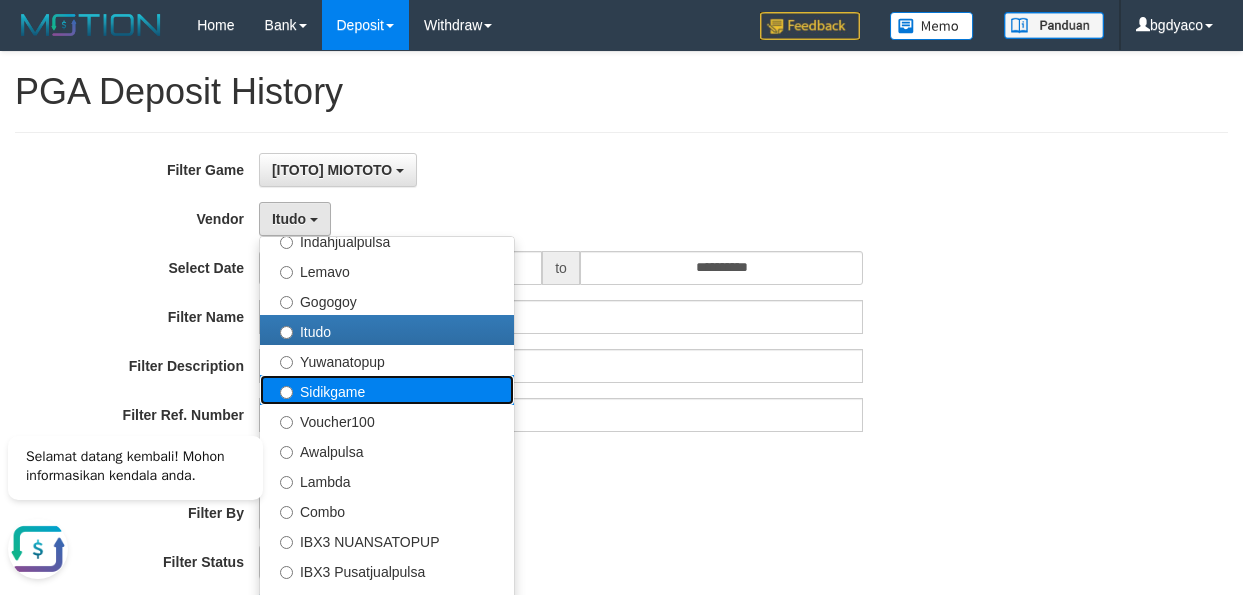 drag, startPoint x: 390, startPoint y: 375, endPoint x: 388, endPoint y: 386, distance: 11.18034 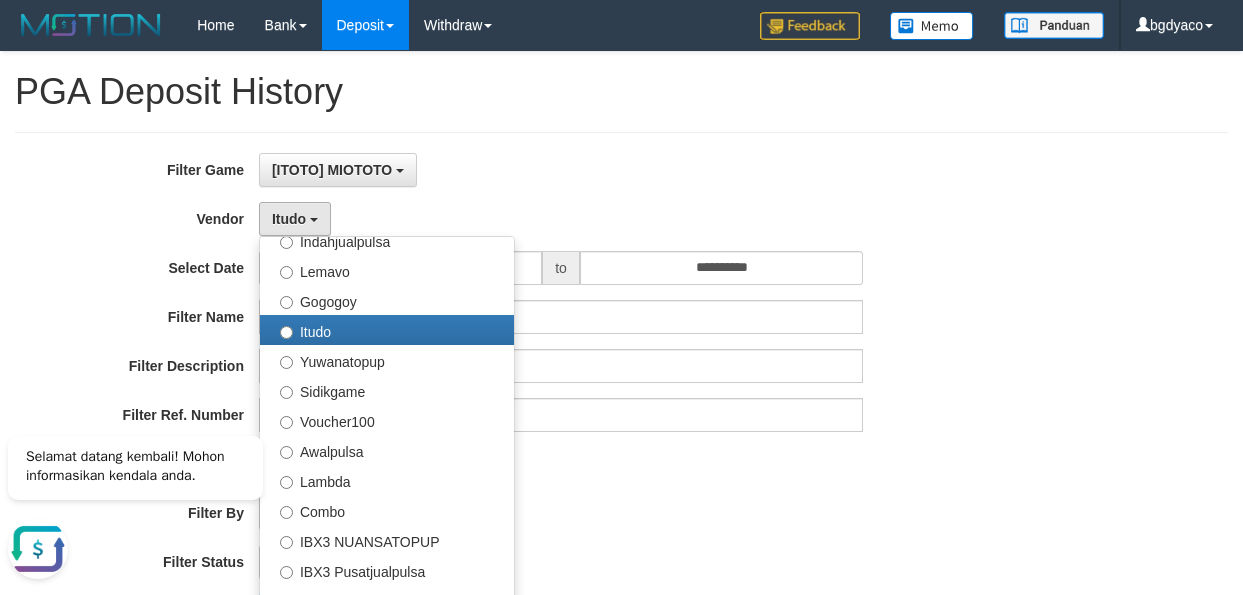 select on "**********" 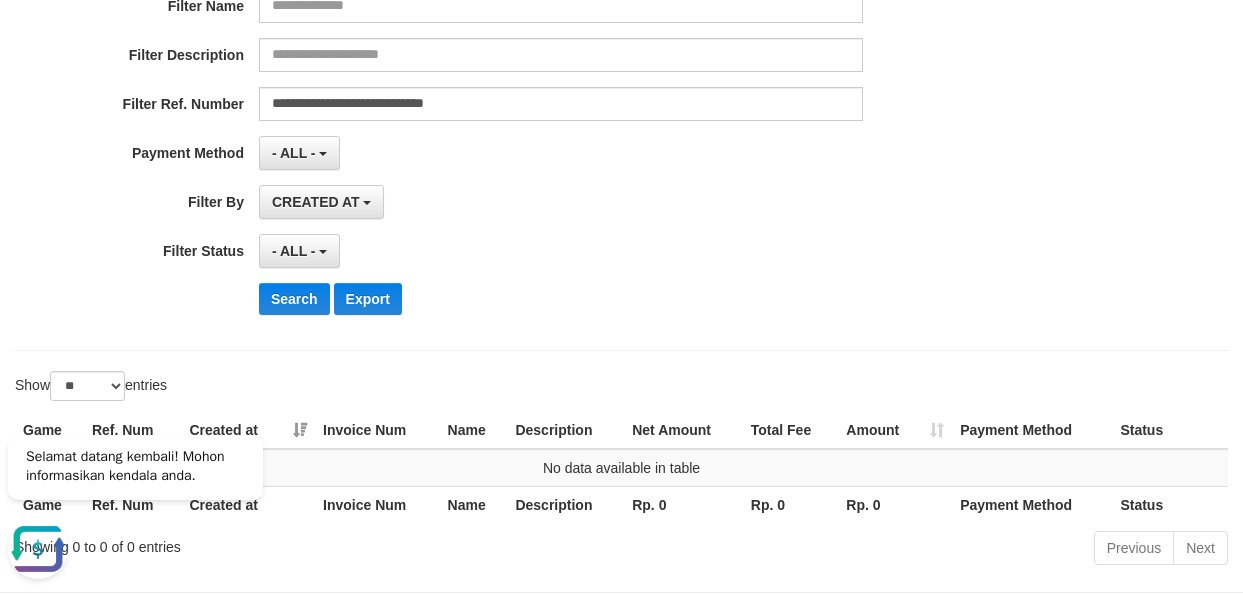 scroll, scrollTop: 399, scrollLeft: 0, axis: vertical 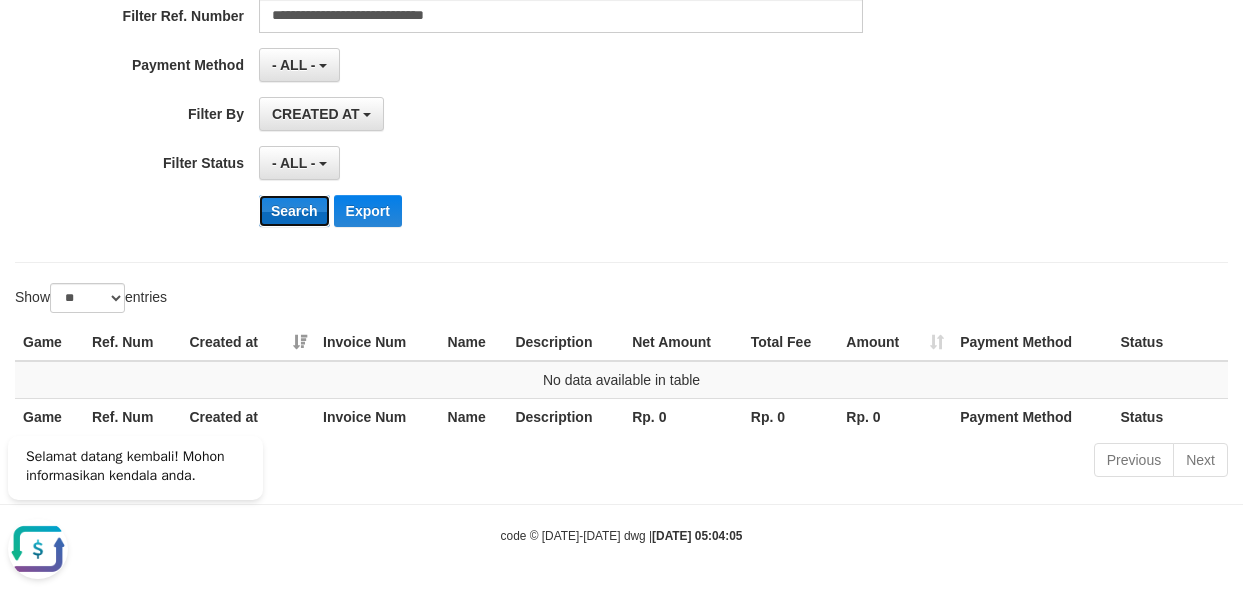 click on "Search" at bounding box center (294, 211) 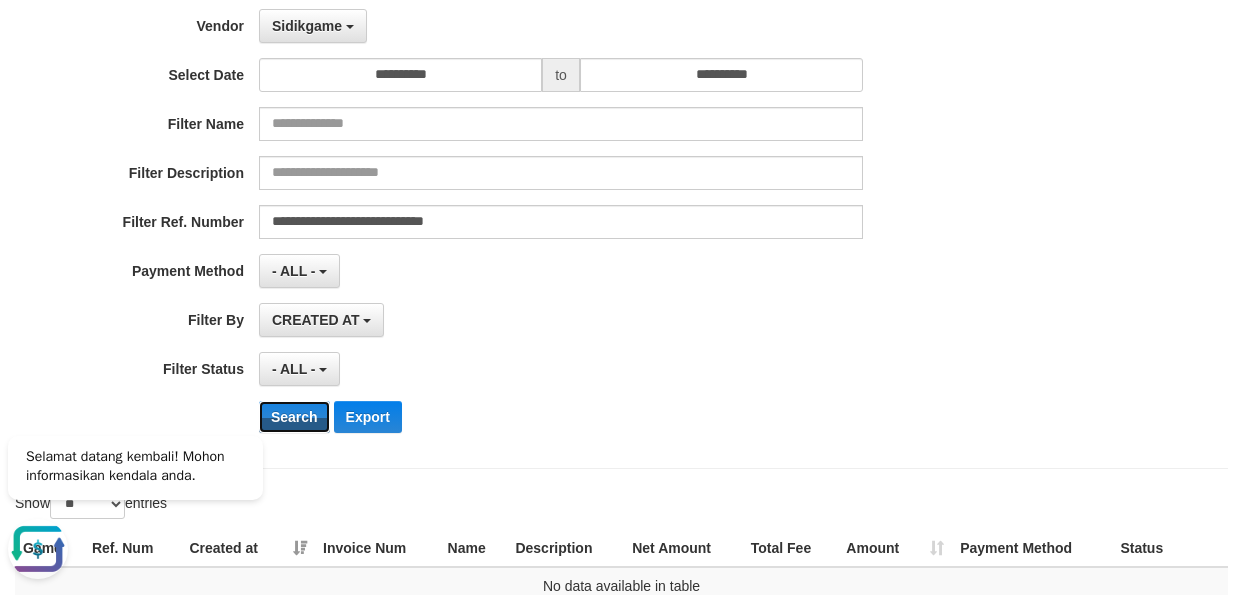 scroll, scrollTop: 0, scrollLeft: 0, axis: both 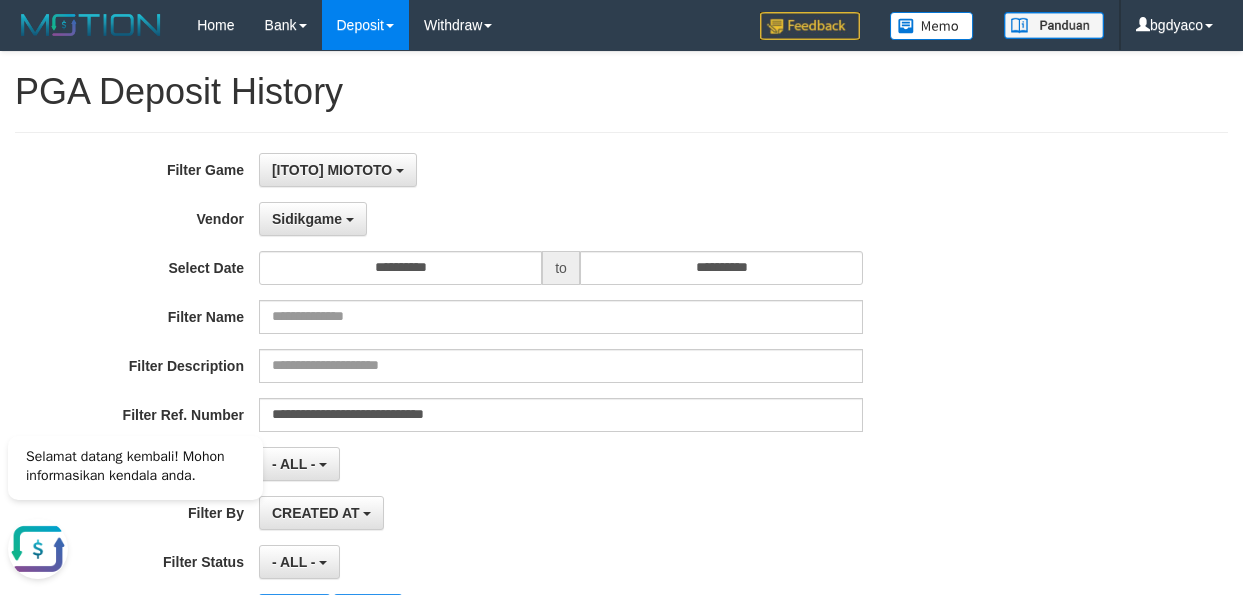 click on "**********" at bounding box center [518, 397] 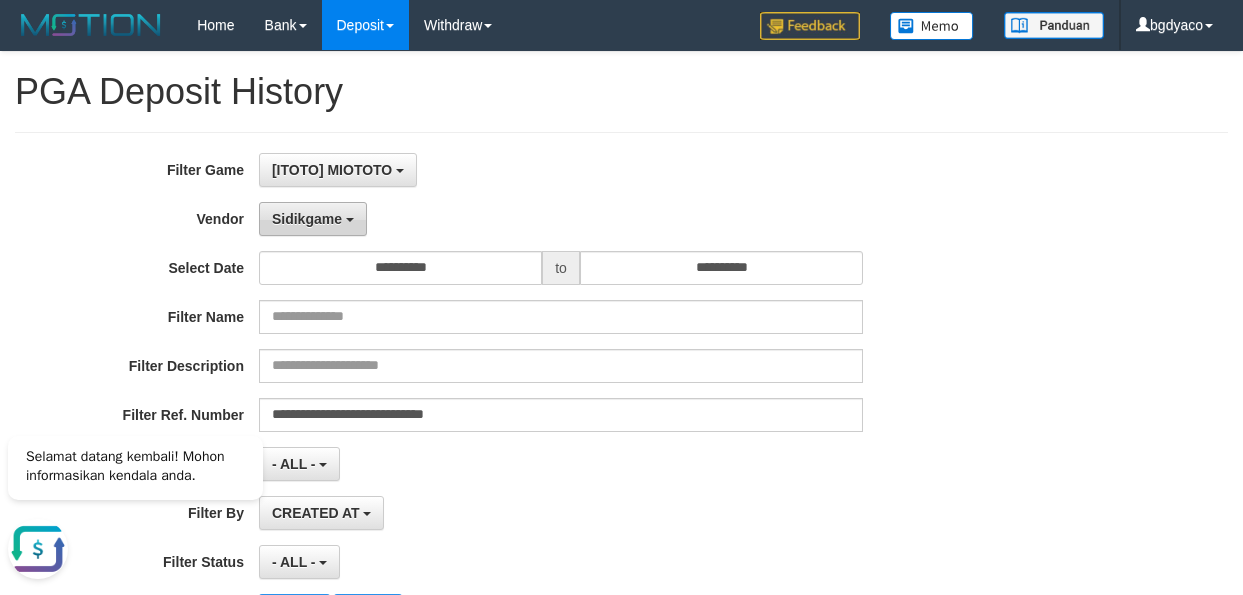 click on "Sidikgame" at bounding box center (307, 219) 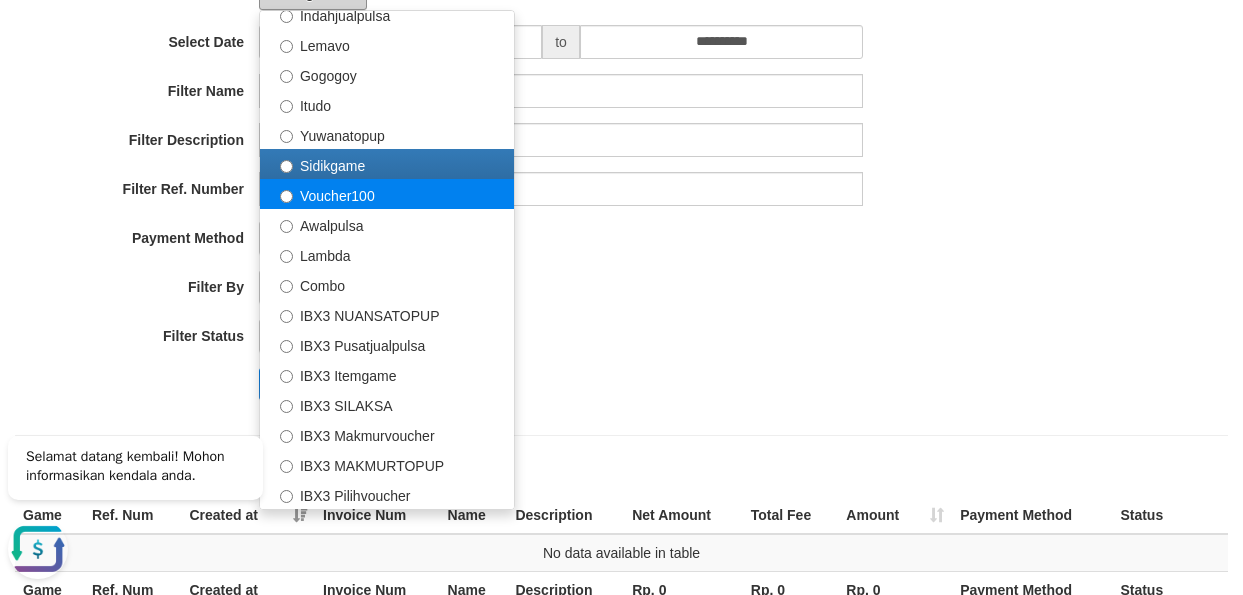 scroll, scrollTop: 300, scrollLeft: 0, axis: vertical 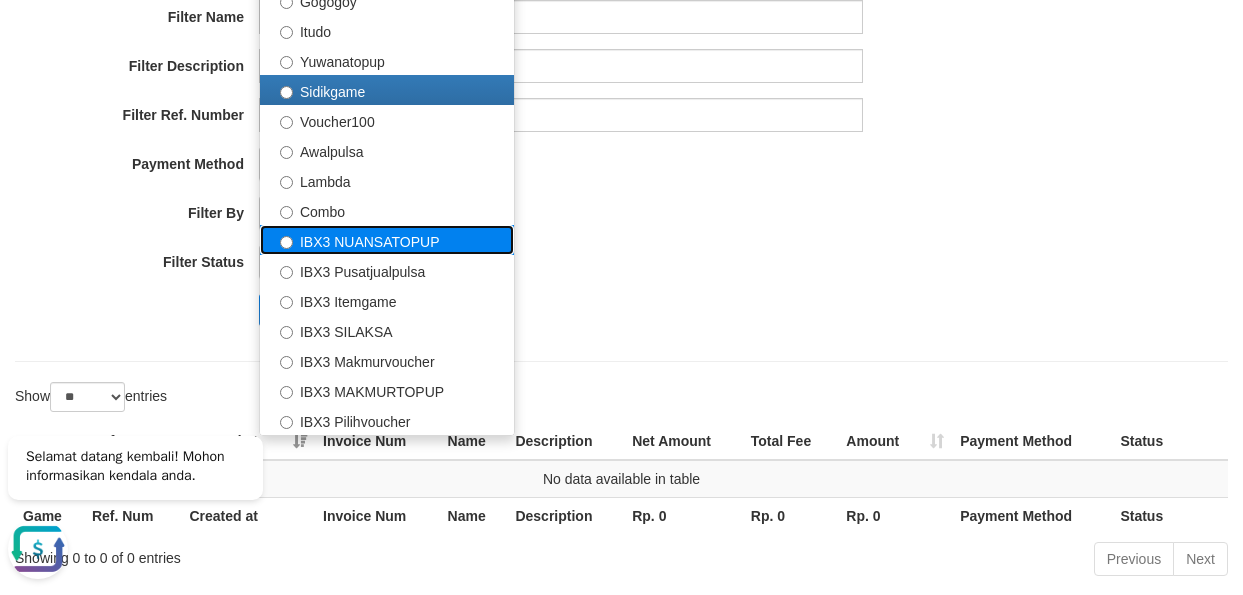 click on "IBX3 NUANSATOPUP" at bounding box center (387, 240) 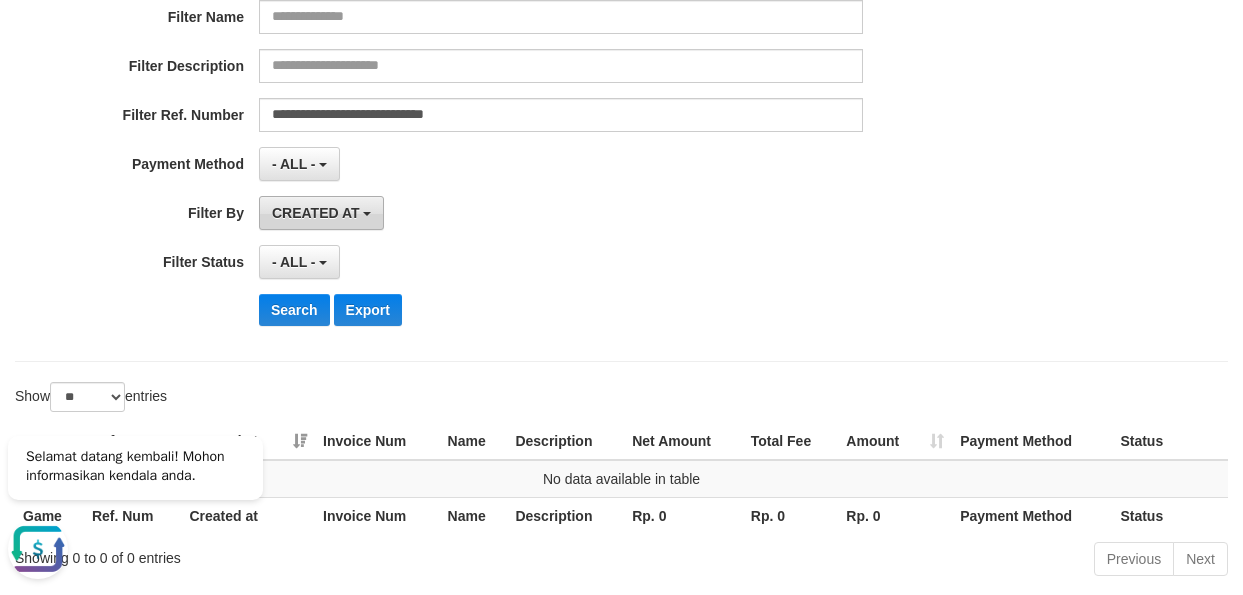scroll, scrollTop: 100, scrollLeft: 0, axis: vertical 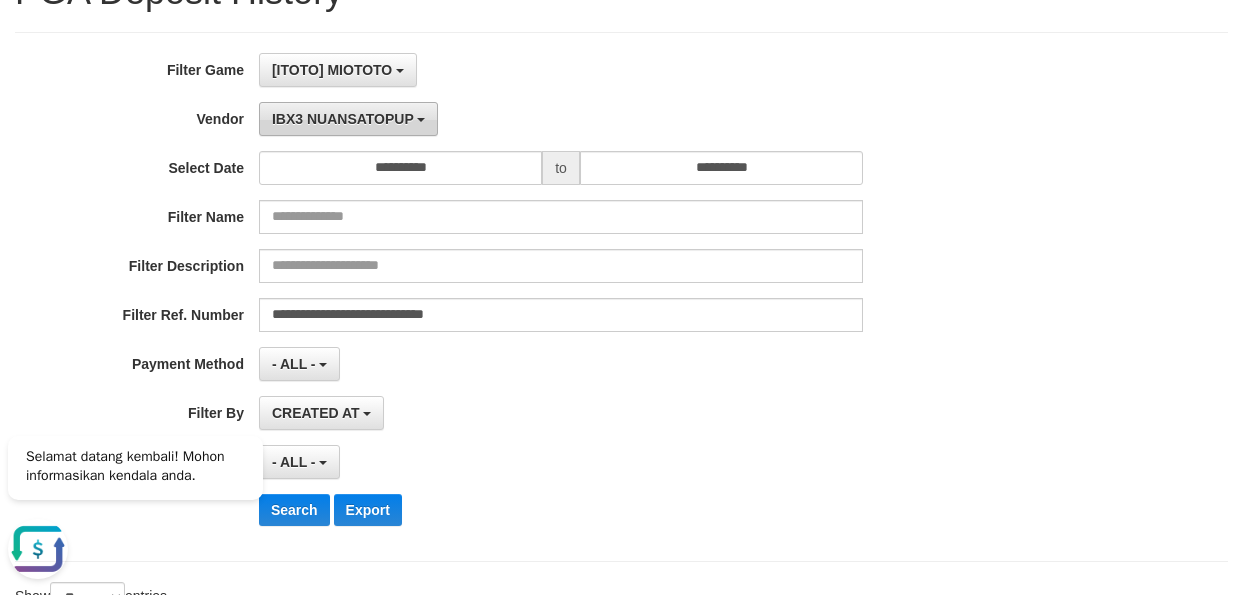 click on "IBX3 NUANSATOPUP" at bounding box center [348, 119] 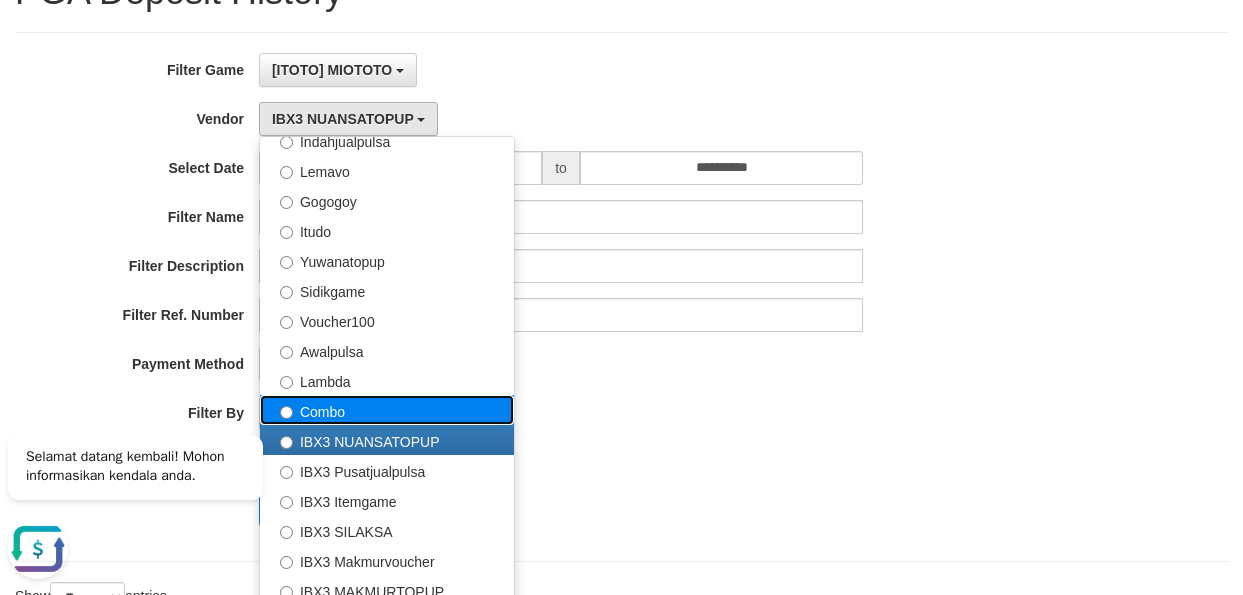 click on "Combo" at bounding box center (387, 410) 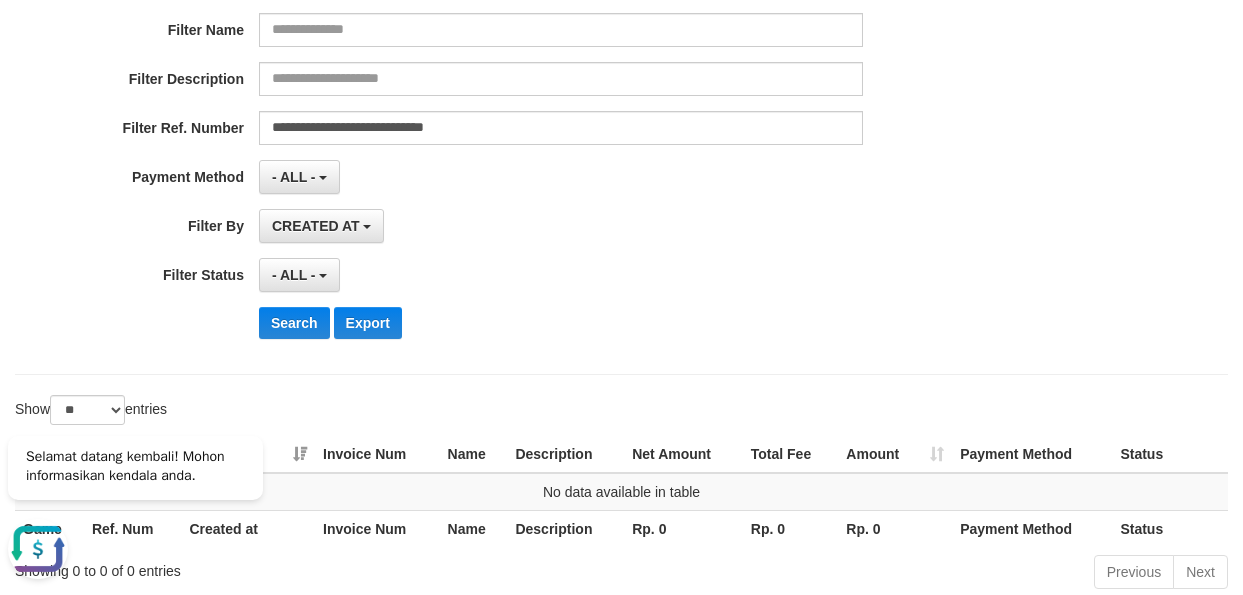 scroll, scrollTop: 399, scrollLeft: 0, axis: vertical 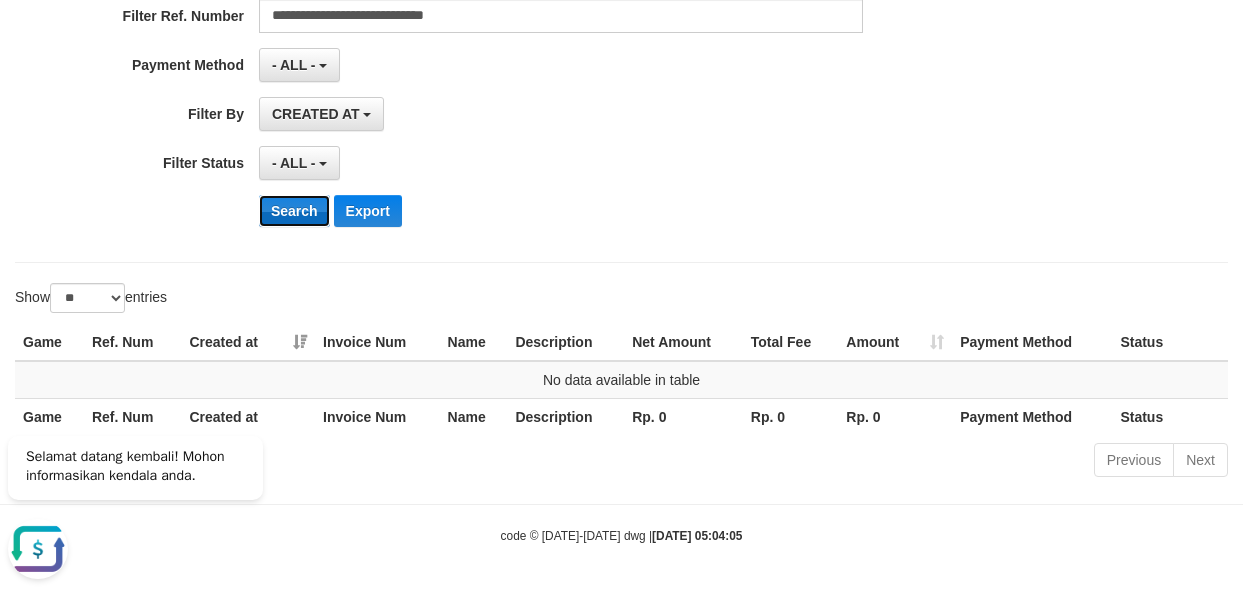 click on "Search" at bounding box center (294, 211) 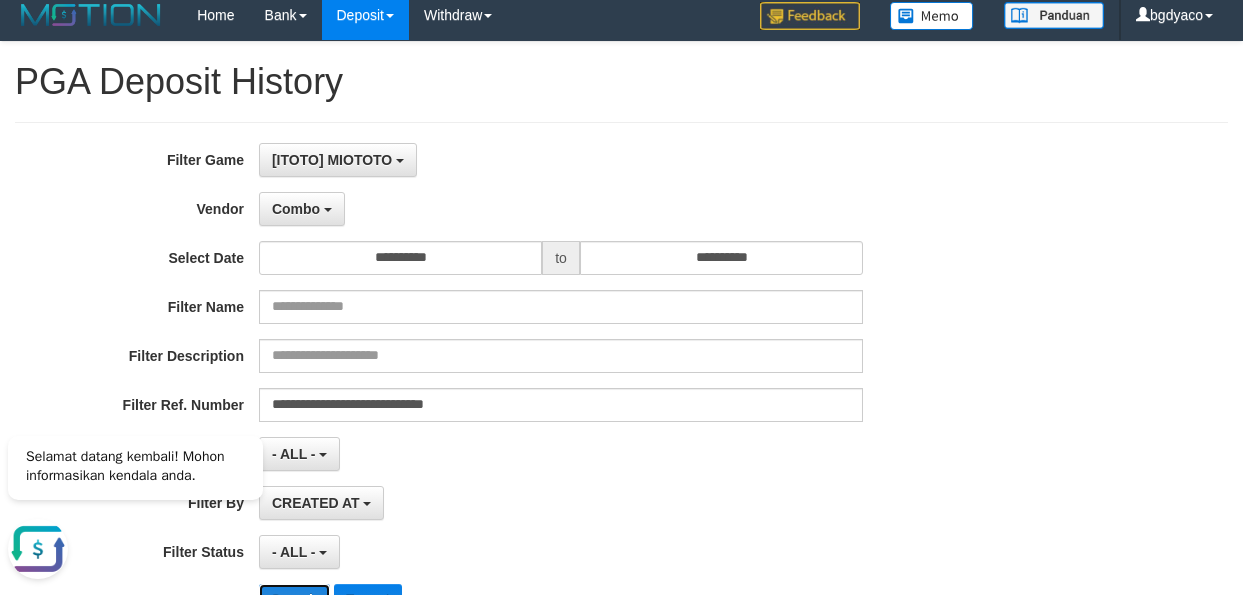 scroll, scrollTop: 0, scrollLeft: 0, axis: both 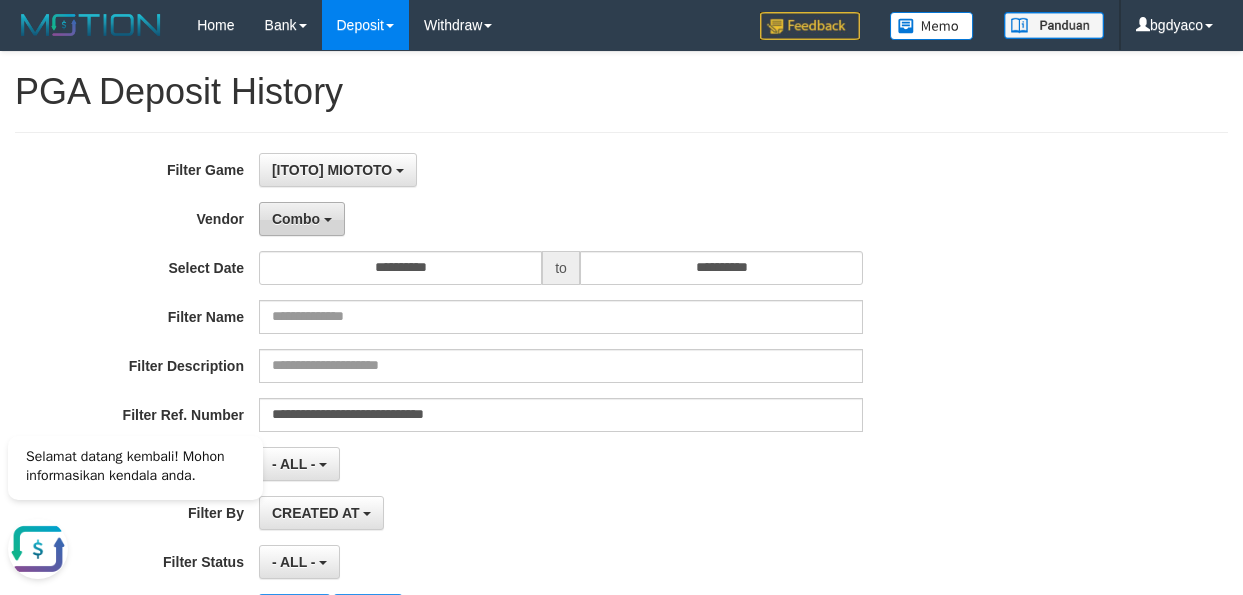 click on "Combo" at bounding box center [296, 219] 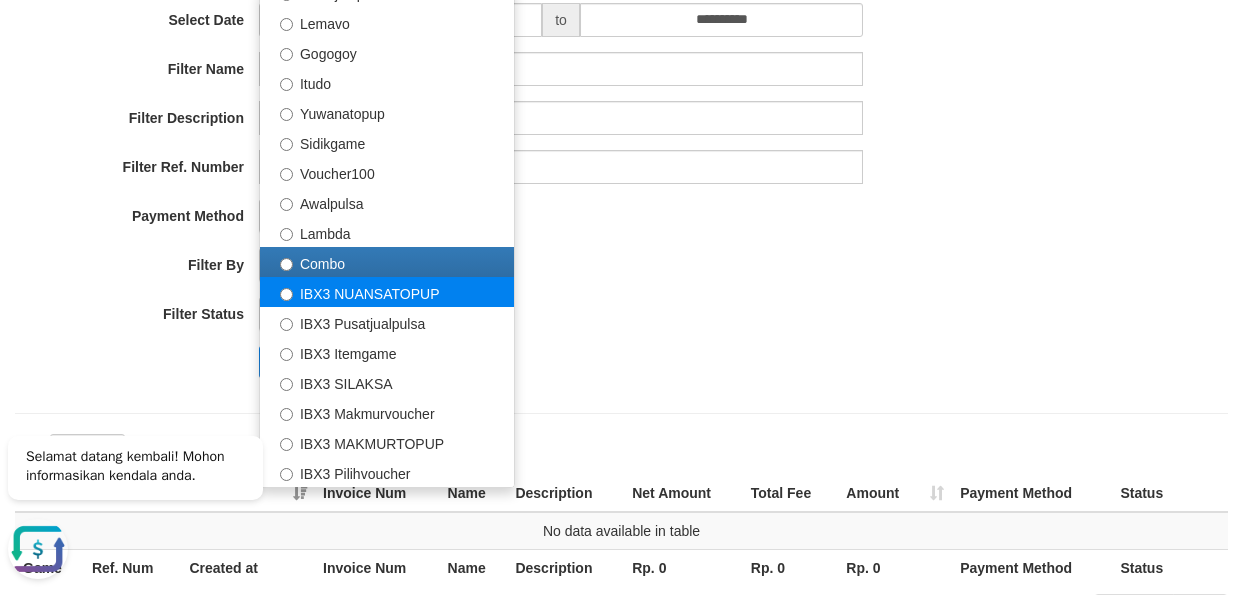 scroll, scrollTop: 399, scrollLeft: 0, axis: vertical 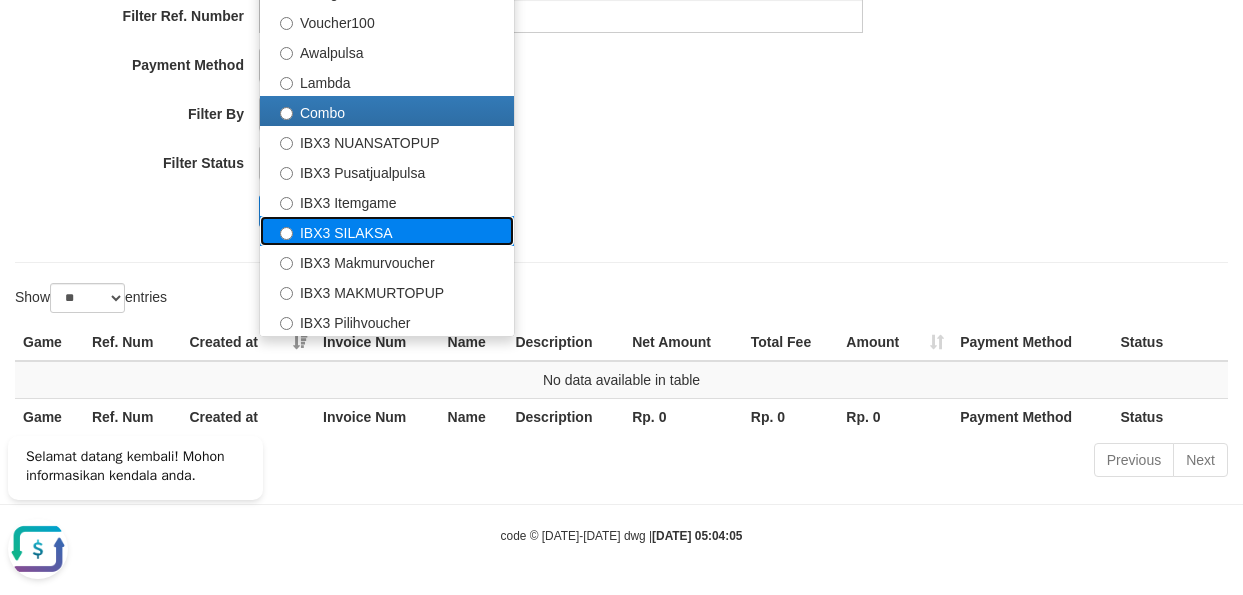 click on "IBX3 SILAKSA" at bounding box center [387, 231] 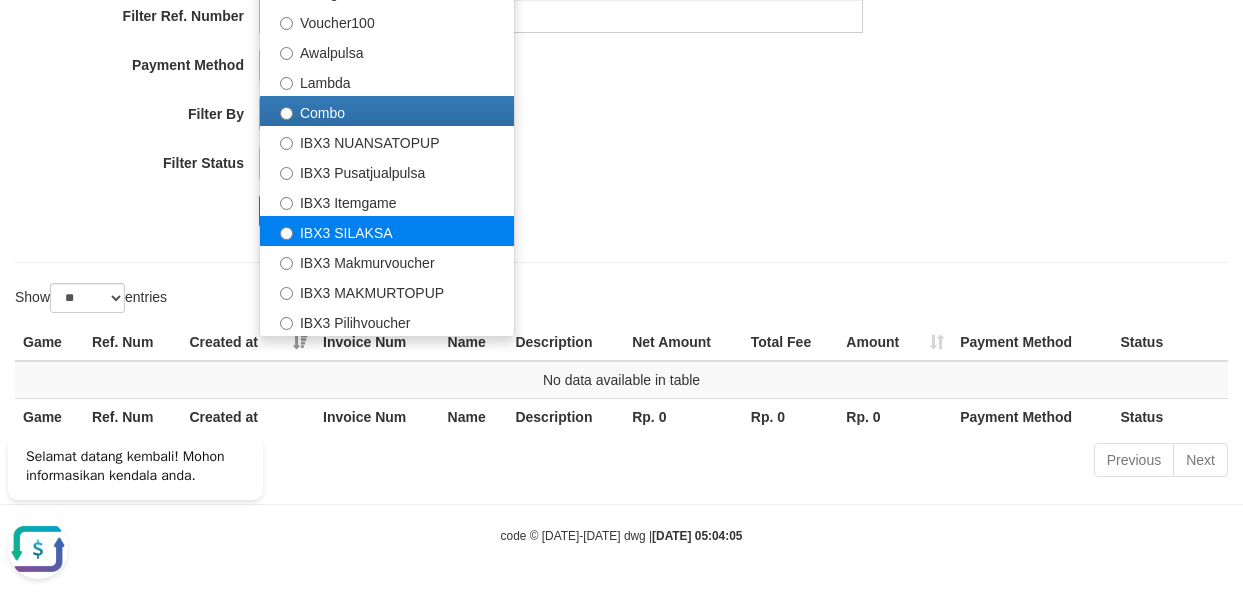 select on "**********" 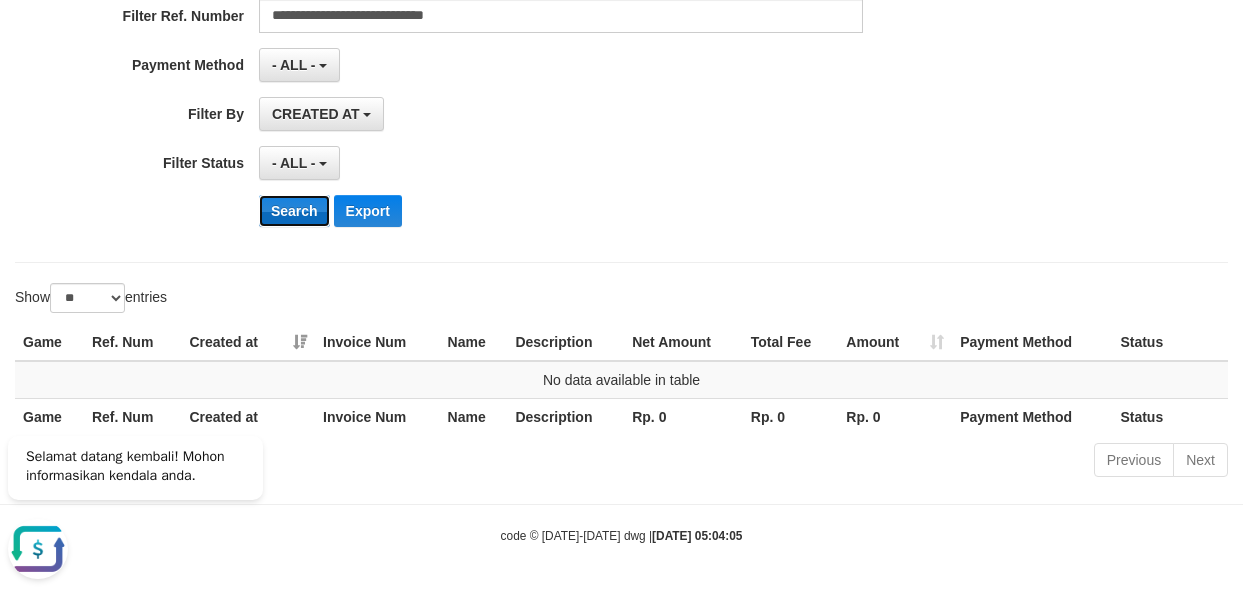 click on "Search" at bounding box center [294, 211] 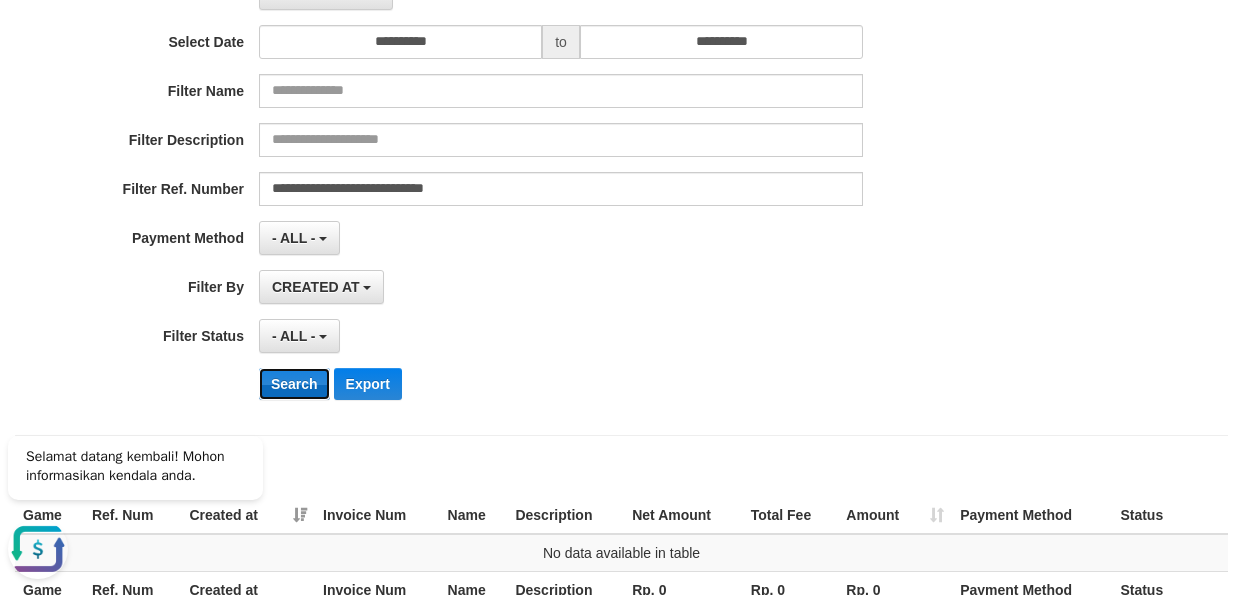 scroll, scrollTop: 0, scrollLeft: 0, axis: both 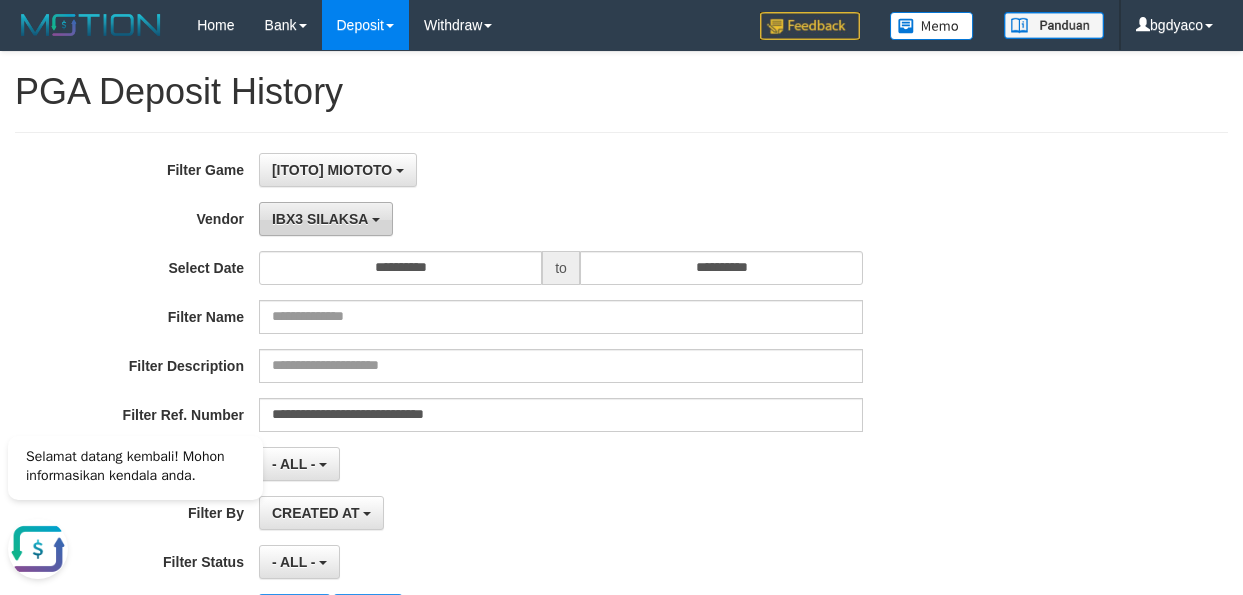 click on "IBX3 SILAKSA" at bounding box center [320, 219] 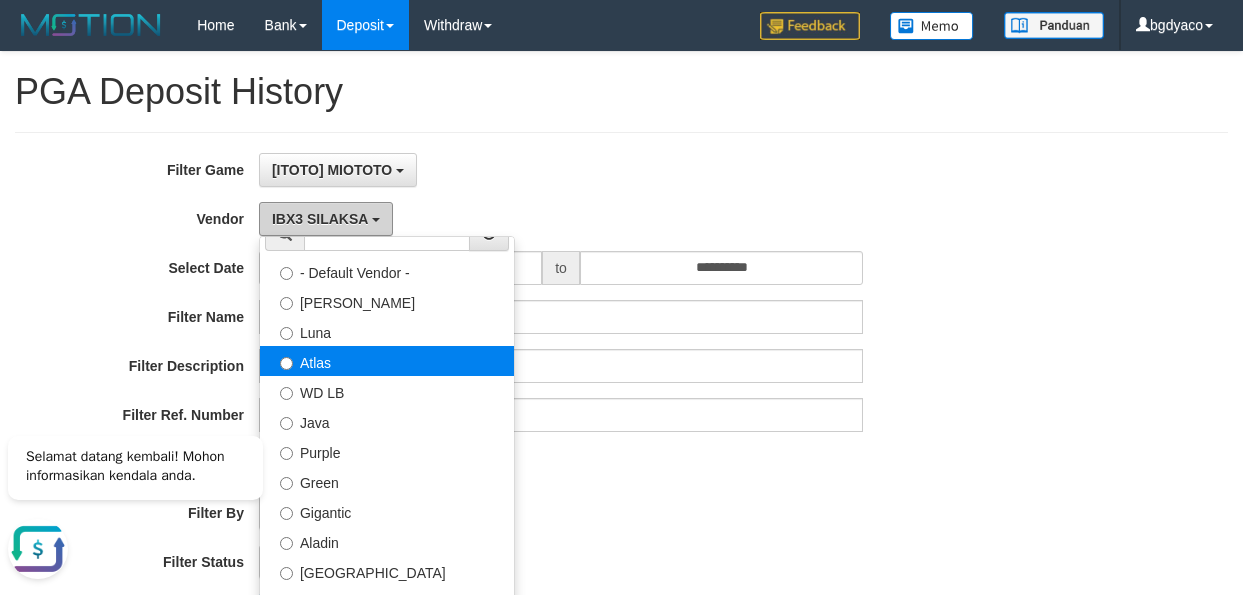 scroll, scrollTop: 0, scrollLeft: 0, axis: both 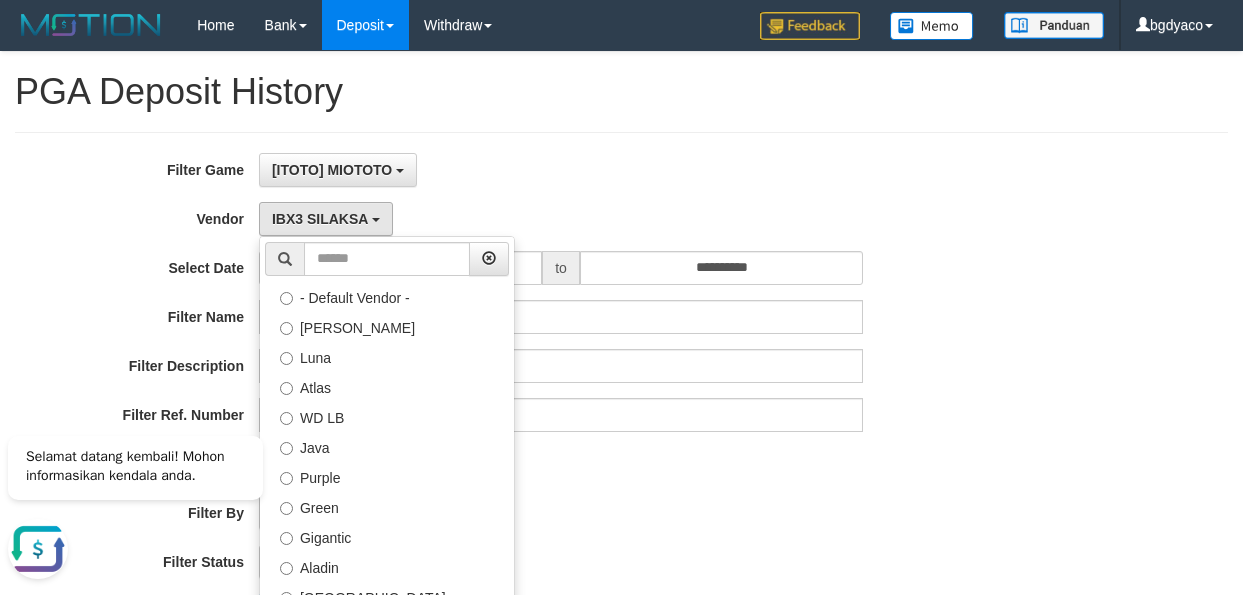 click on "[ITOTO] MIOTOTO
SELECT GAME
[ITOTO] MIOTOTO" at bounding box center (561, 170) 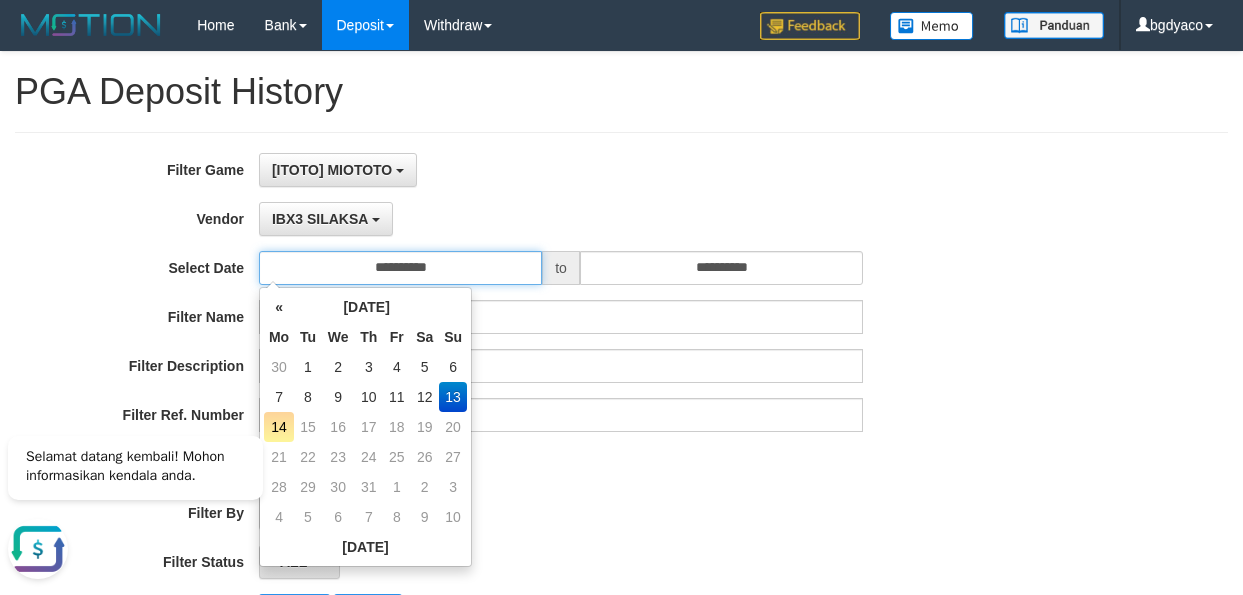 click on "**********" at bounding box center [400, 268] 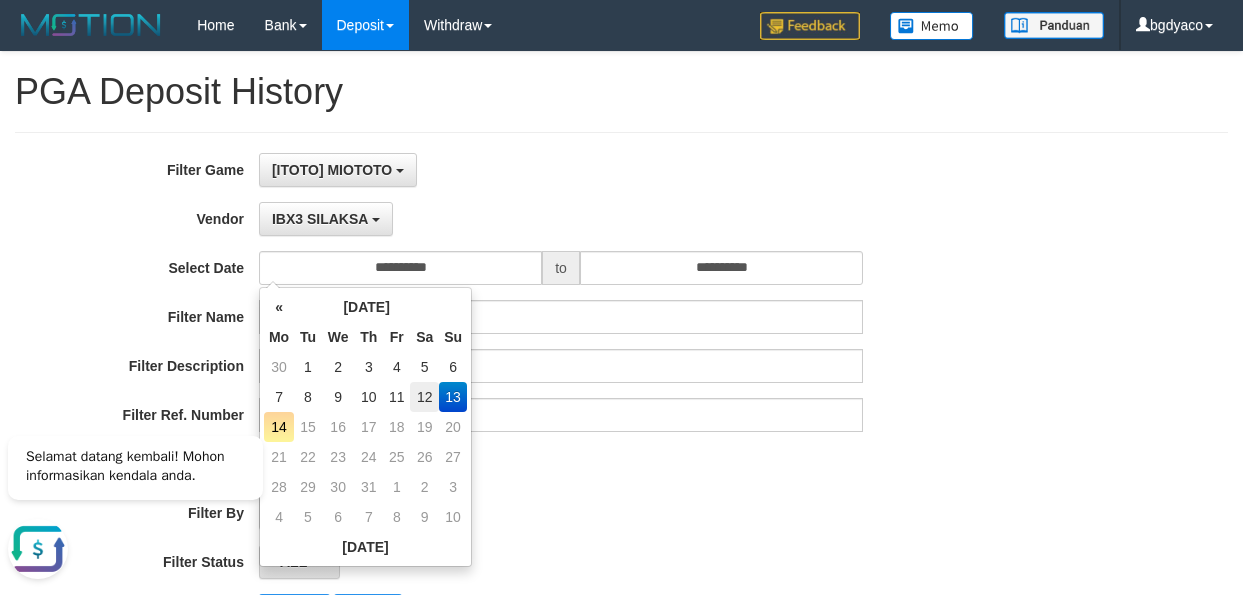 click on "12" at bounding box center [424, 397] 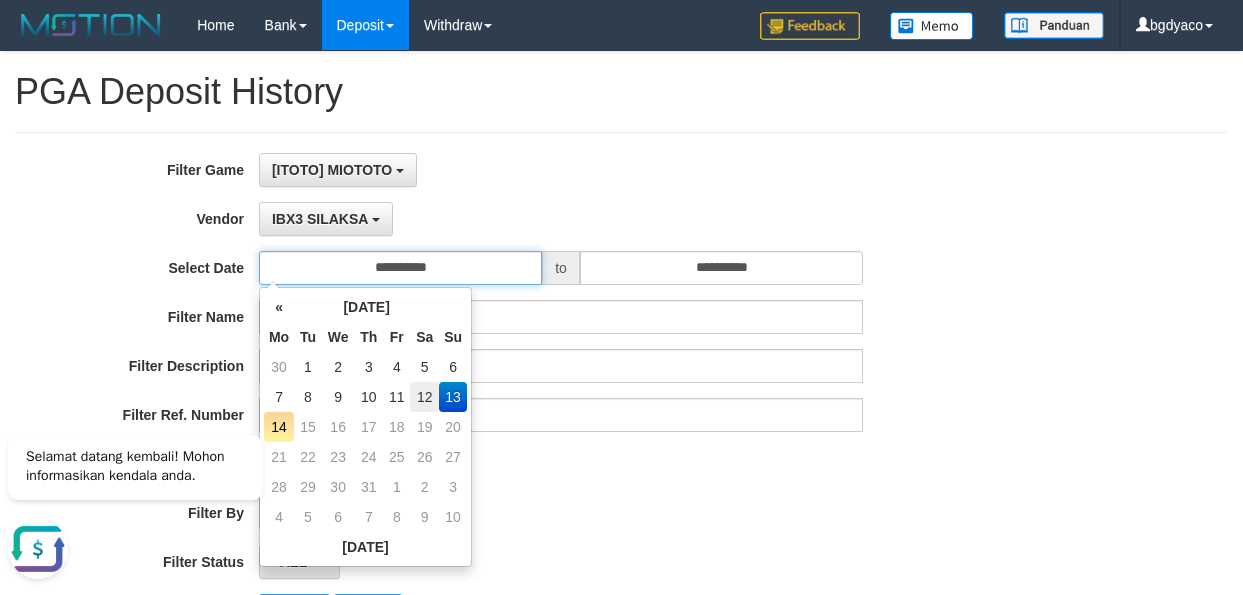 type on "**********" 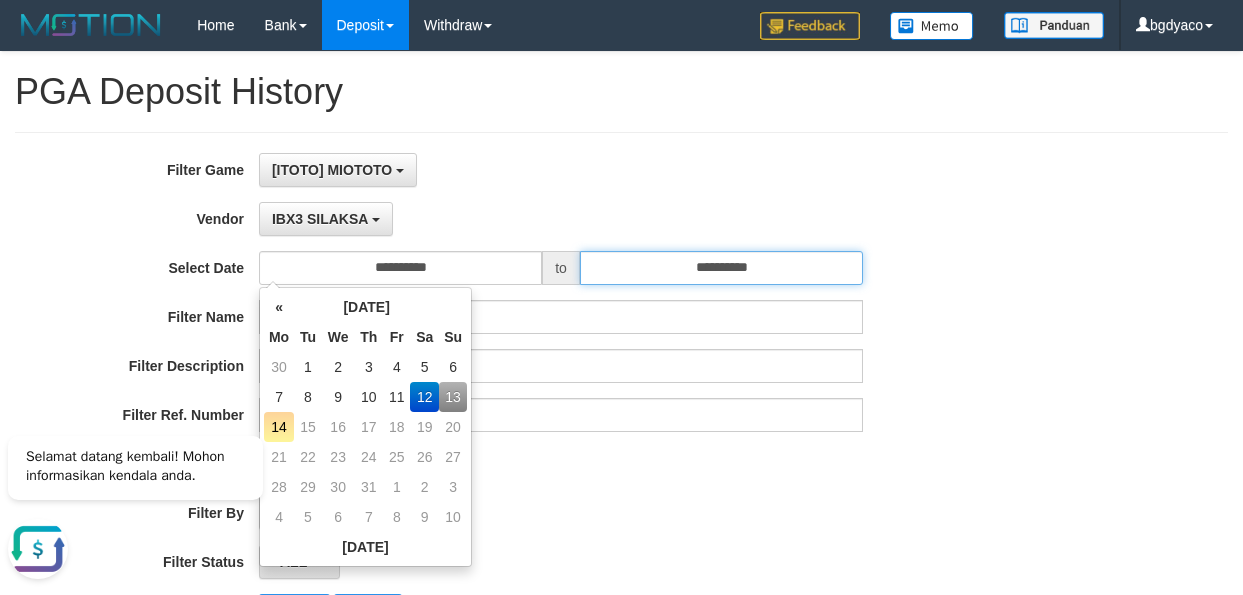 click on "**********" at bounding box center (721, 268) 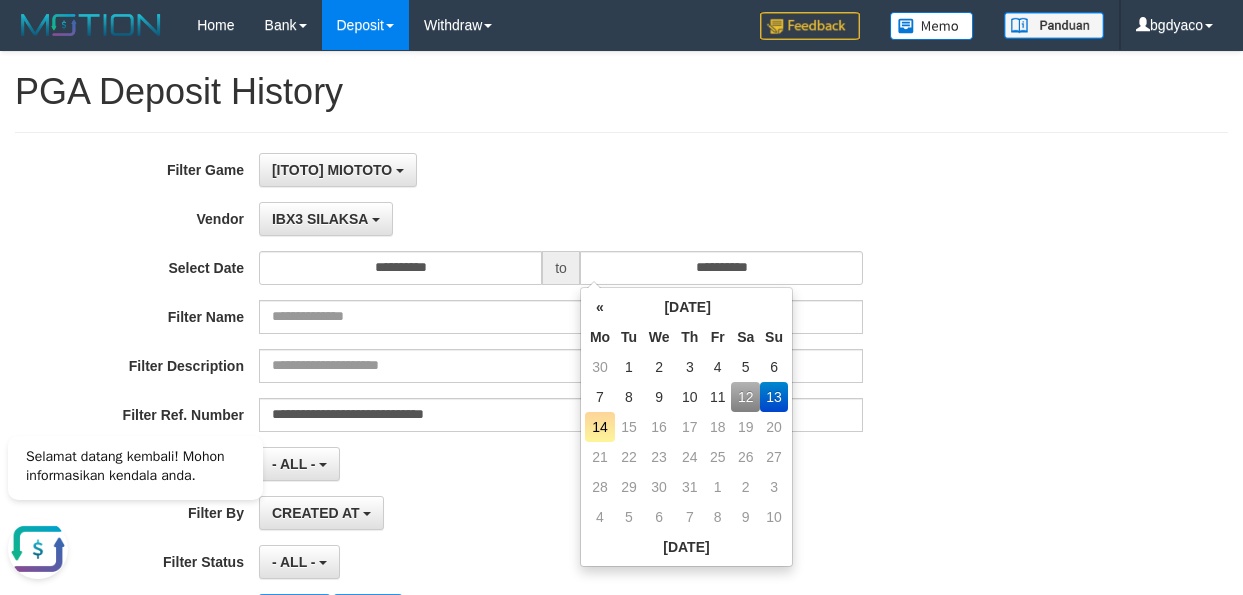 click on "12" at bounding box center [745, 397] 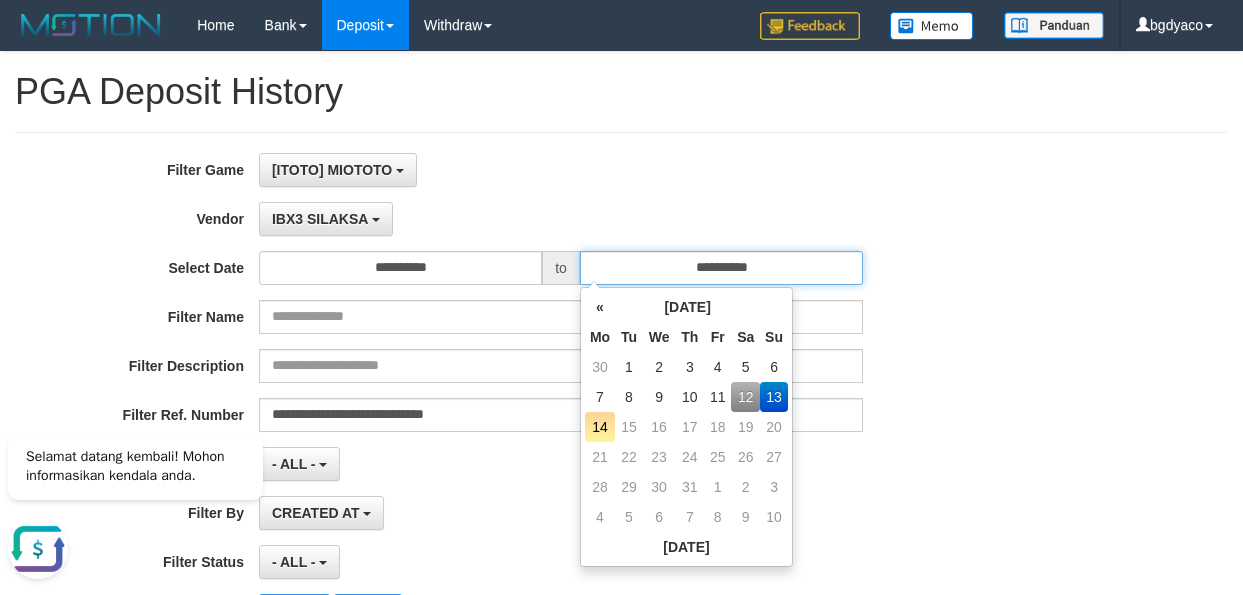 type on "**********" 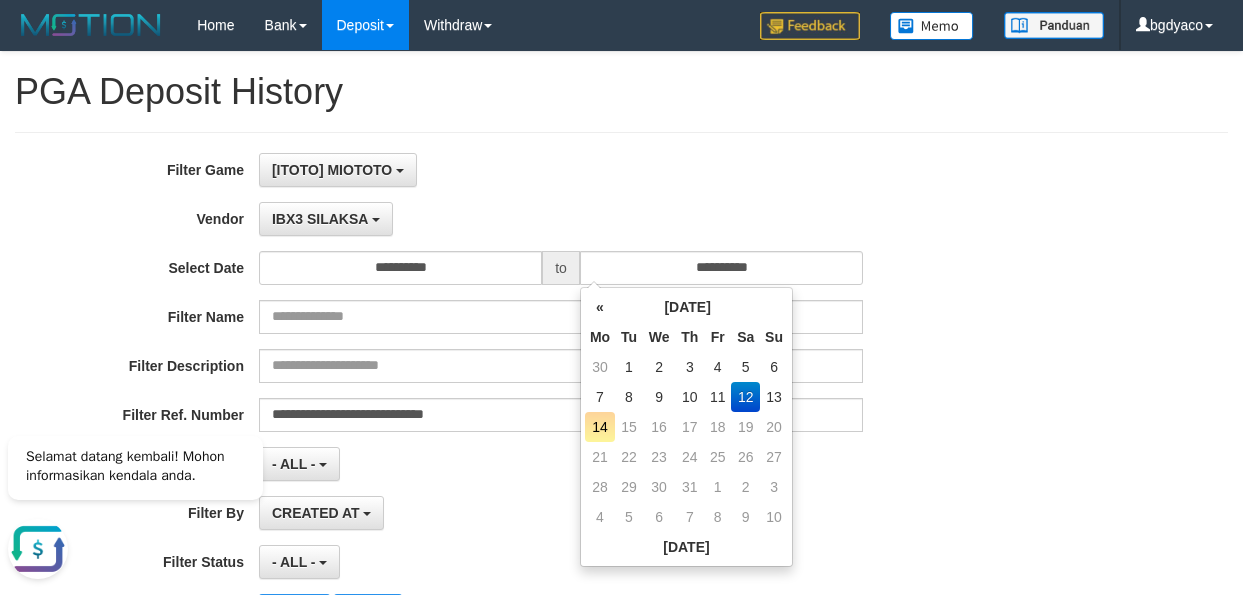 click on "**********" at bounding box center [518, 219] 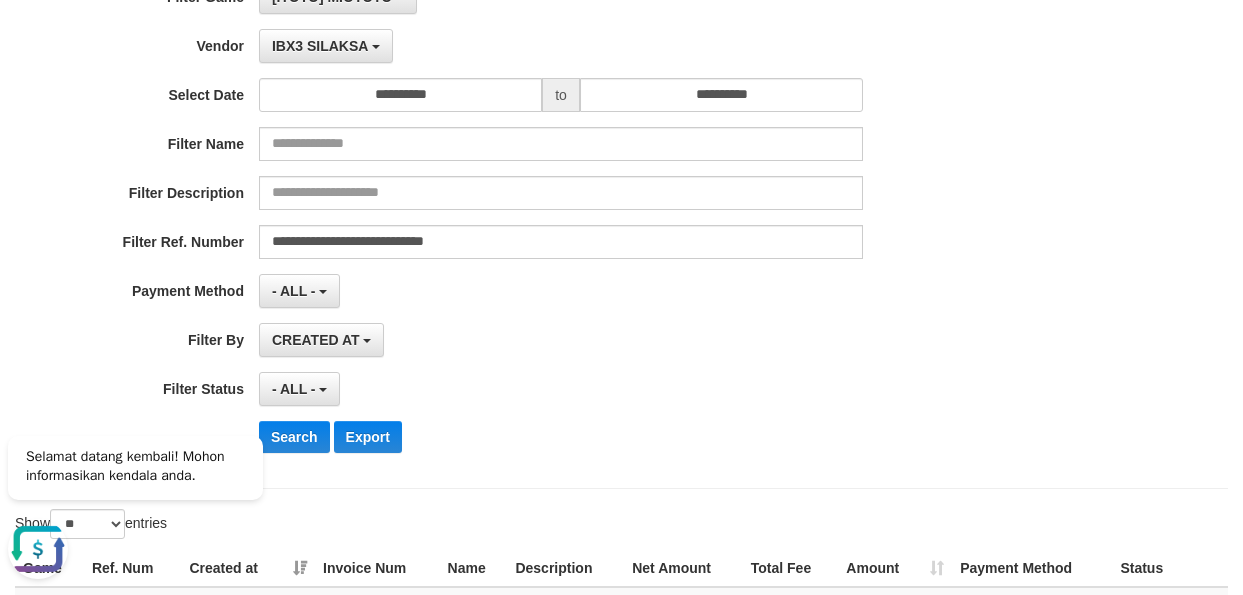 scroll, scrollTop: 200, scrollLeft: 0, axis: vertical 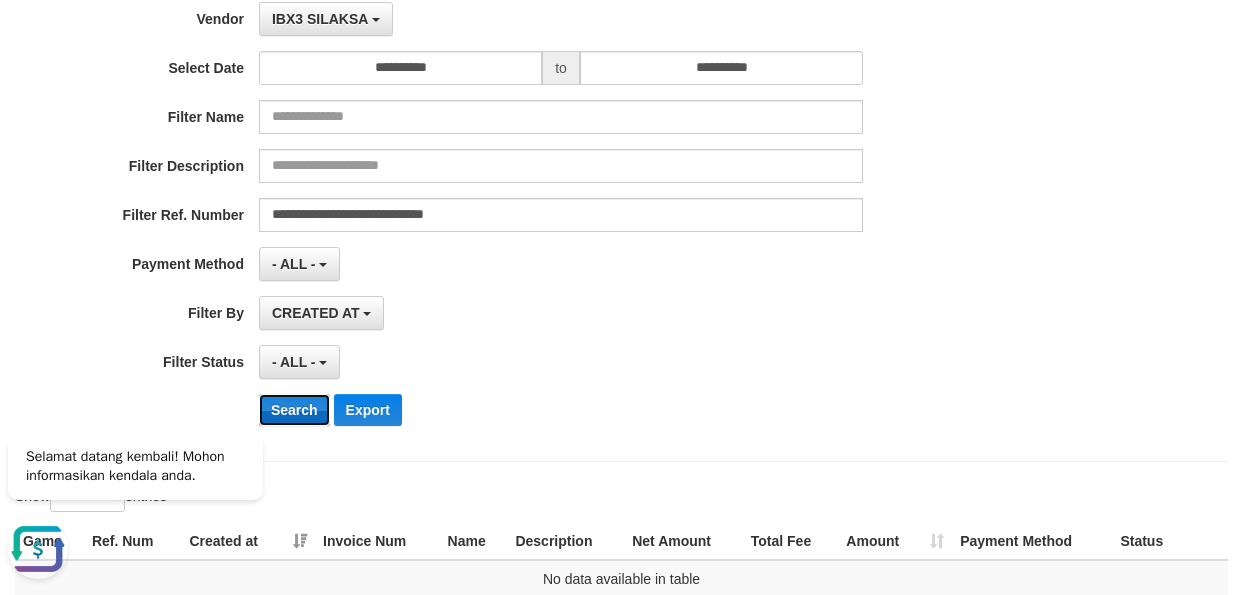 click on "Search" at bounding box center [294, 410] 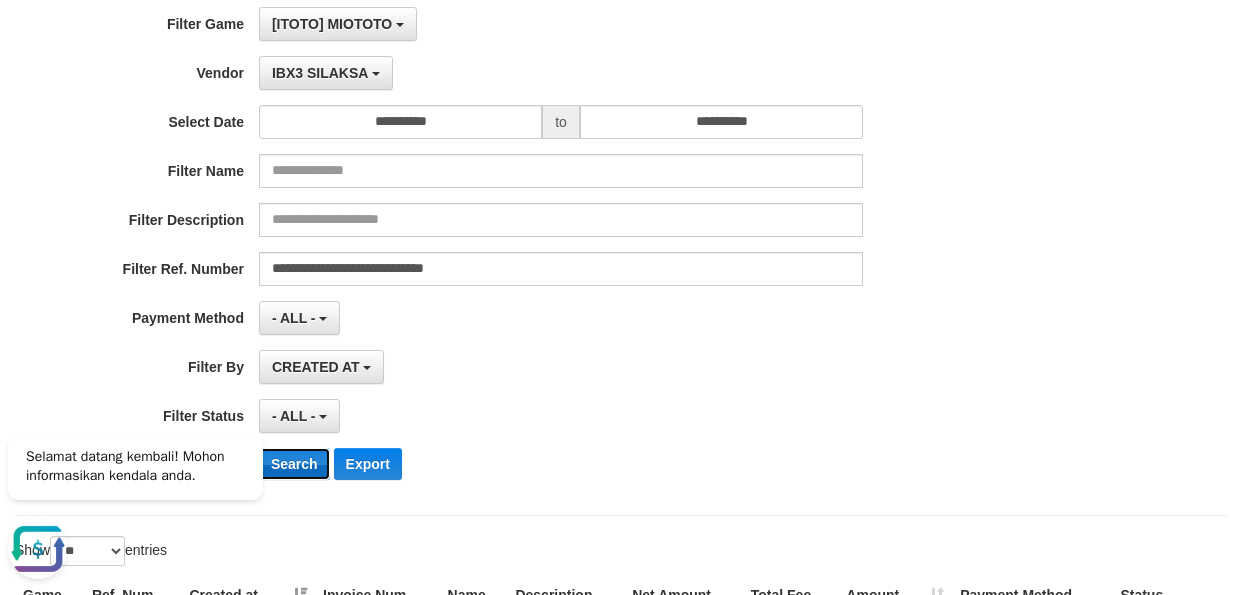 scroll, scrollTop: 0, scrollLeft: 0, axis: both 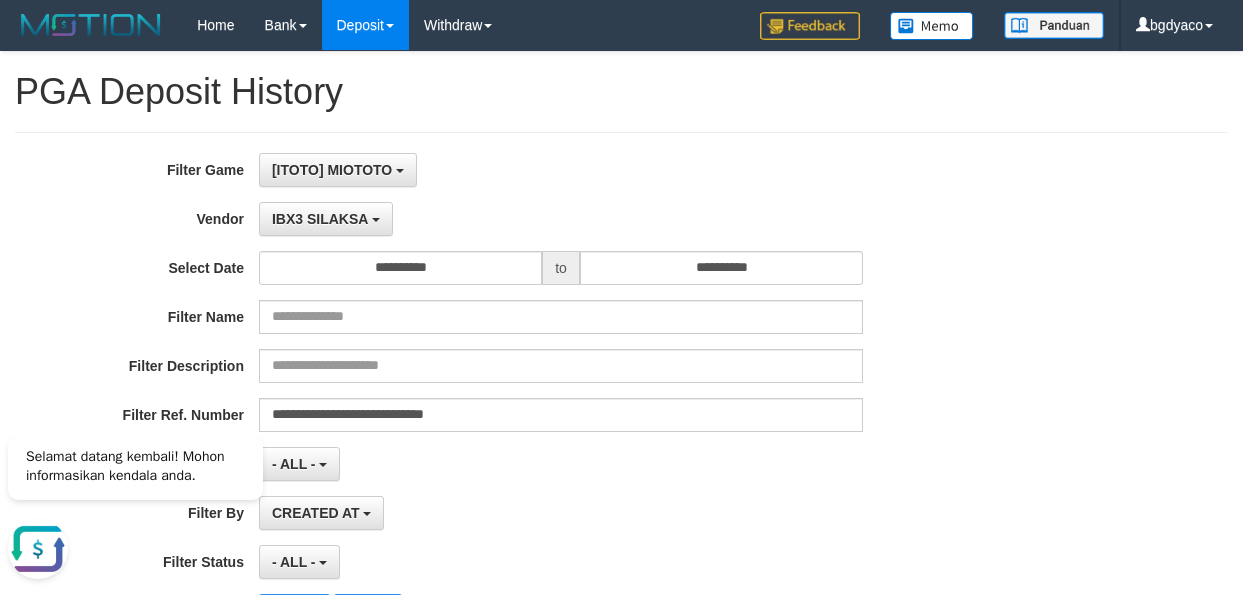 click on "**********" at bounding box center [518, 397] 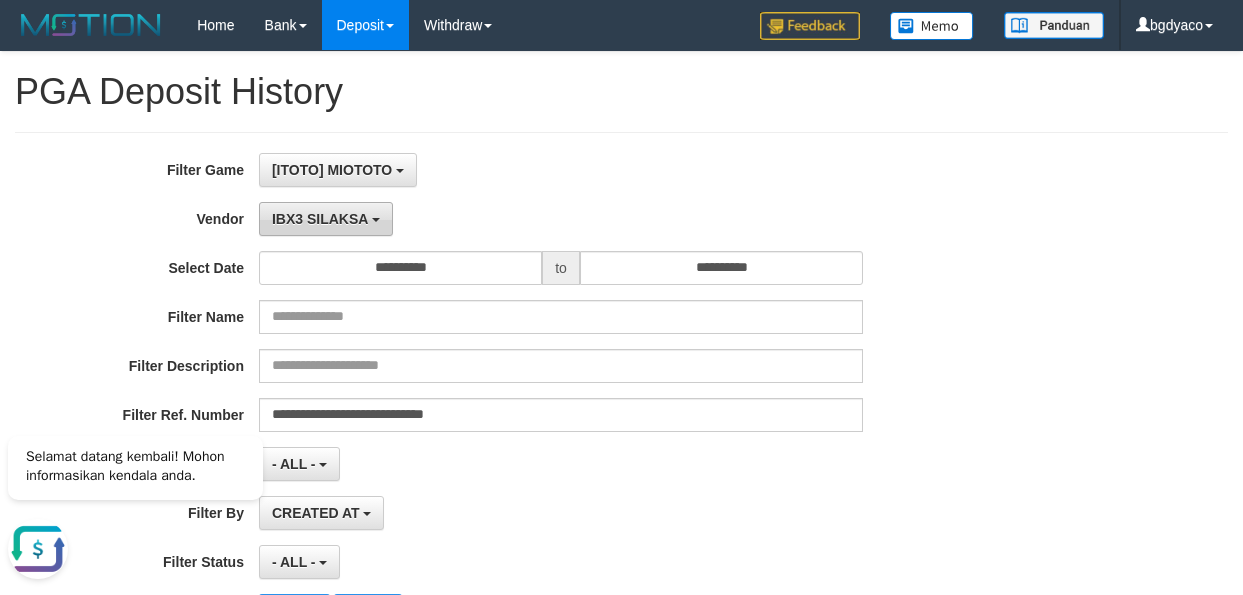 click on "IBX3 SILAKSA" at bounding box center [326, 219] 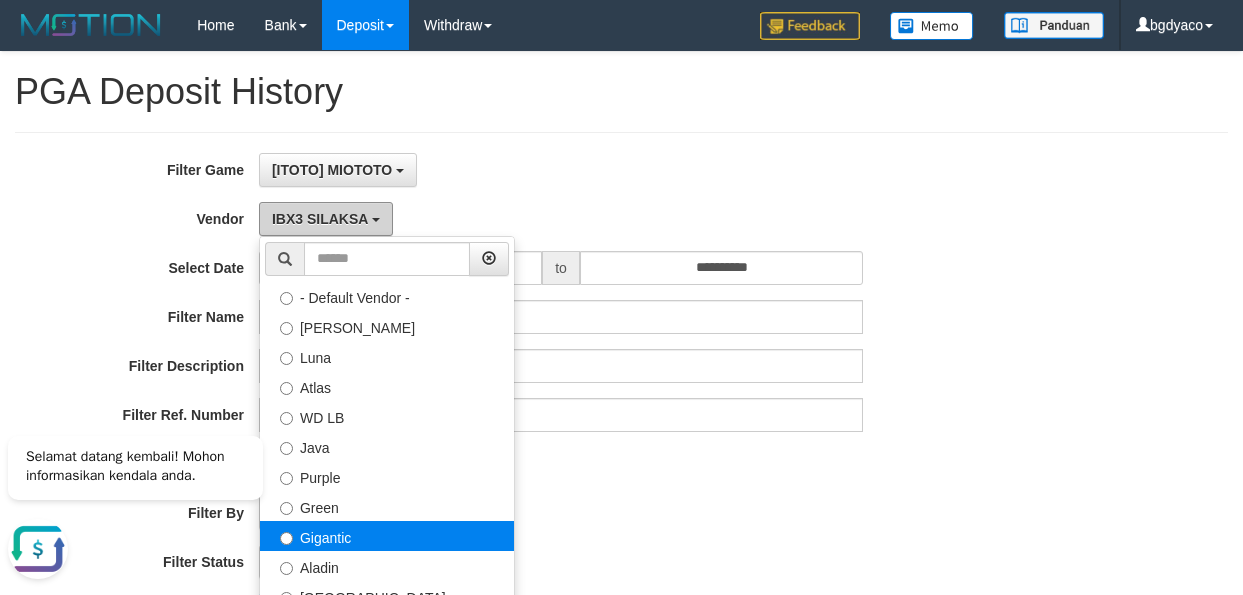 scroll, scrollTop: 686, scrollLeft: 0, axis: vertical 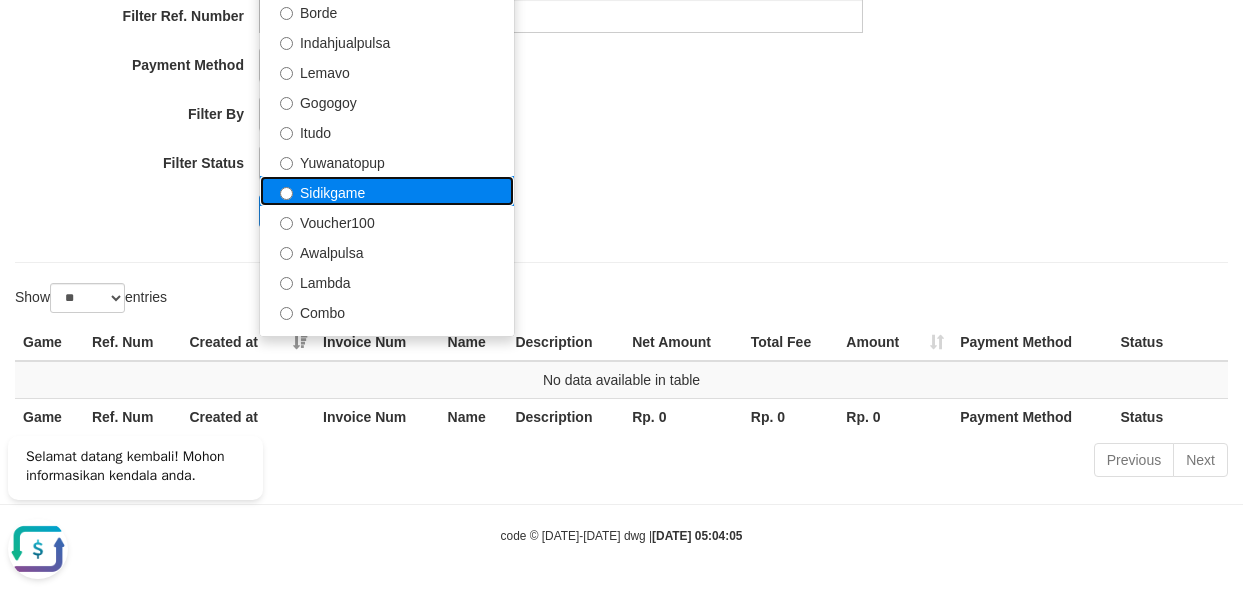 click on "Sidikgame" at bounding box center (387, 191) 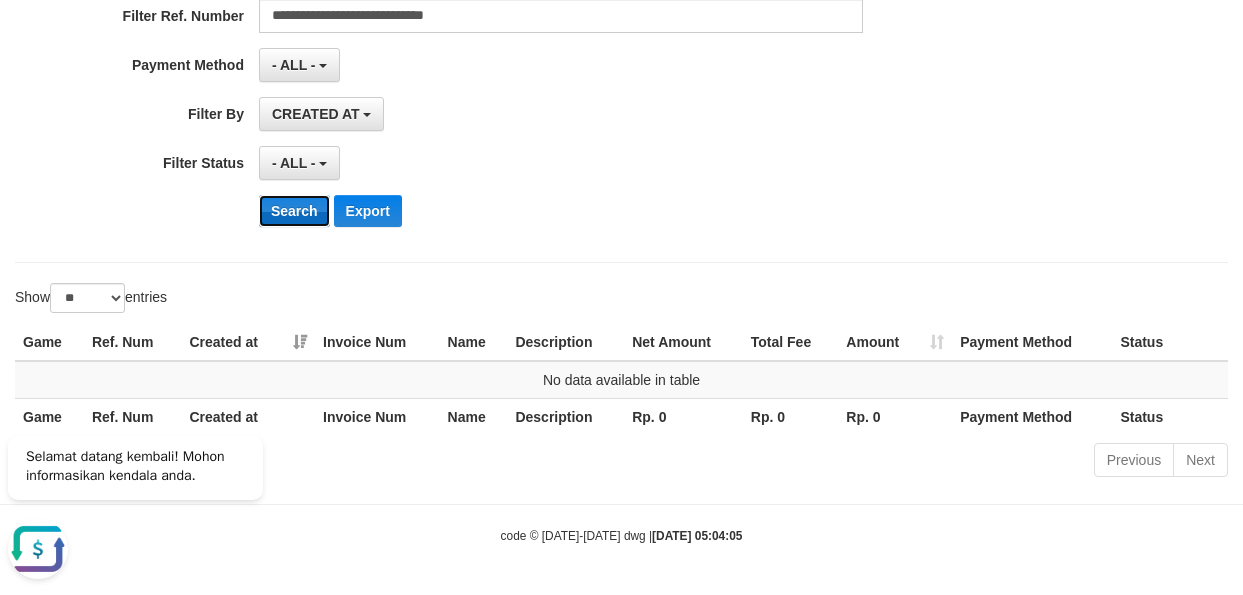 click on "Search" at bounding box center (294, 211) 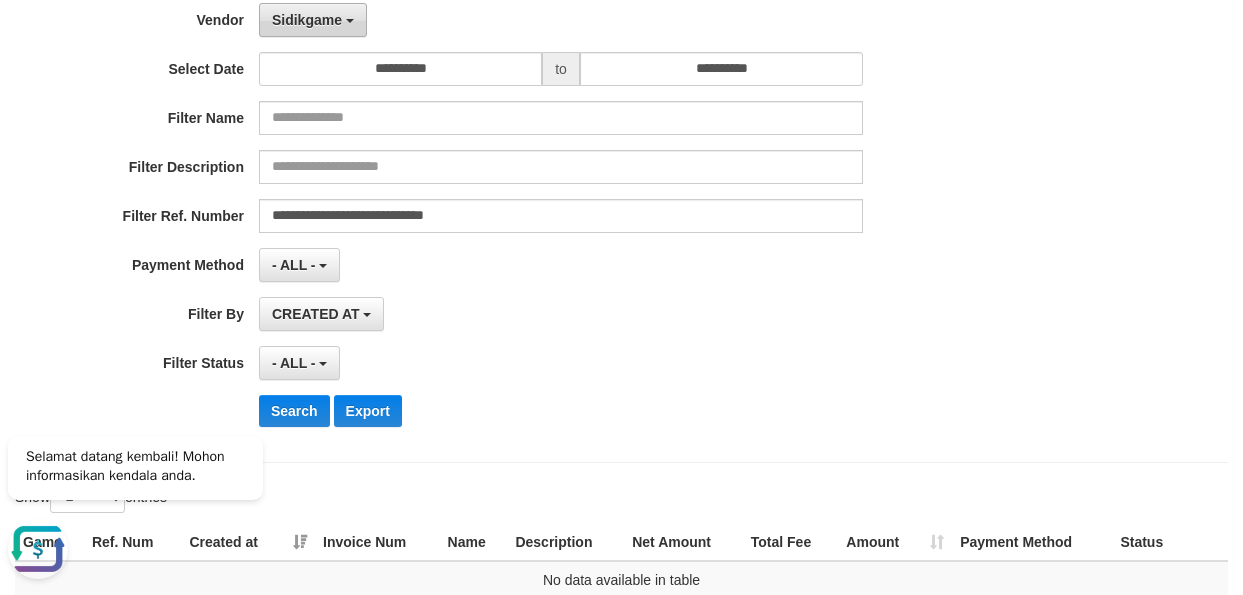 click on "Sidikgame" at bounding box center (313, 20) 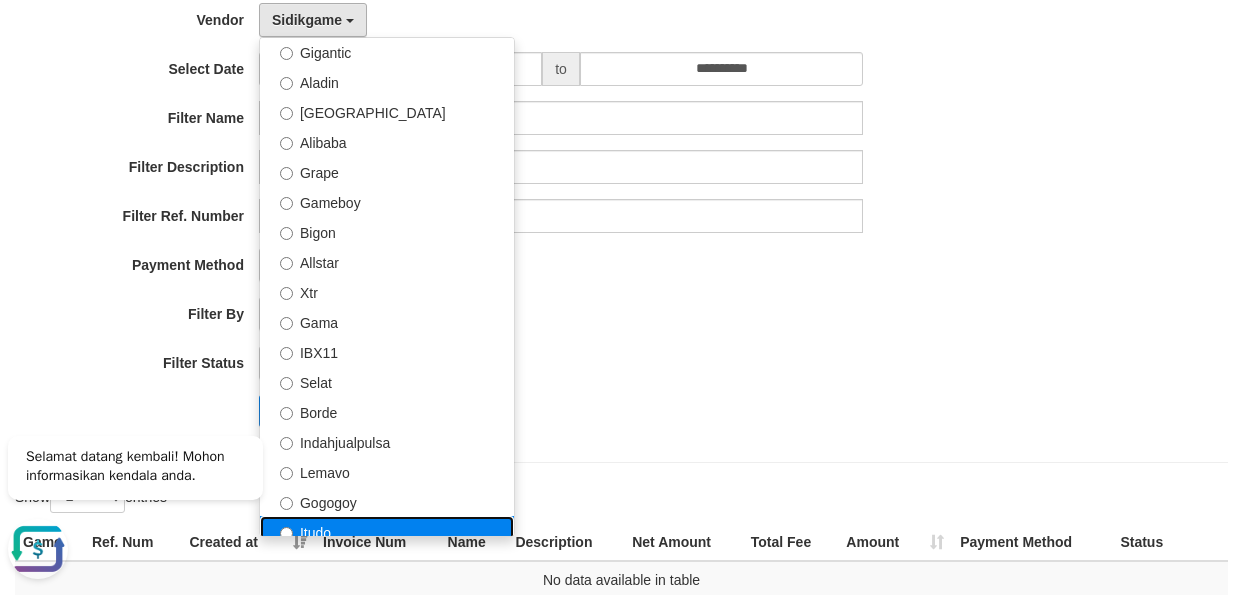 click on "Itudo" at bounding box center (387, 531) 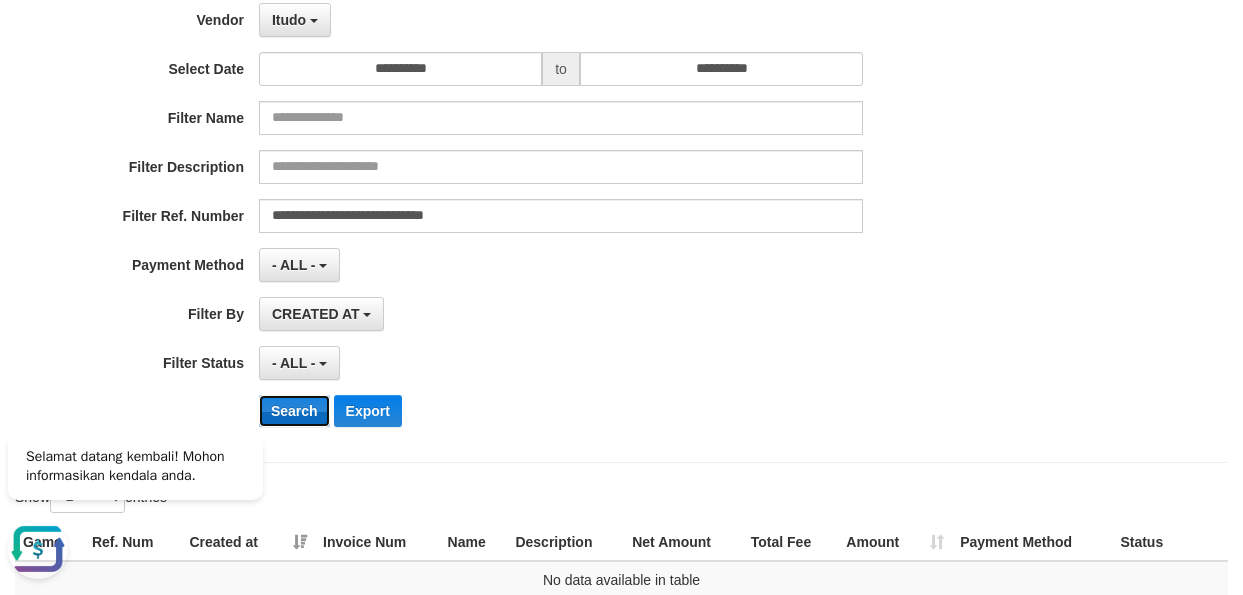 click on "Search" at bounding box center (294, 411) 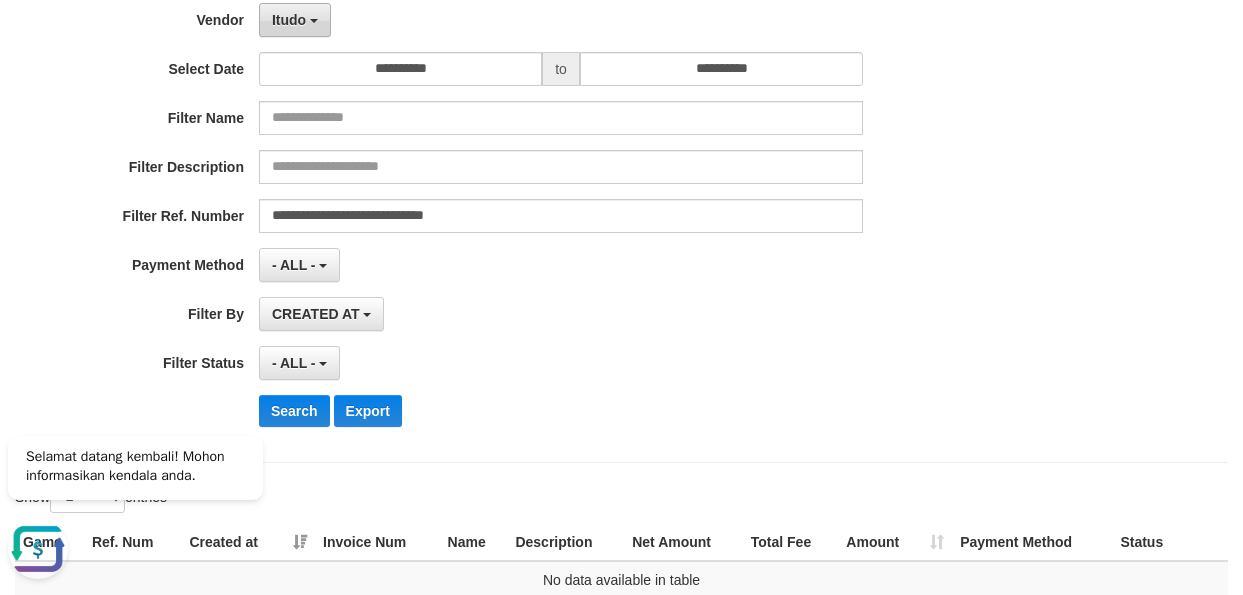 click on "Itudo" at bounding box center (289, 20) 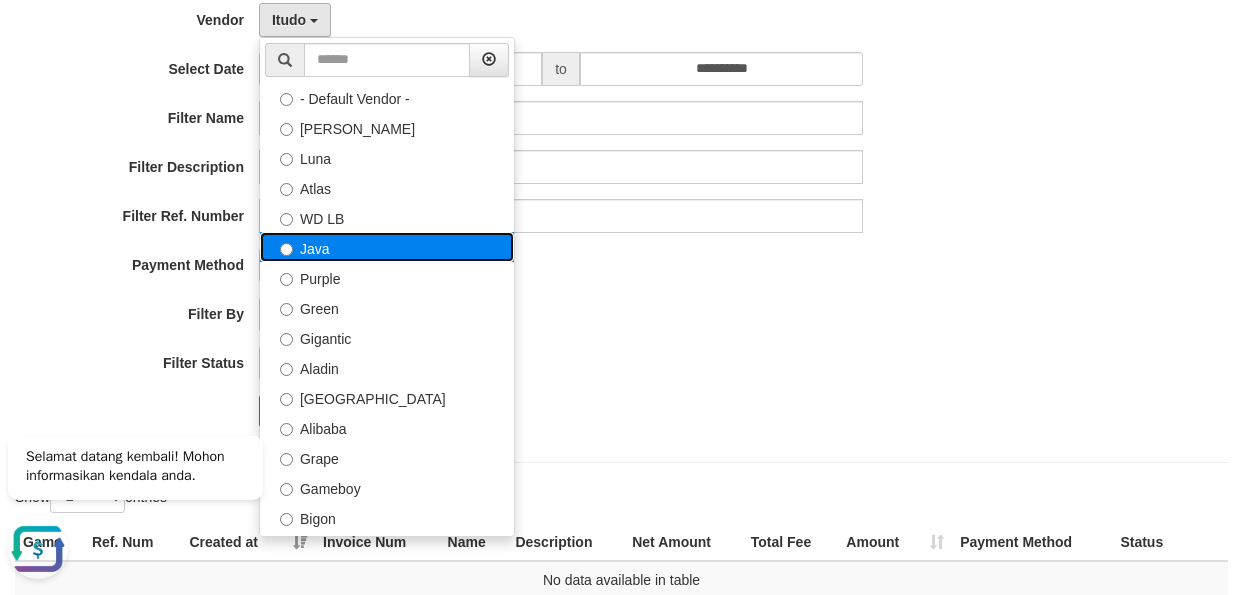 click on "Java" at bounding box center [387, 247] 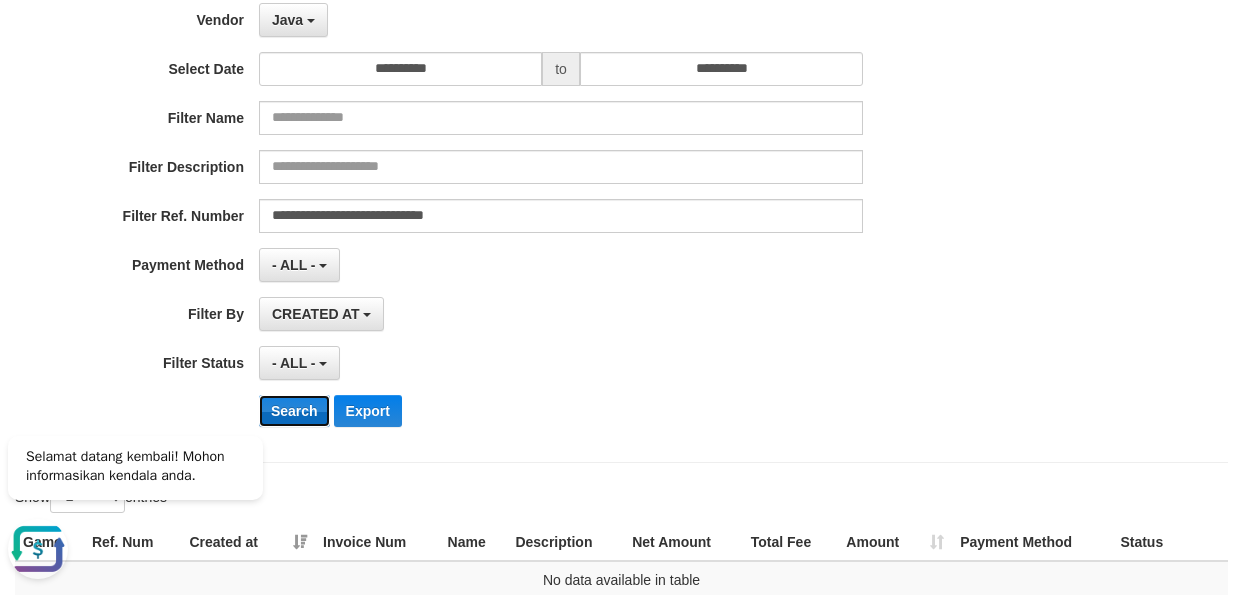 click on "Search" at bounding box center (294, 411) 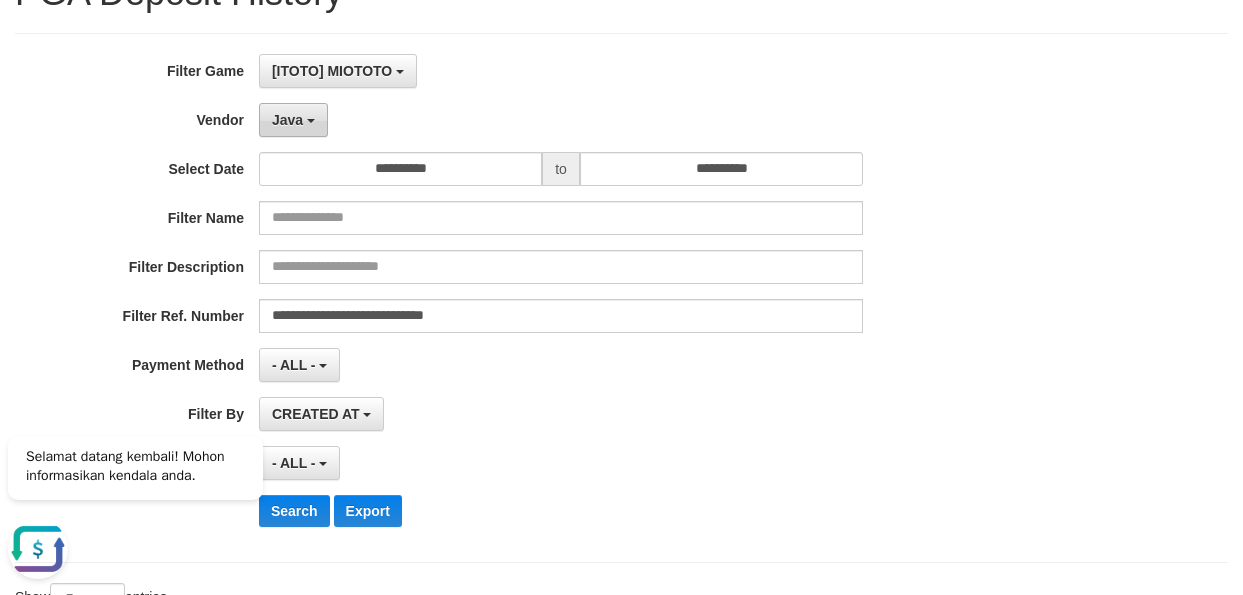 click on "Java" at bounding box center [293, 120] 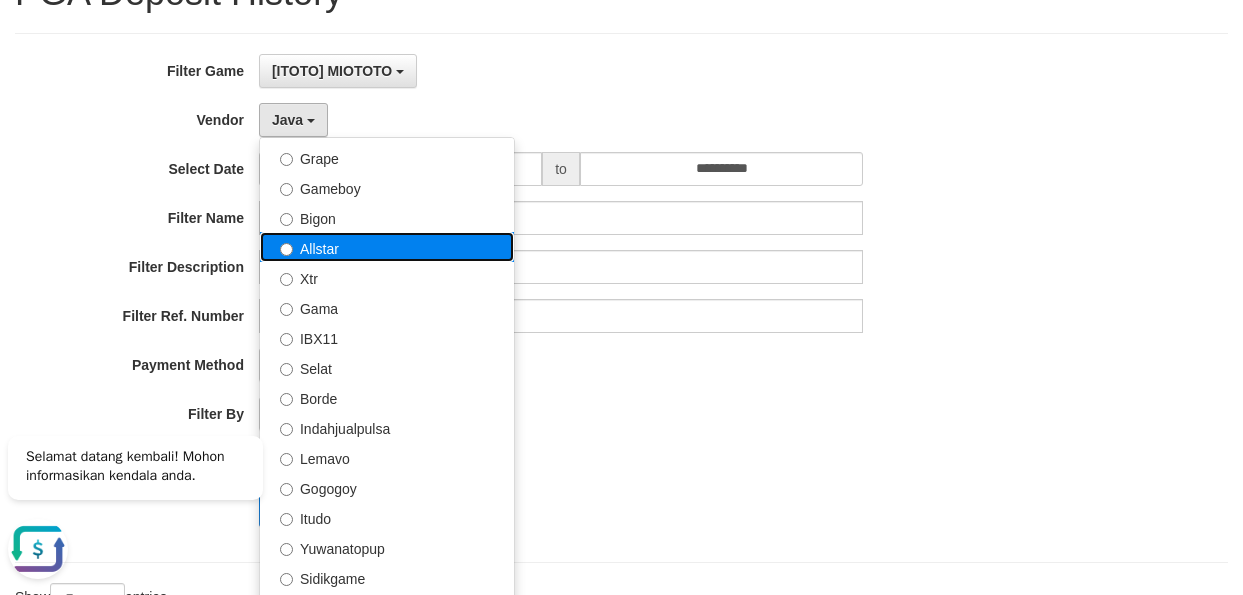 click on "Allstar" at bounding box center [387, 247] 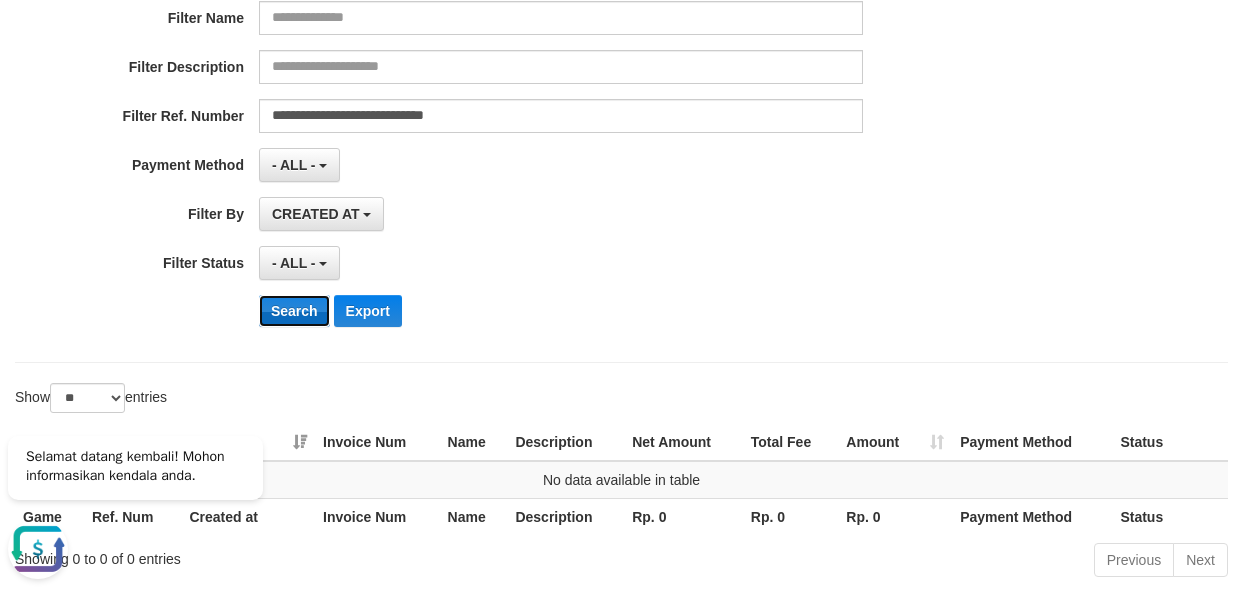 click on "Search" at bounding box center [294, 311] 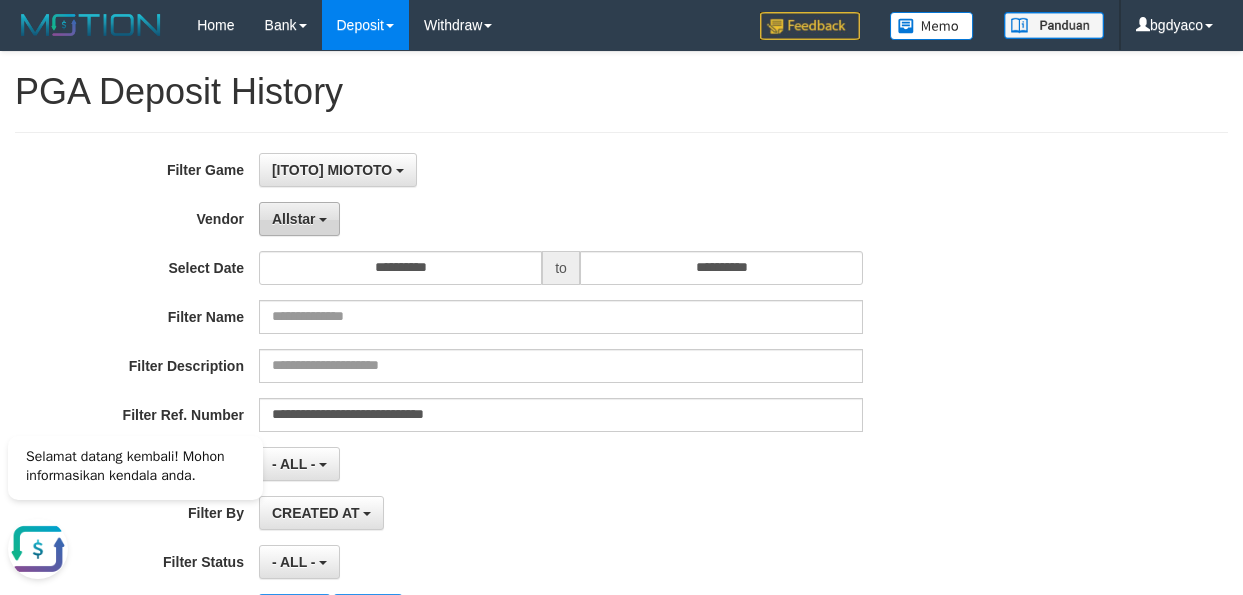 click on "Allstar" at bounding box center (294, 219) 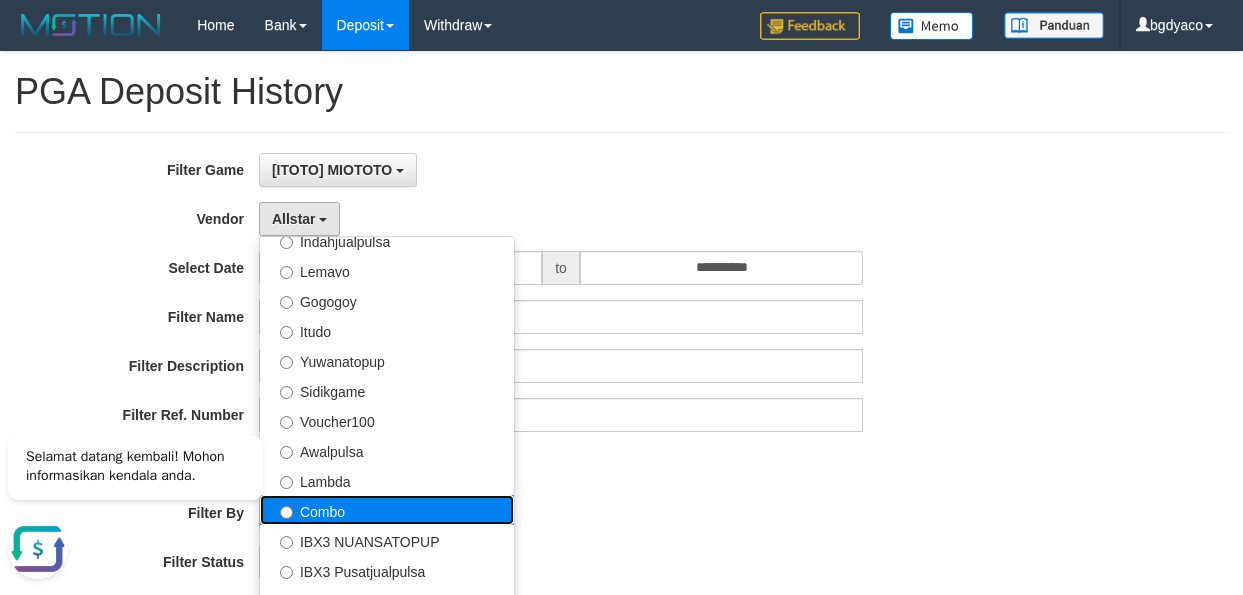 click on "Combo" at bounding box center (387, 510) 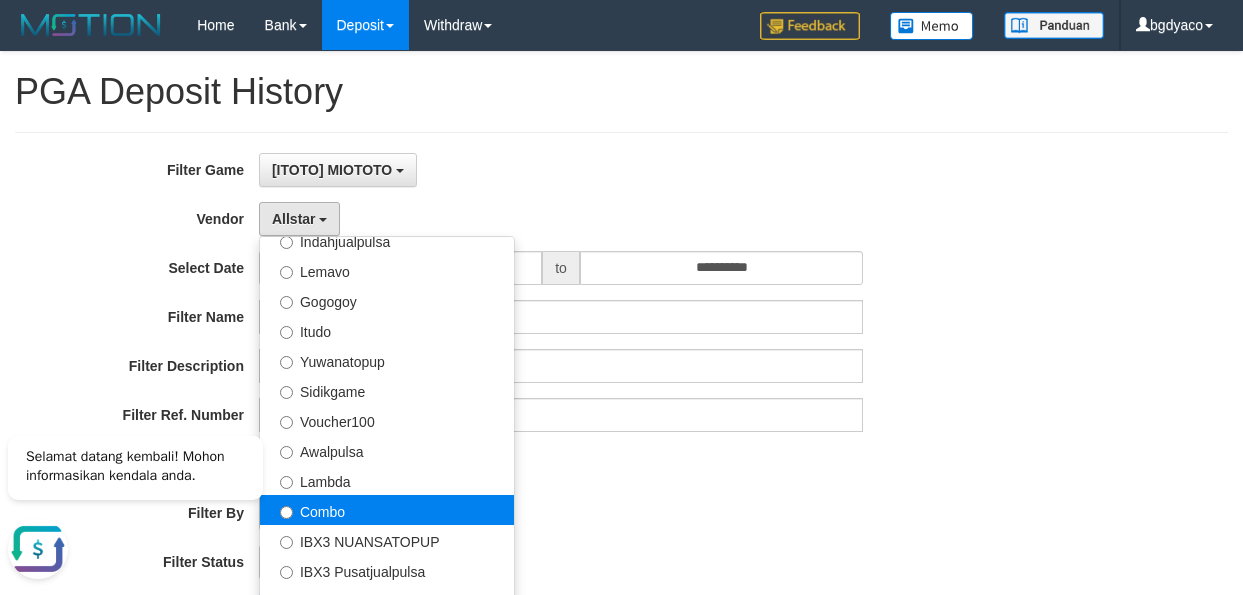select on "**********" 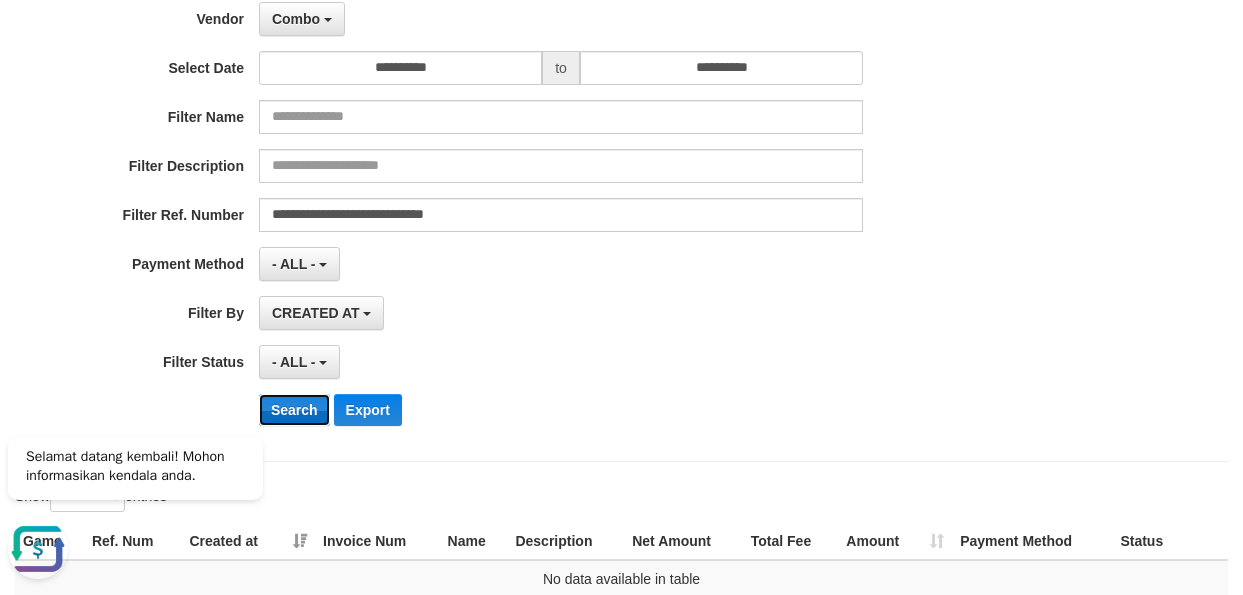 click on "Search" at bounding box center [294, 410] 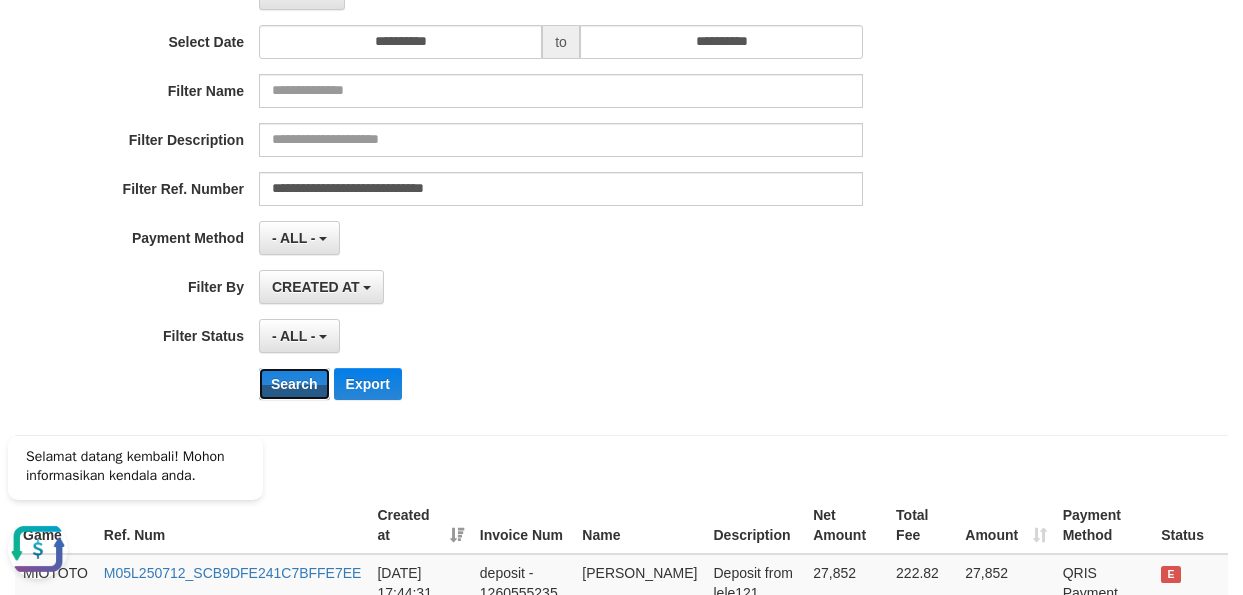 scroll, scrollTop: 200, scrollLeft: 0, axis: vertical 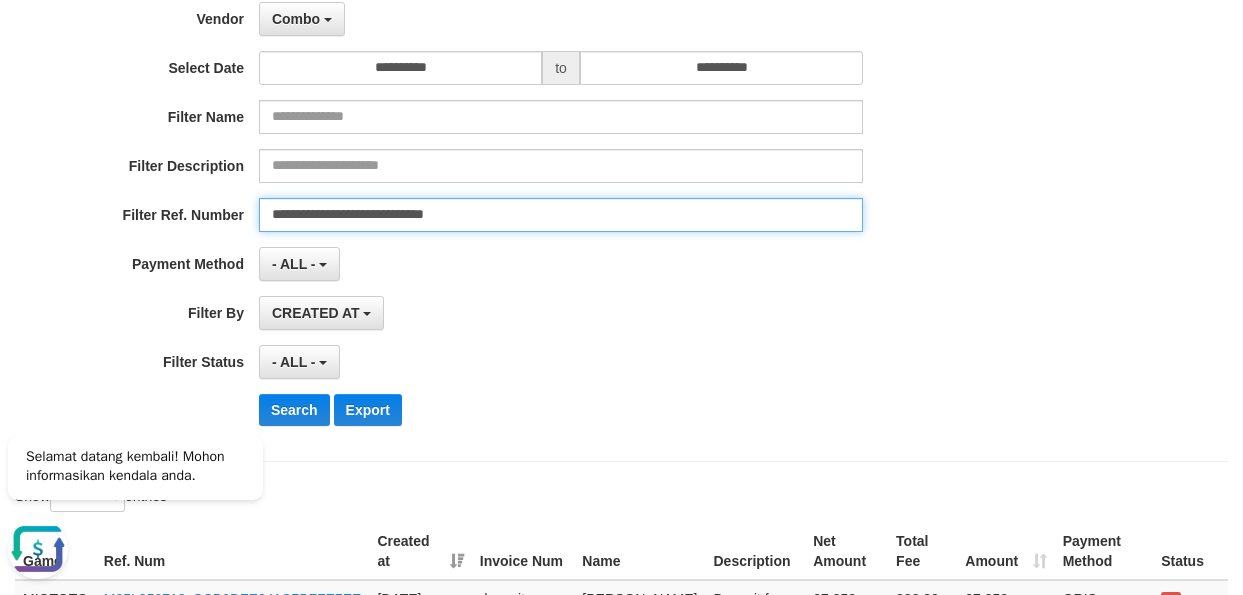 click on "**********" at bounding box center (561, 215) 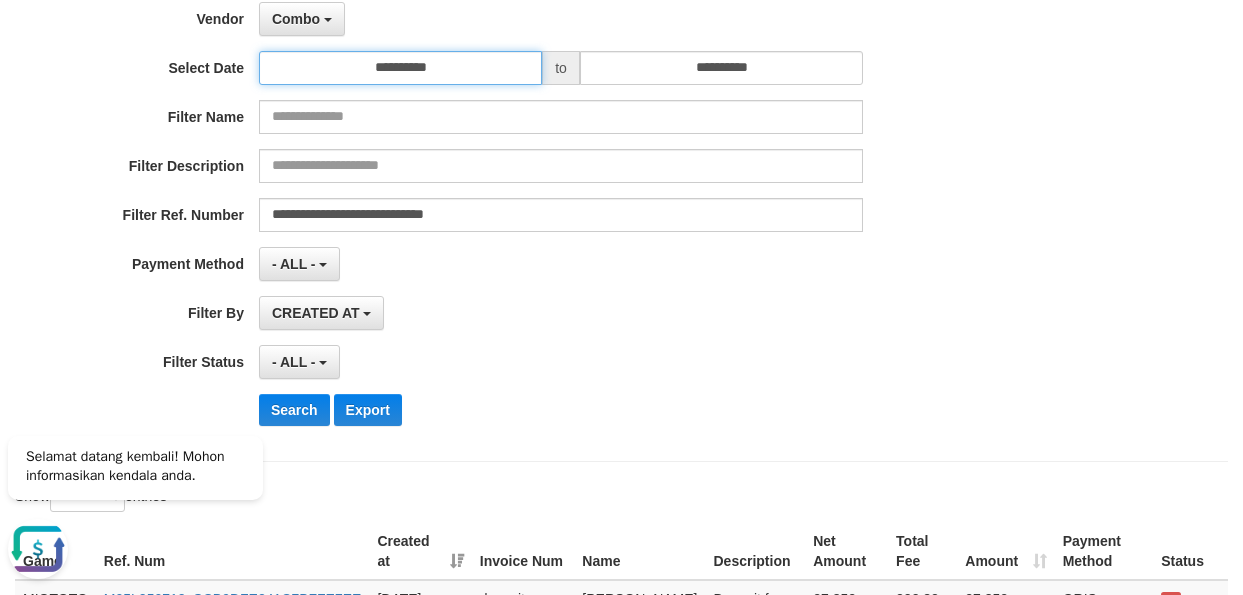 click on "**********" at bounding box center [400, 68] 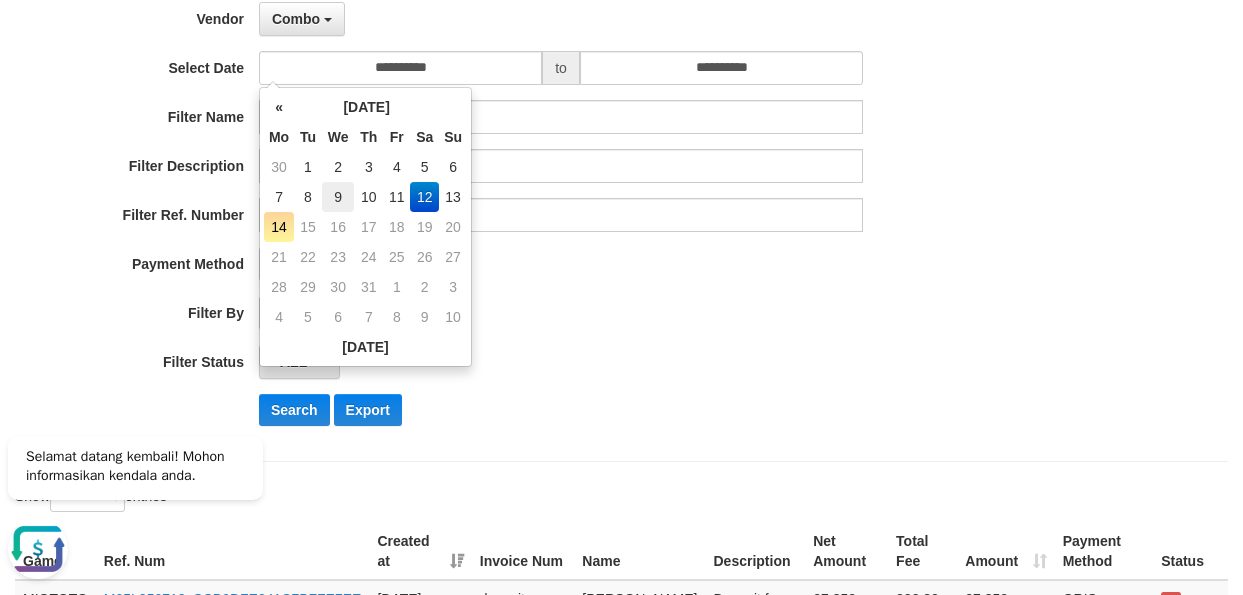 click on "9" at bounding box center (338, 197) 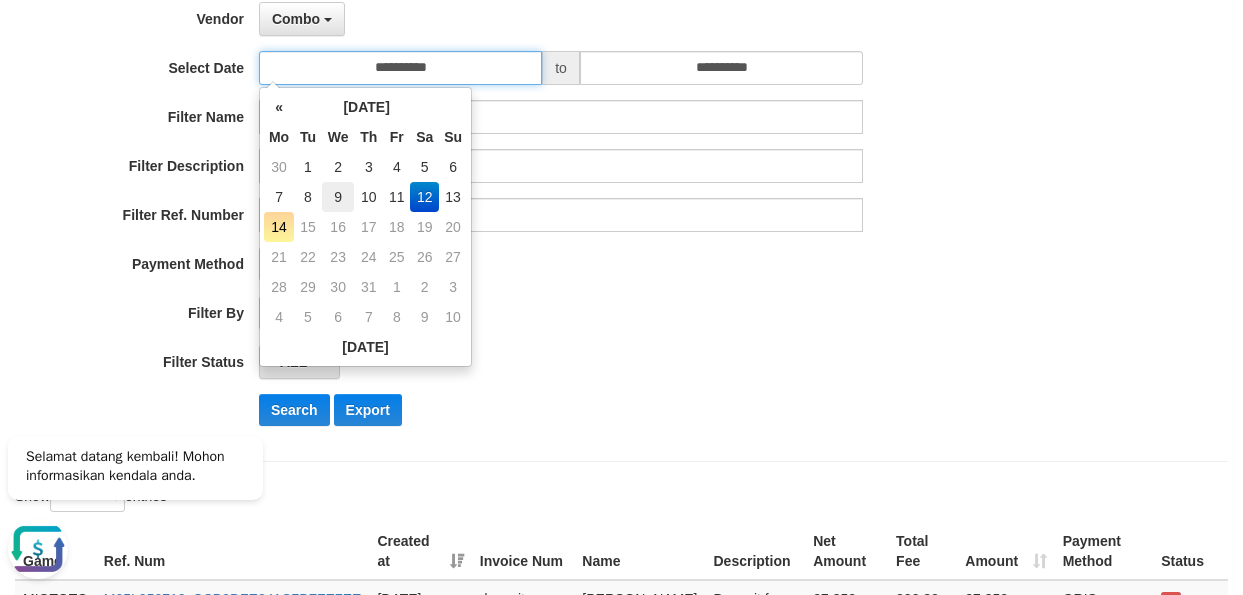 type on "**********" 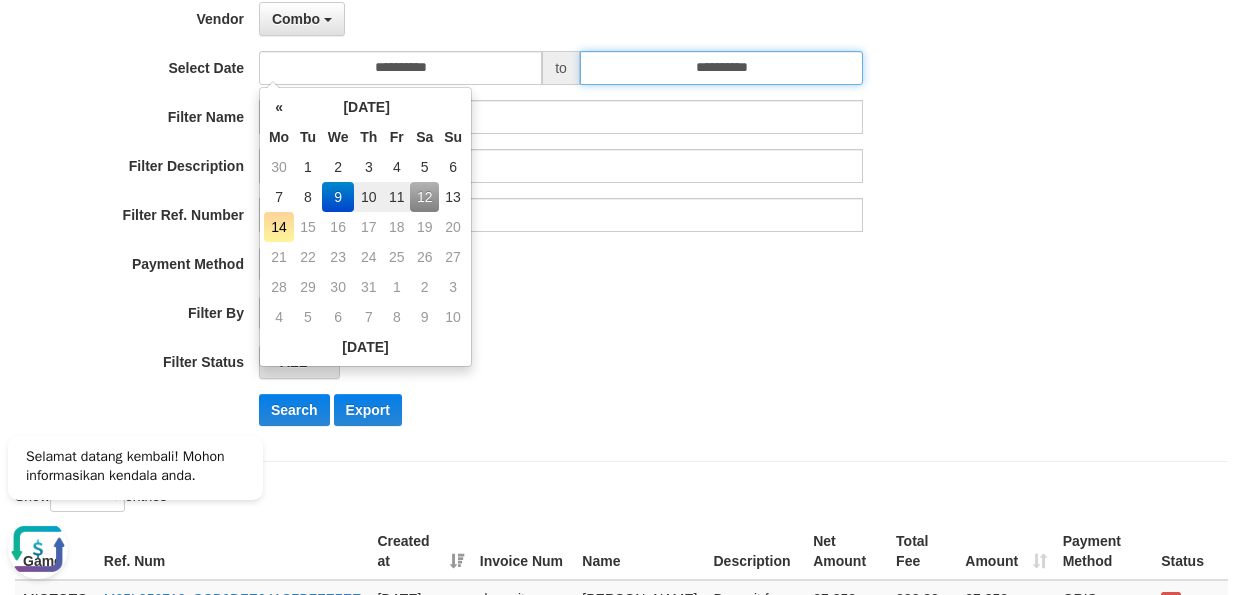 click on "**********" at bounding box center [721, 68] 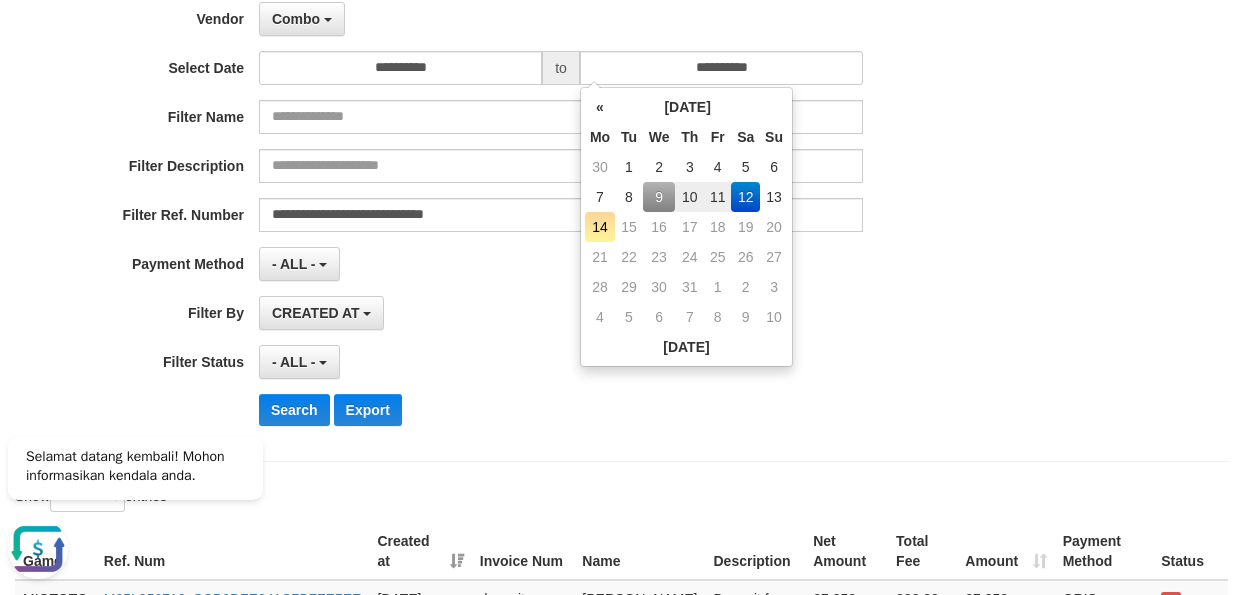 click on "9" at bounding box center (659, 197) 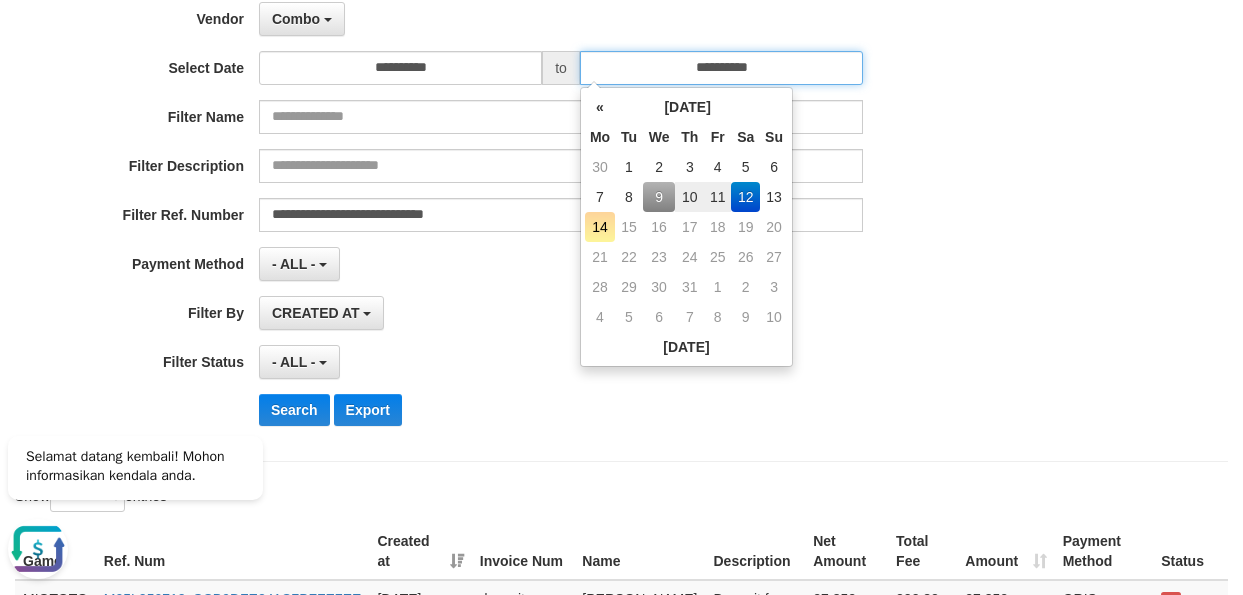 type on "**********" 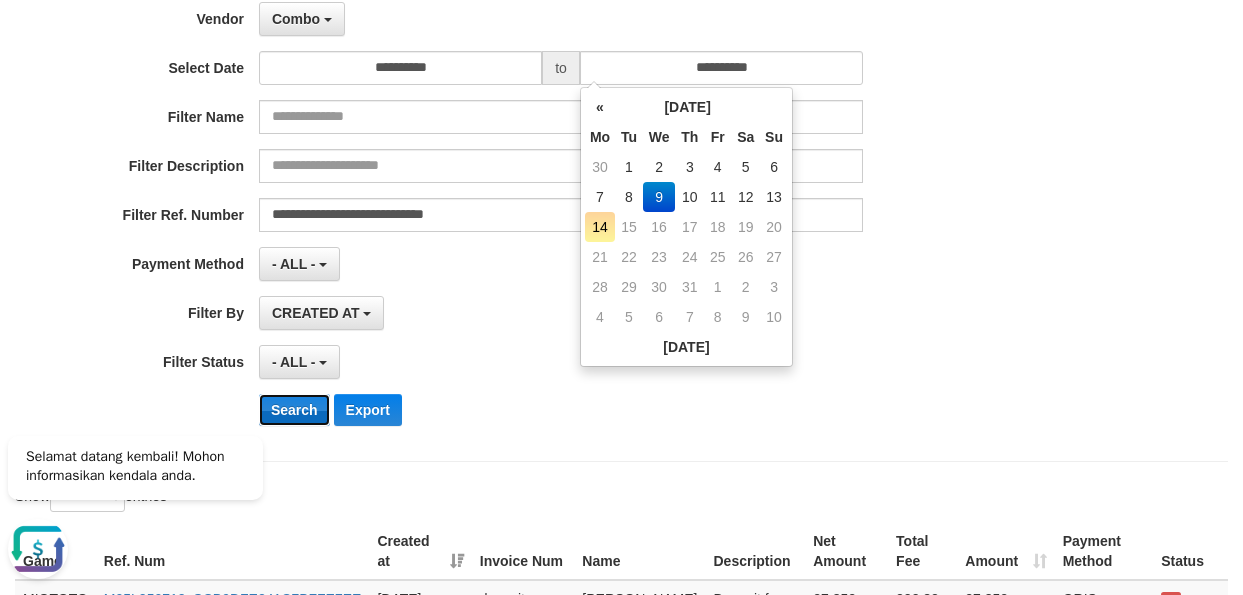 click on "Search" at bounding box center (294, 410) 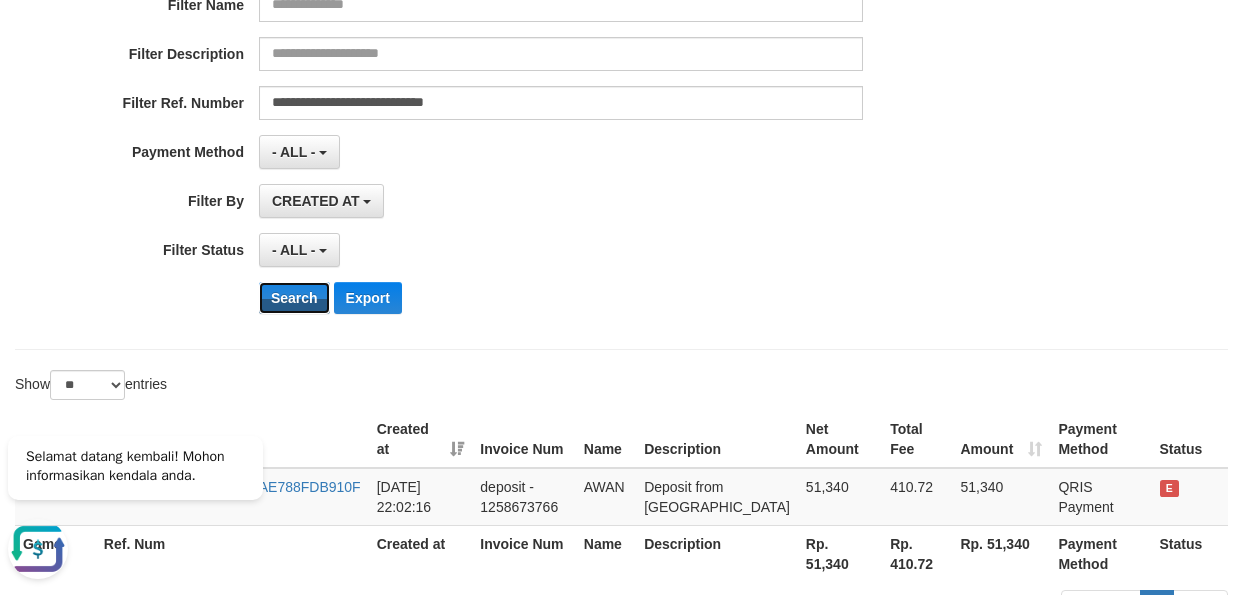scroll, scrollTop: 459, scrollLeft: 0, axis: vertical 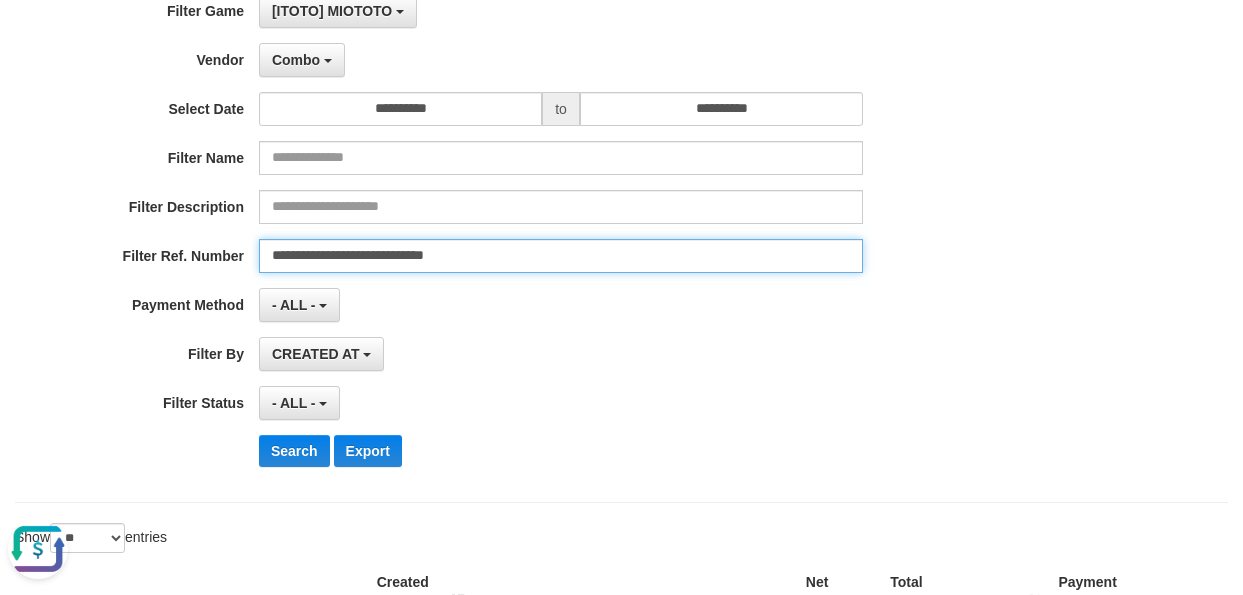 click on "**********" at bounding box center [561, 256] 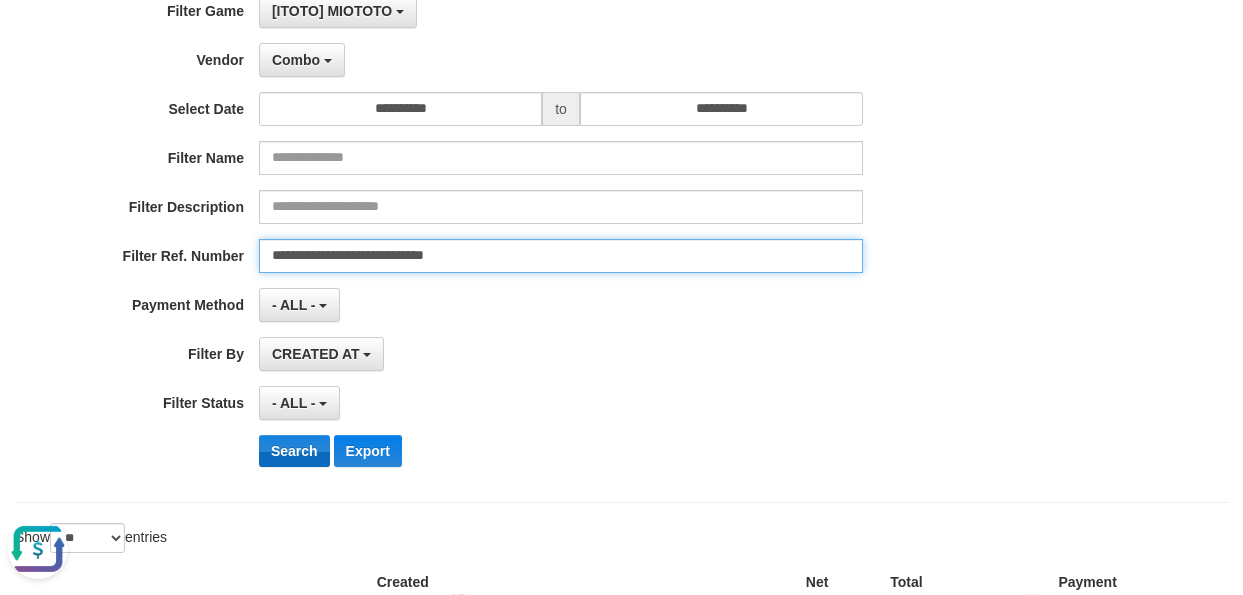 type on "**********" 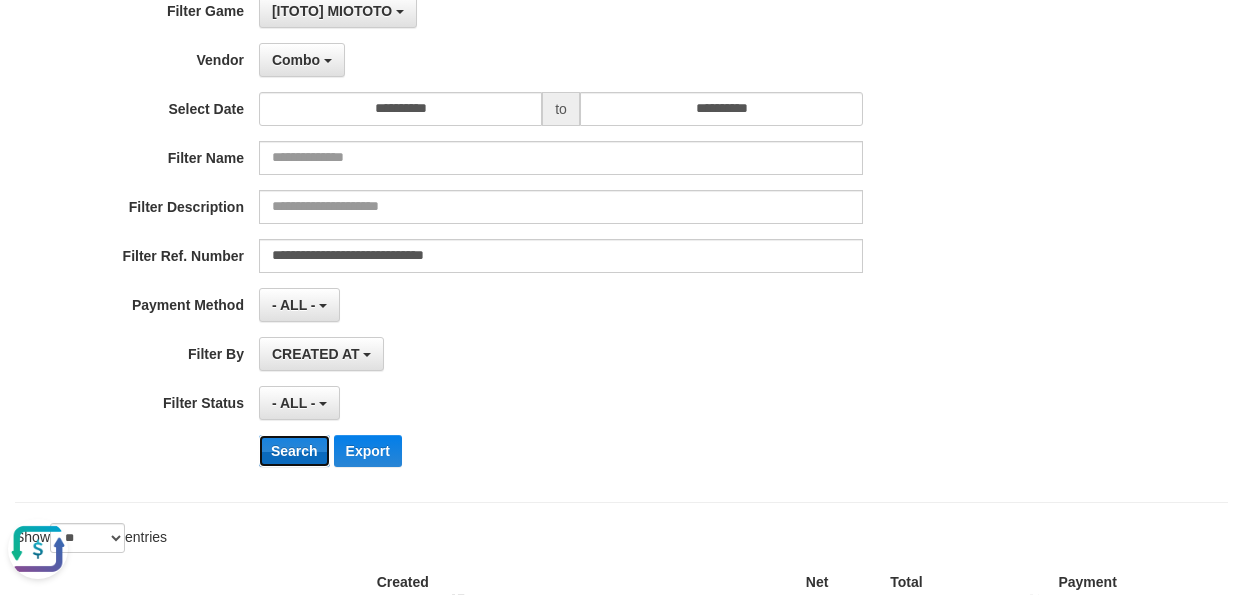 click on "Search" at bounding box center (294, 451) 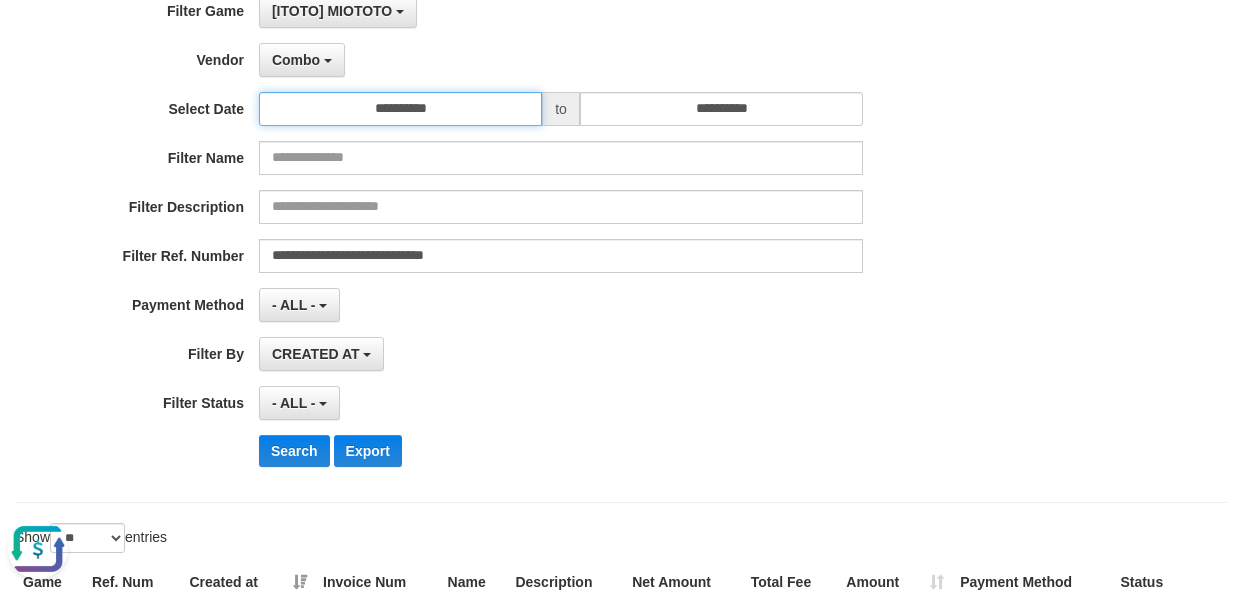 click on "**********" at bounding box center [400, 109] 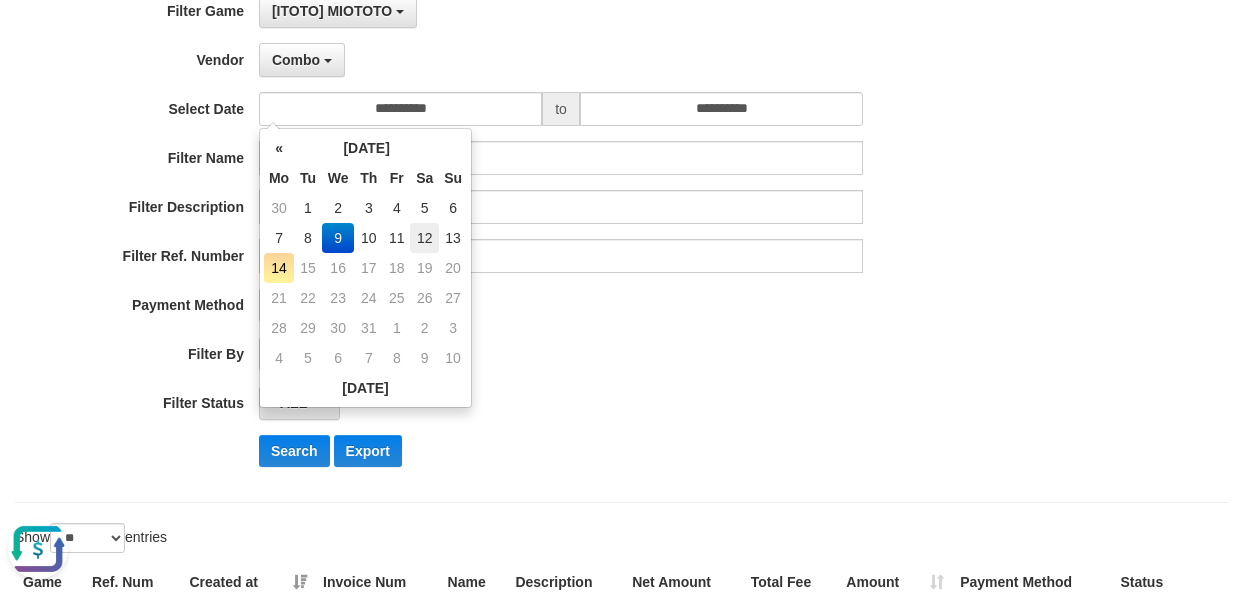 click on "12" at bounding box center (424, 238) 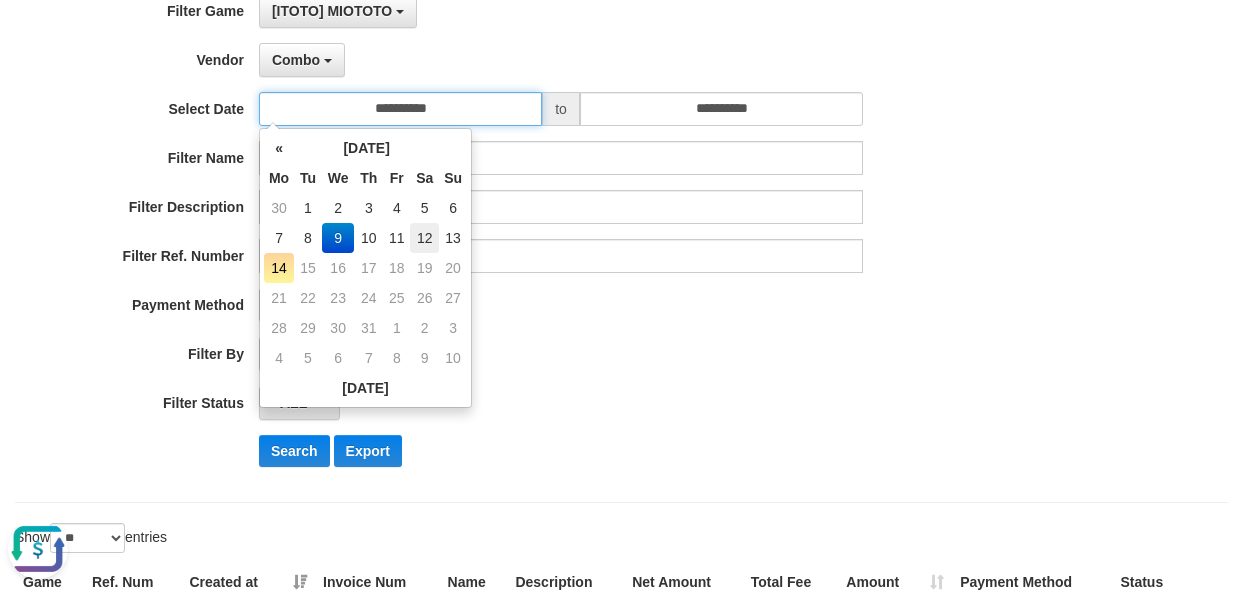 type on "**********" 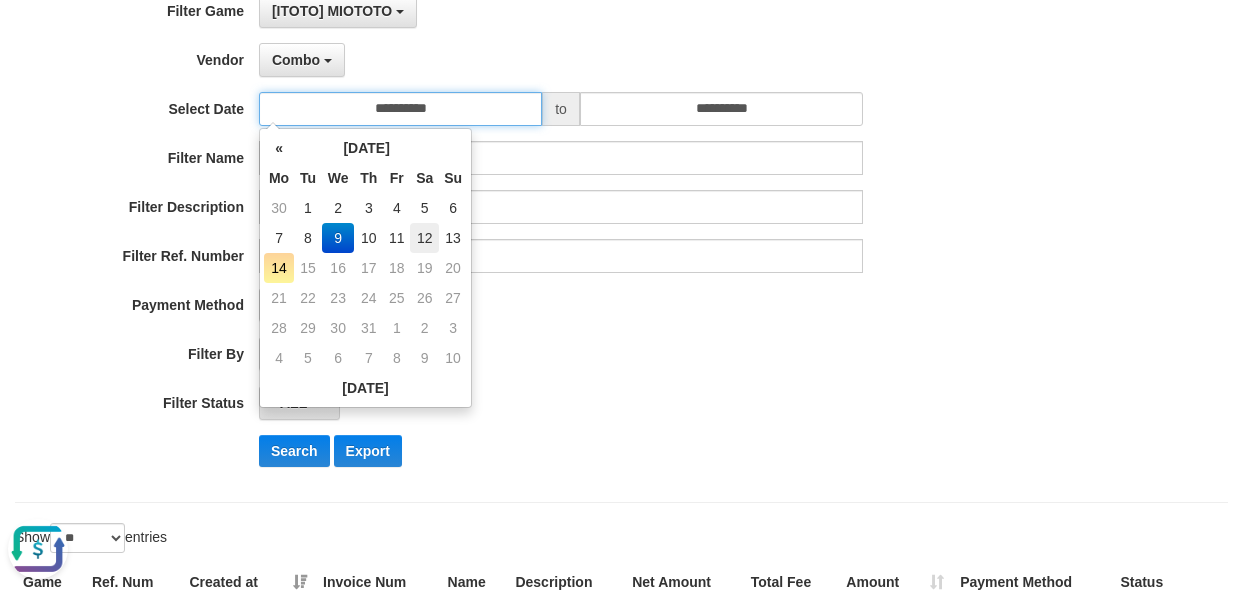 type on "**********" 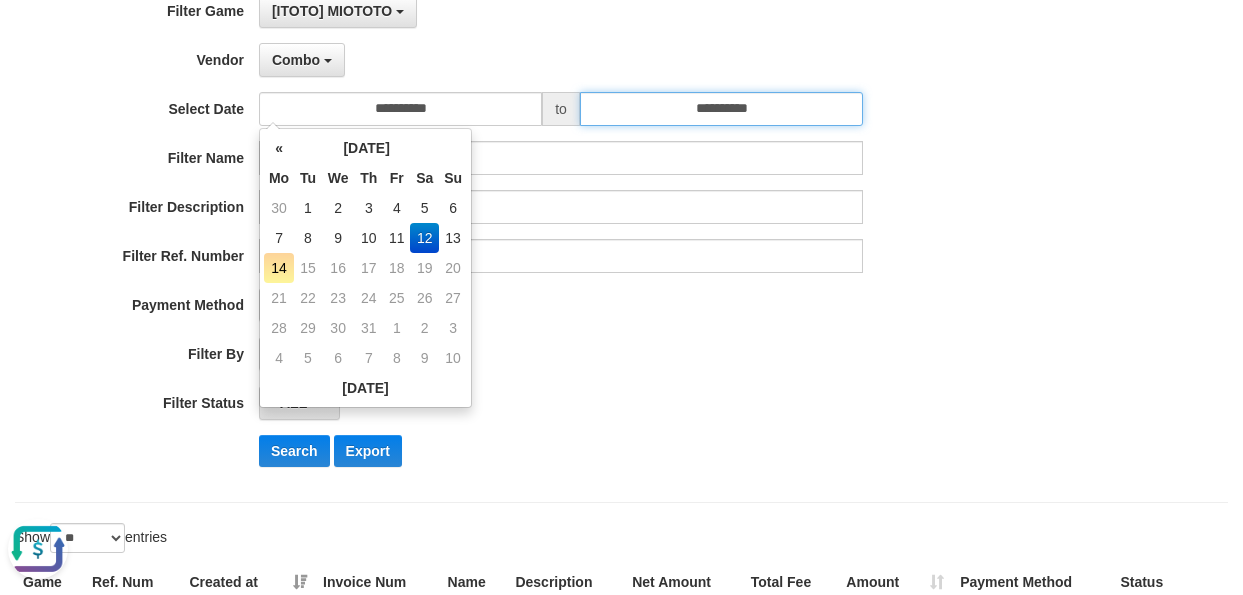 click on "**********" at bounding box center [721, 109] 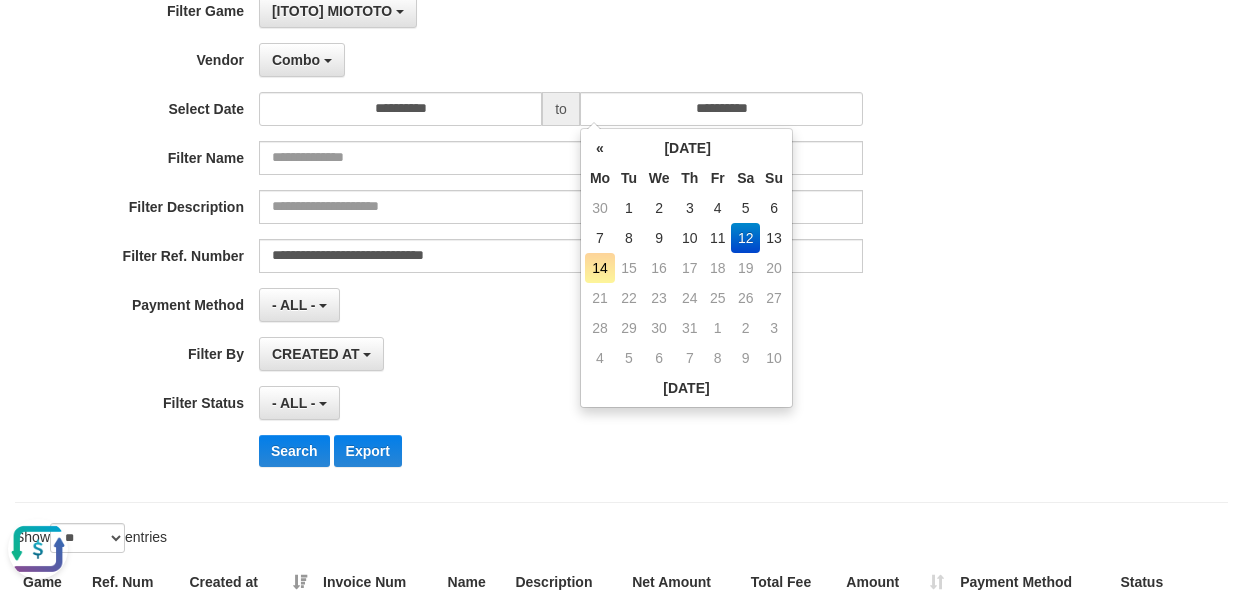 click on "12" at bounding box center [745, 238] 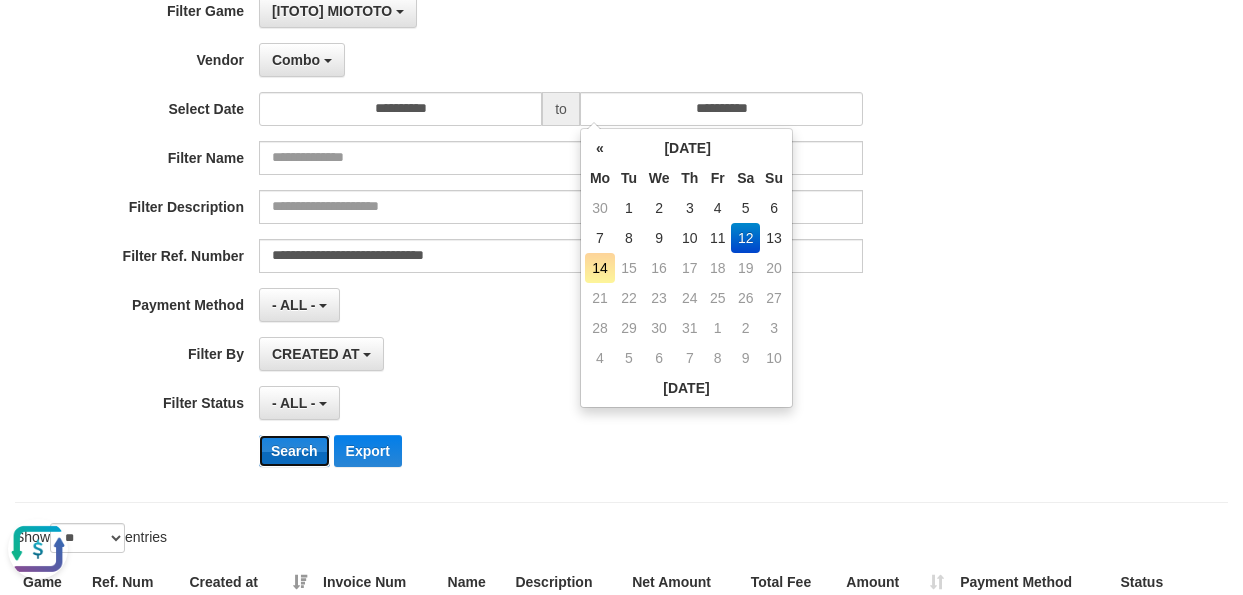 click on "Search" at bounding box center [294, 451] 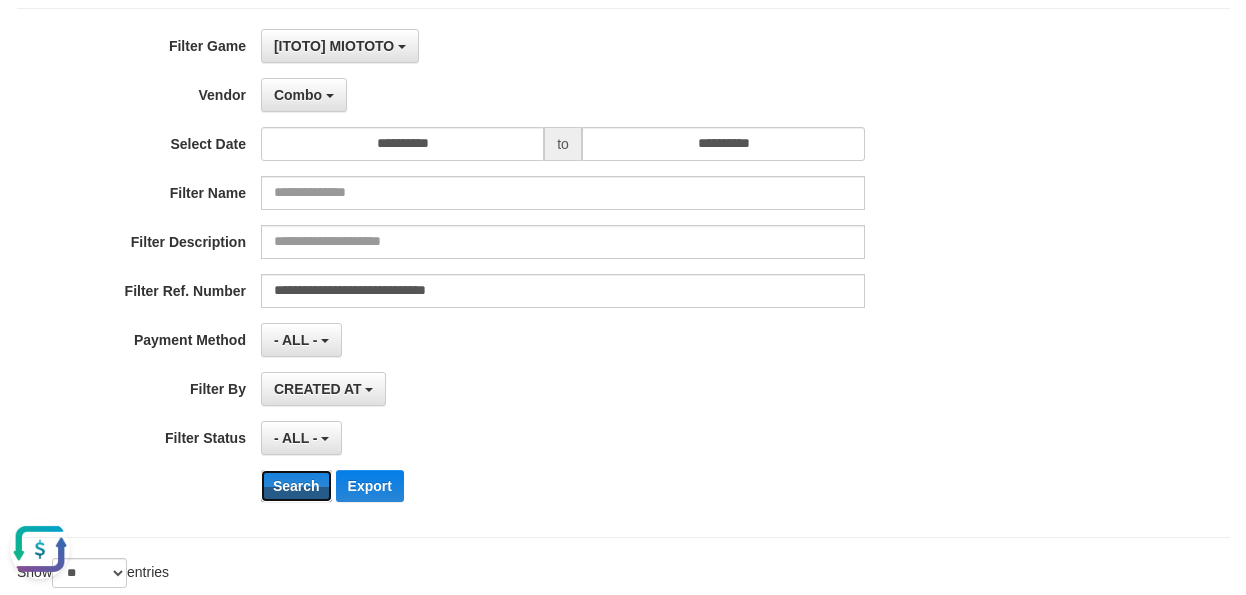 scroll, scrollTop: 99, scrollLeft: 0, axis: vertical 